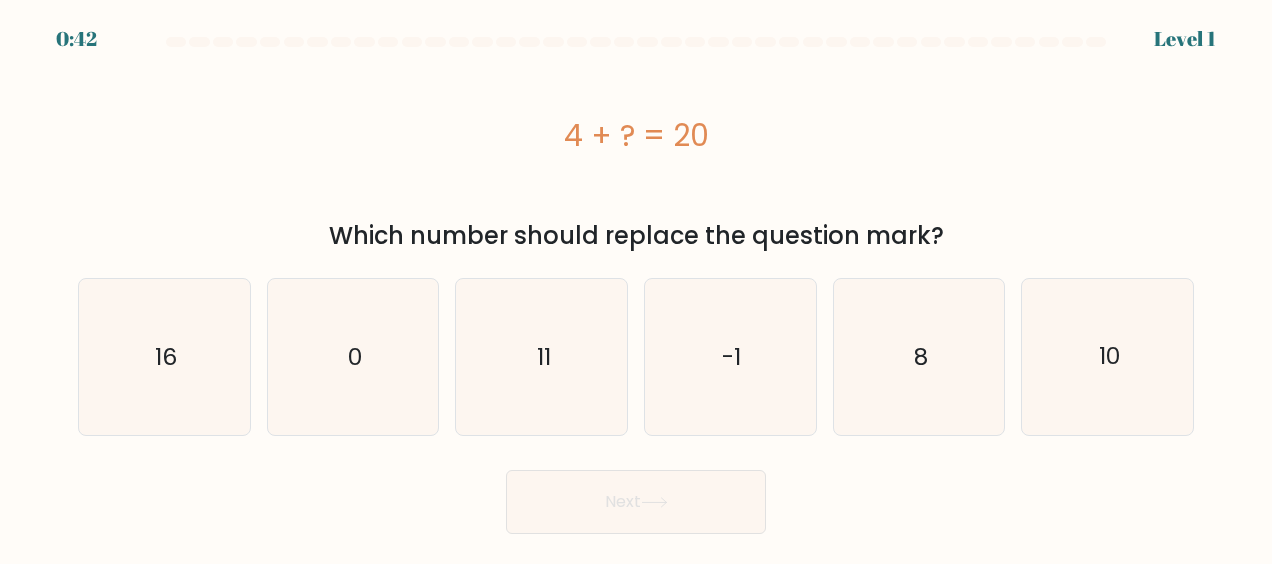 scroll, scrollTop: 0, scrollLeft: 0, axis: both 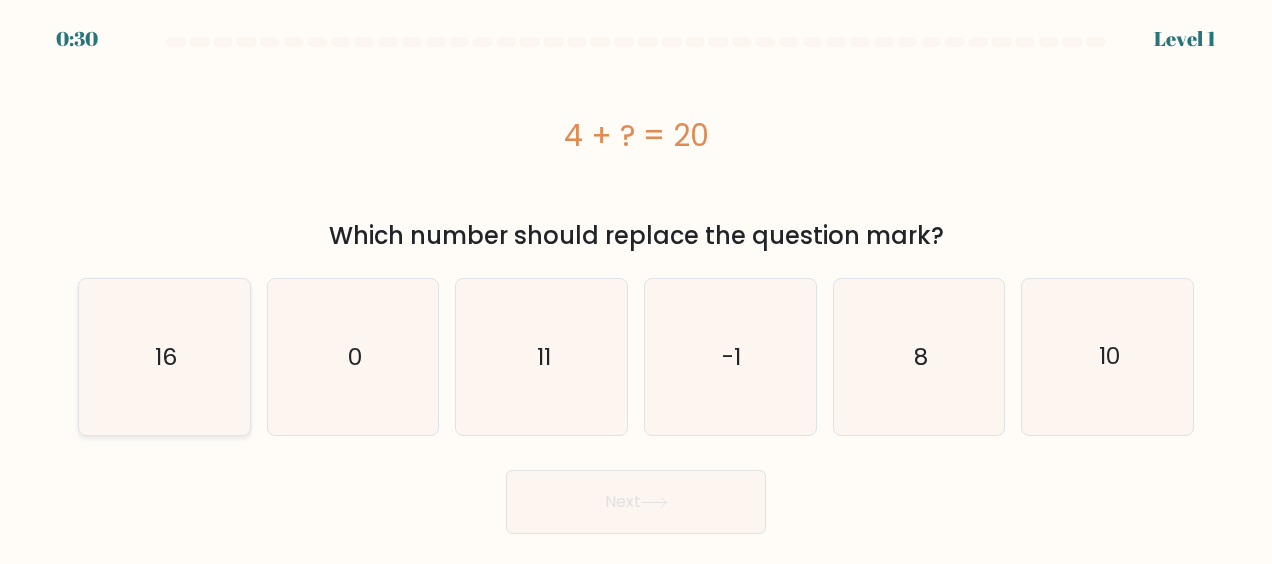 click on "a.
16" at bounding box center (636, 284) 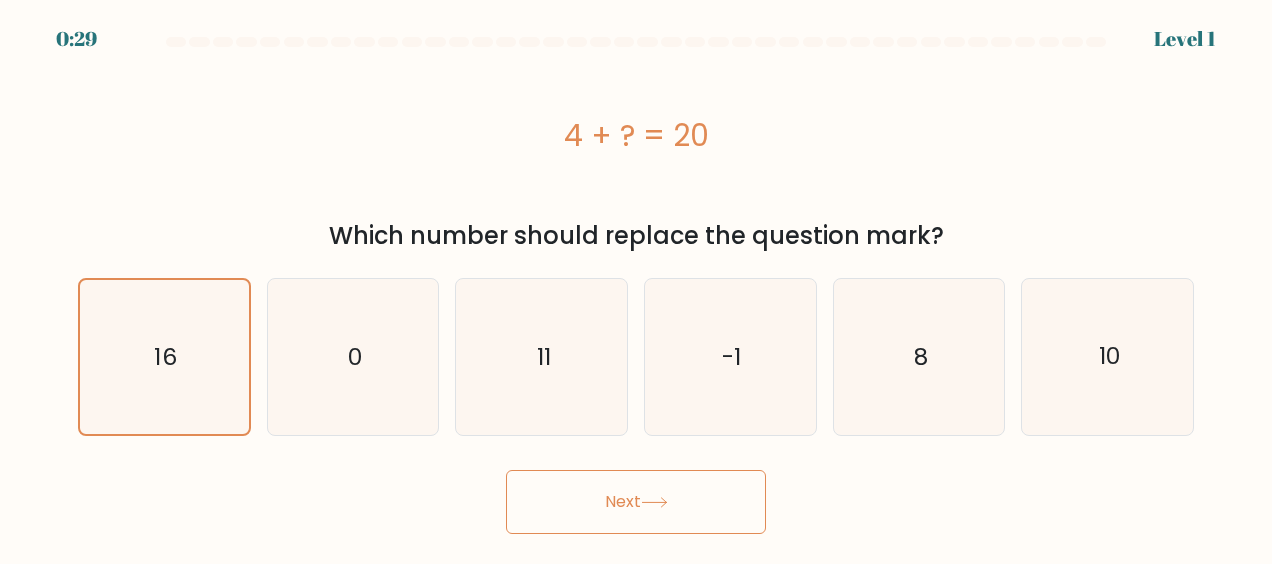 click at bounding box center [654, 502] 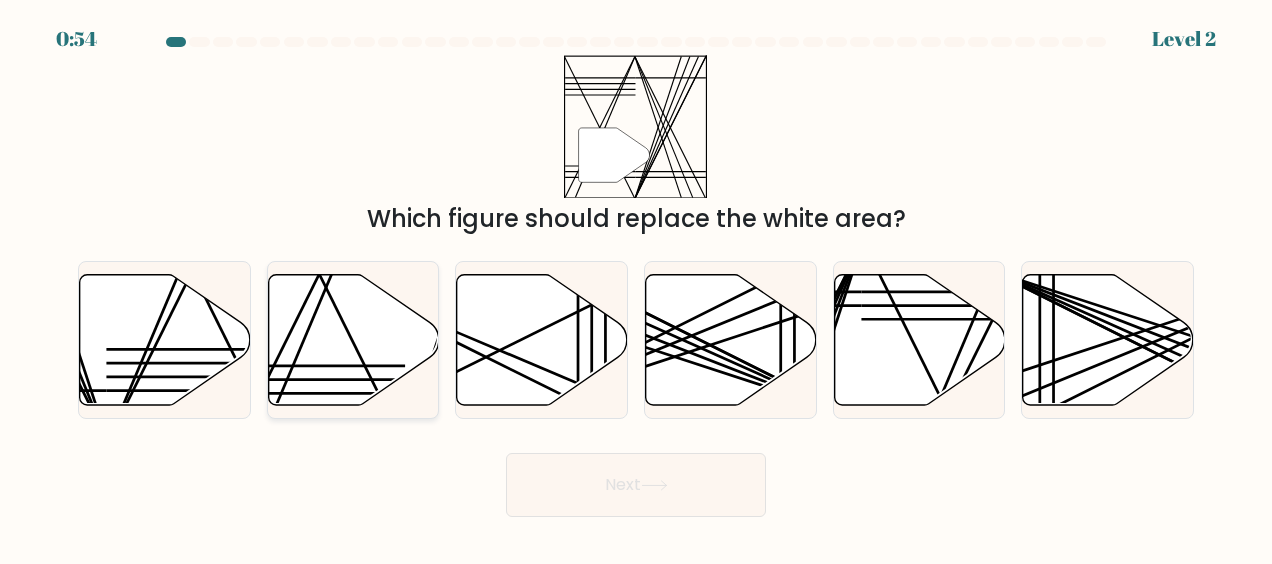 click at bounding box center [353, 339] 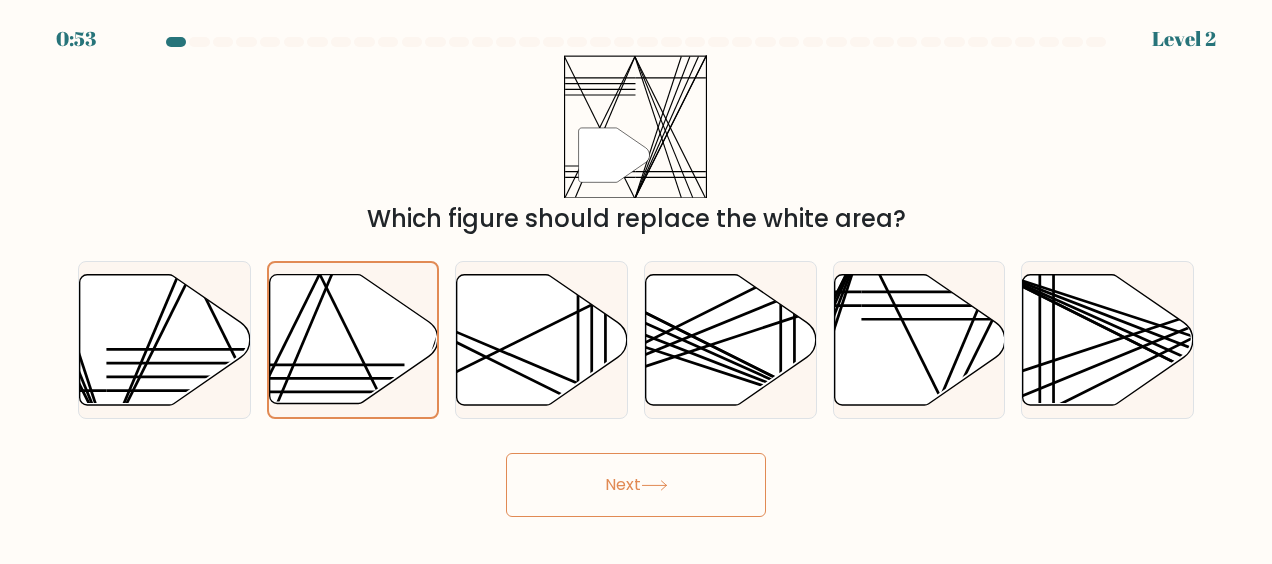 click on "Next" at bounding box center [636, 485] 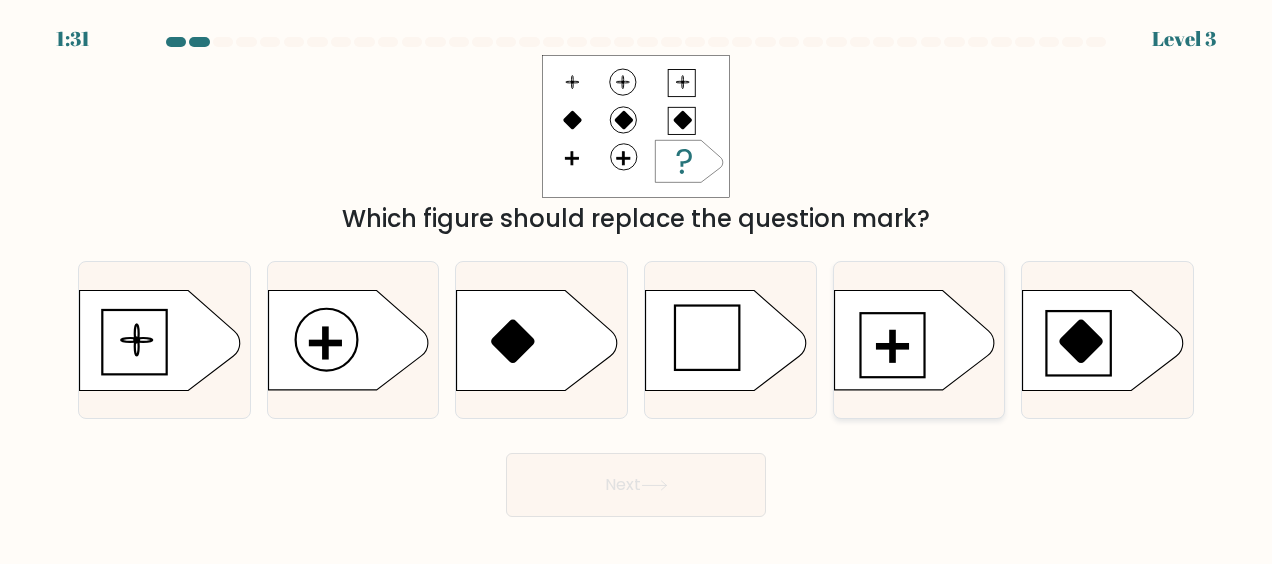 click at bounding box center (914, 340) 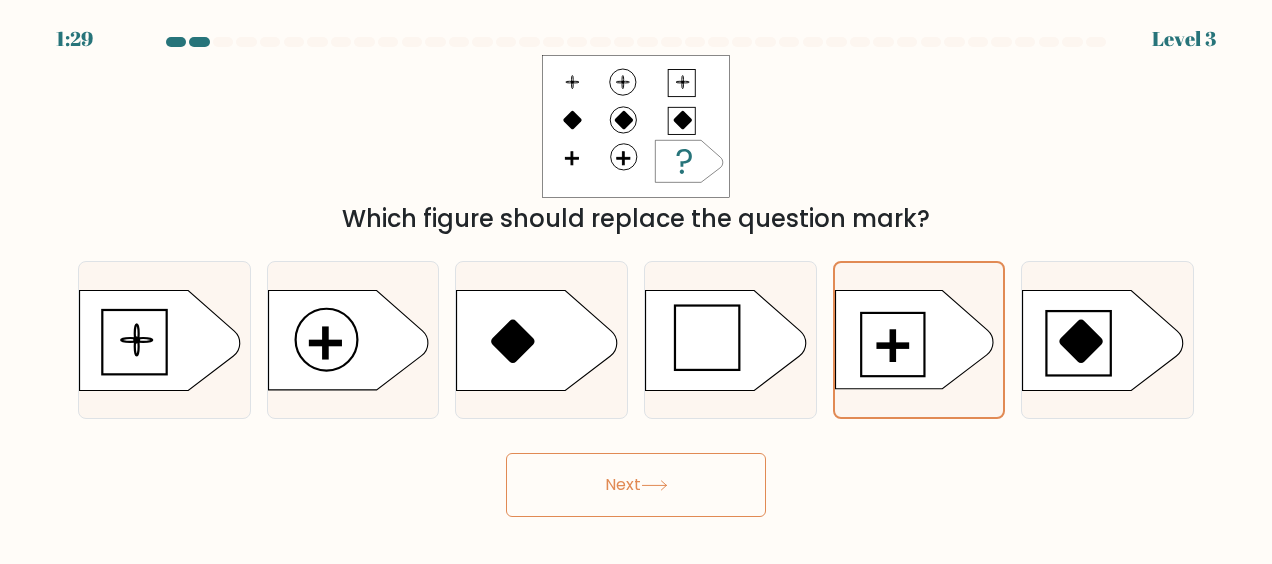 click on "Next" at bounding box center (636, 485) 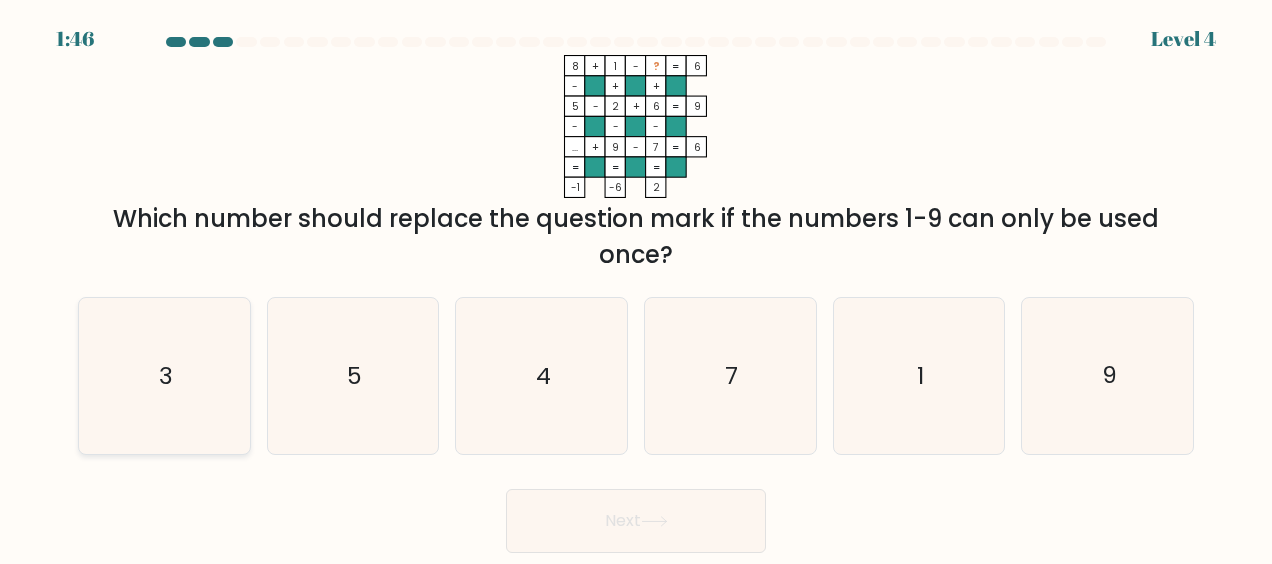 click on "3" at bounding box center [164, 376] 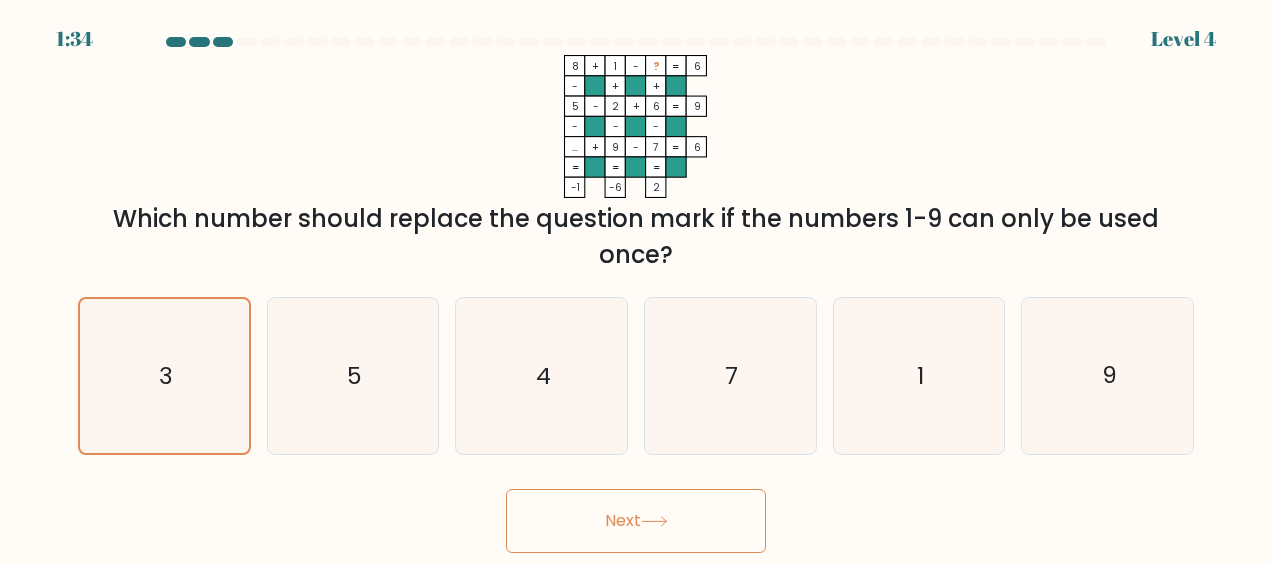click on "Next" at bounding box center (636, 521) 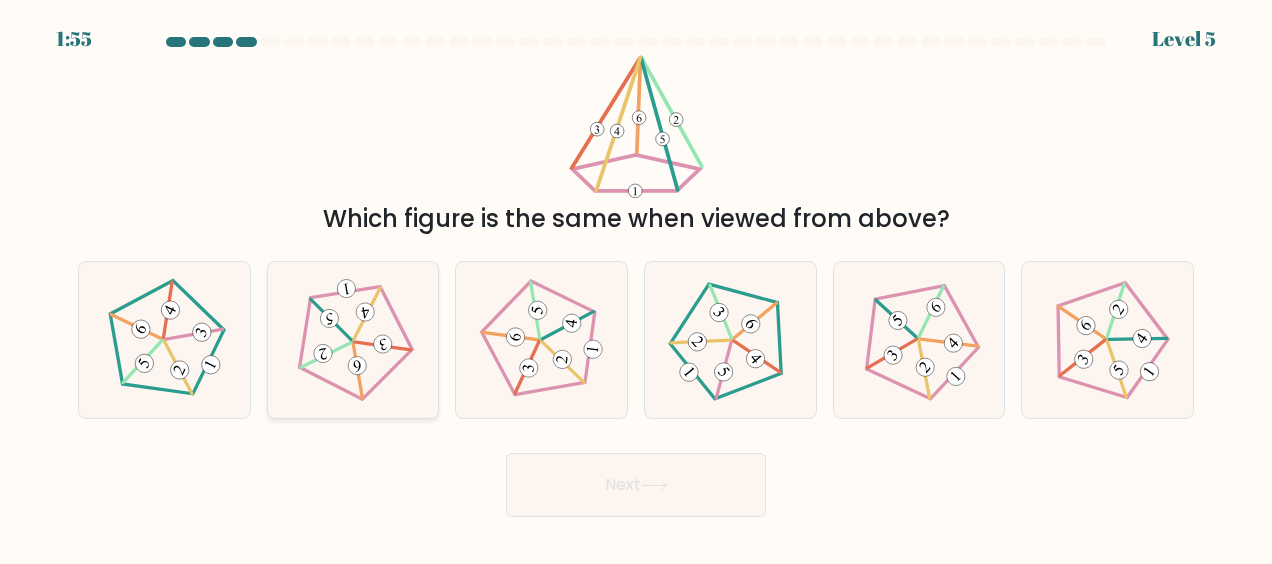 click at bounding box center (357, 366) 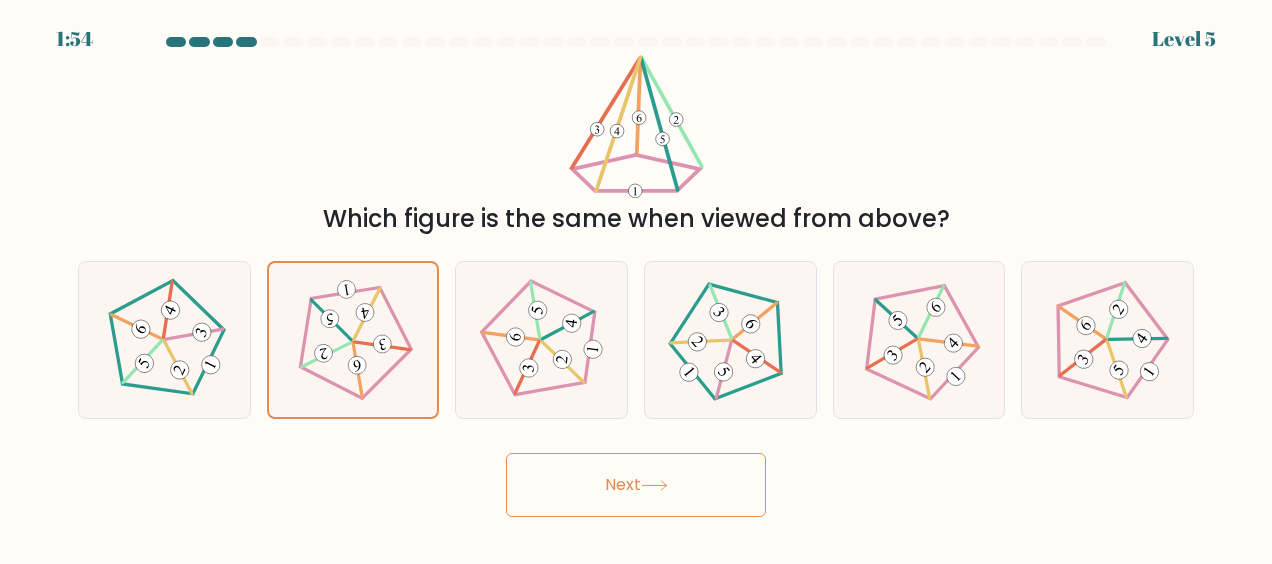 click on "Next" at bounding box center (636, 485) 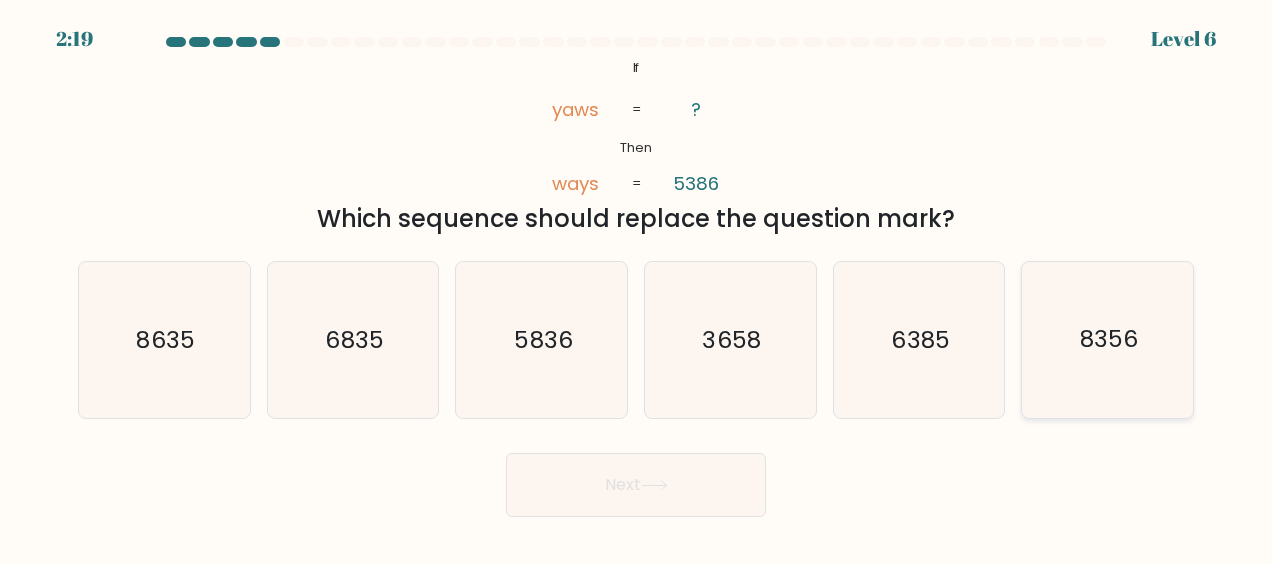 click on "8356" at bounding box center [1108, 340] 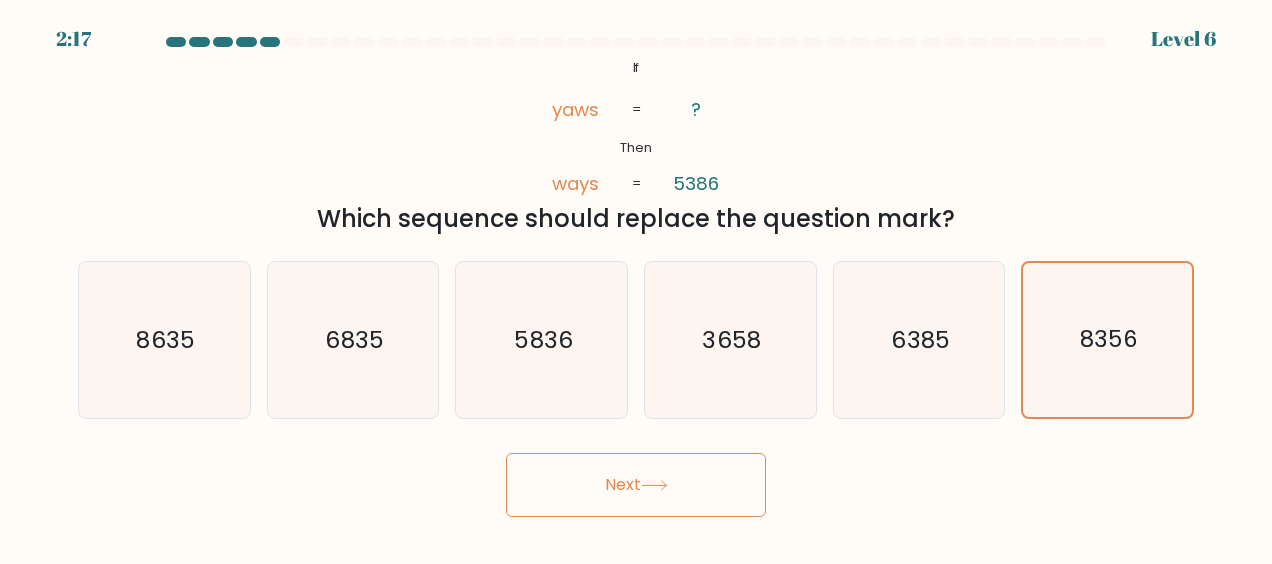 click on "Next" at bounding box center [636, 485] 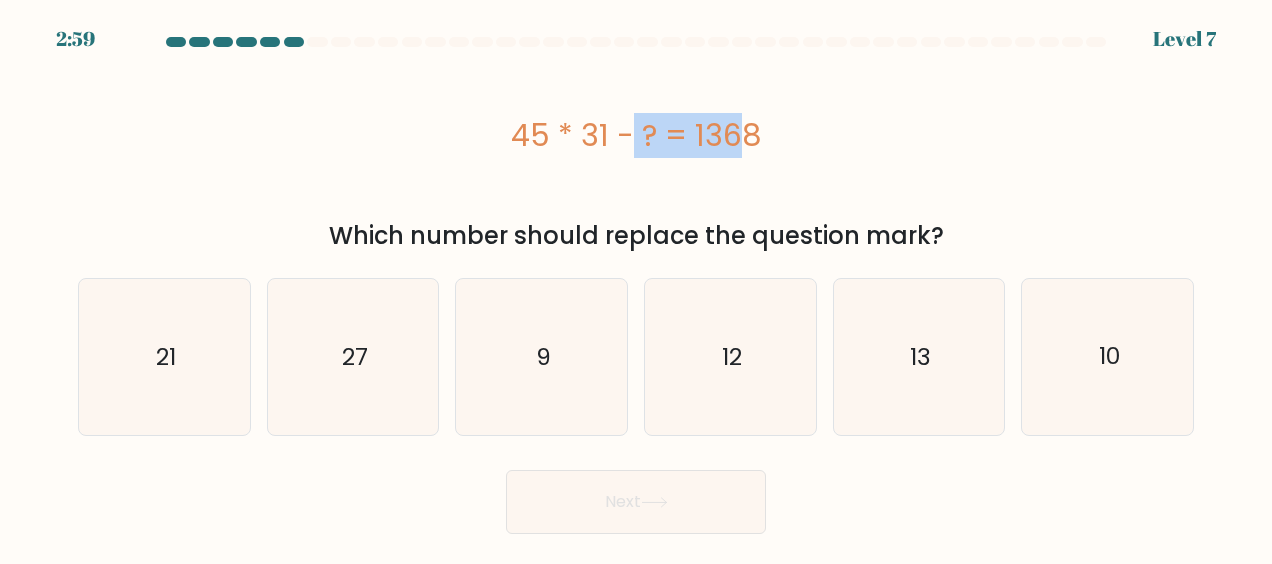 drag, startPoint x: 511, startPoint y: 135, endPoint x: 613, endPoint y: 138, distance: 102.044106 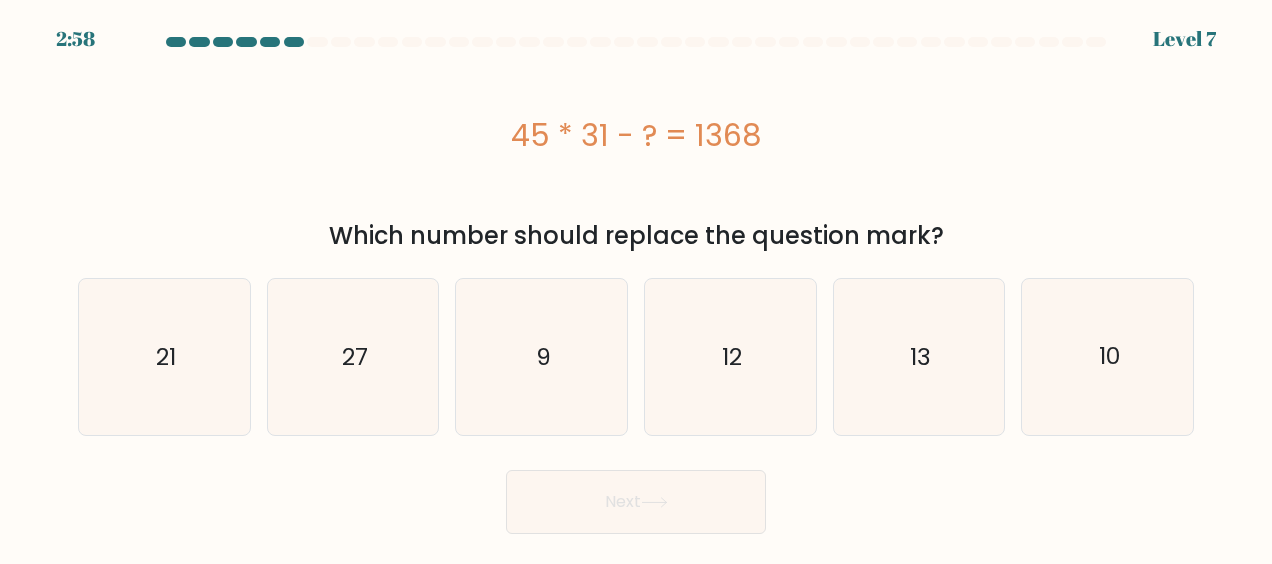 click at bounding box center (636, 46) 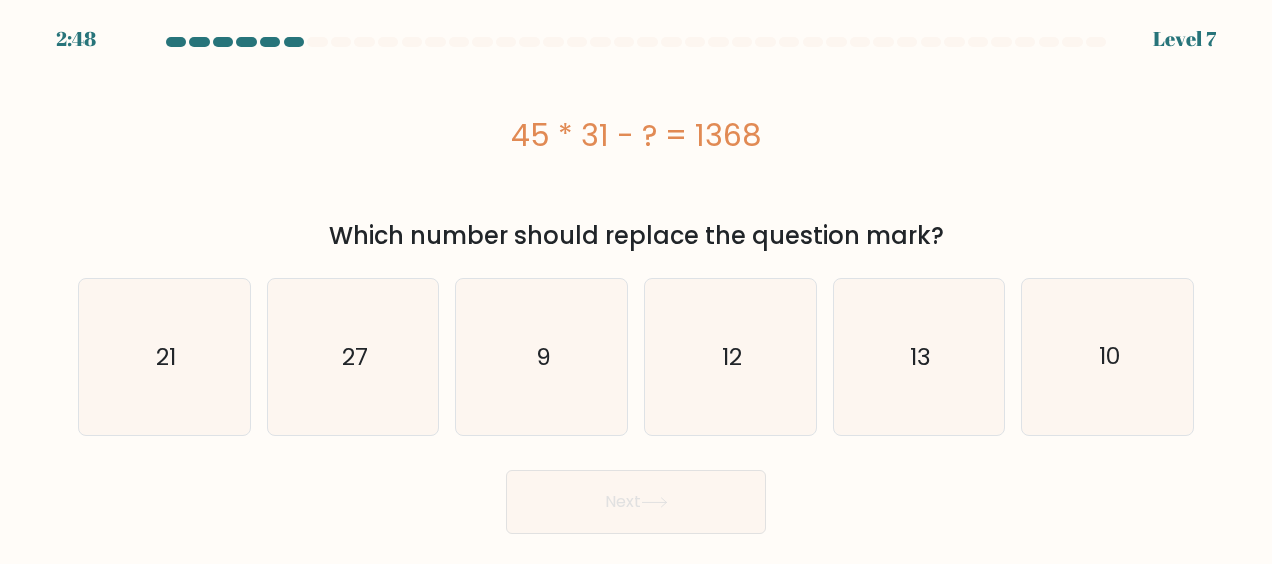 drag, startPoint x: 586, startPoint y: 144, endPoint x: 658, endPoint y: 146, distance: 72.02777 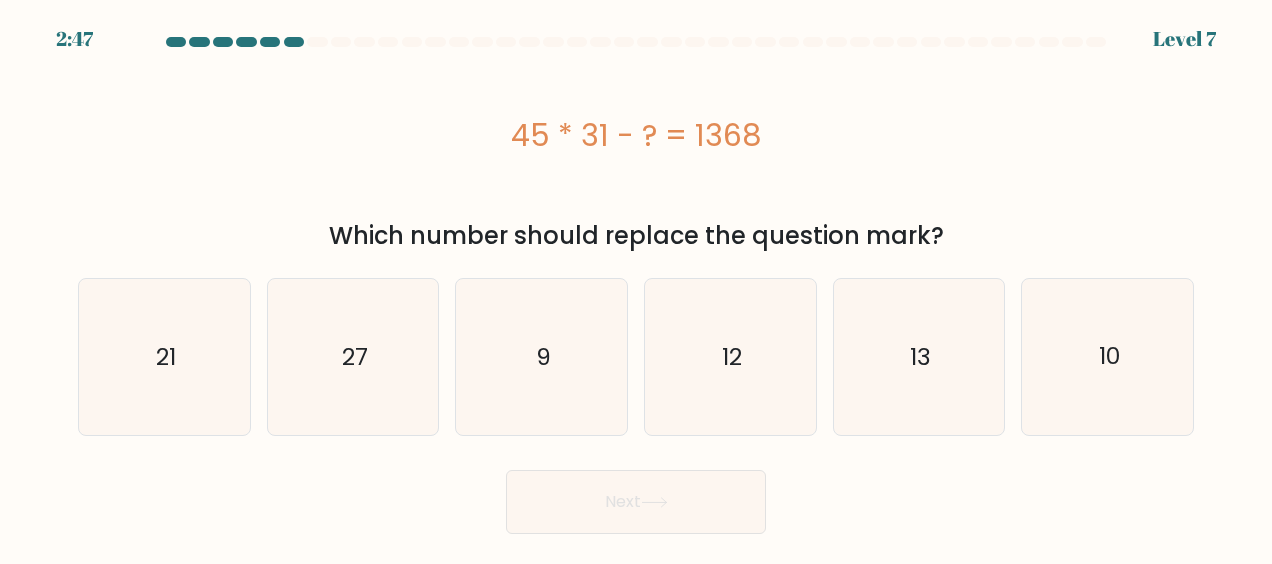 drag, startPoint x: 658, startPoint y: 146, endPoint x: 683, endPoint y: 210, distance: 68.70953 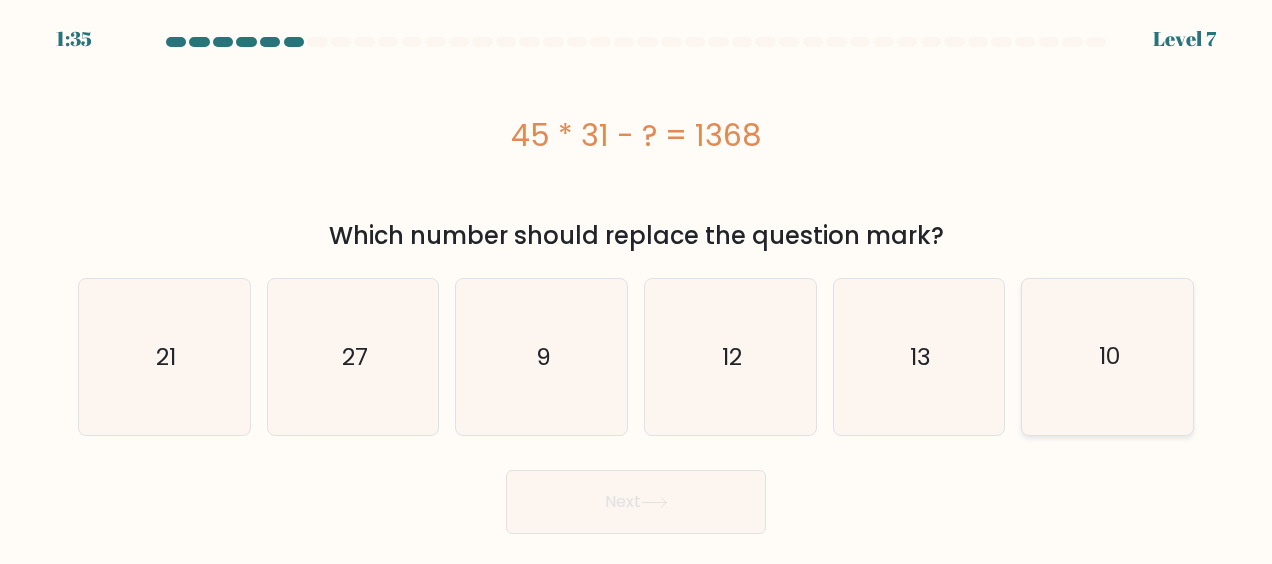 click on "10" at bounding box center [1108, 357] 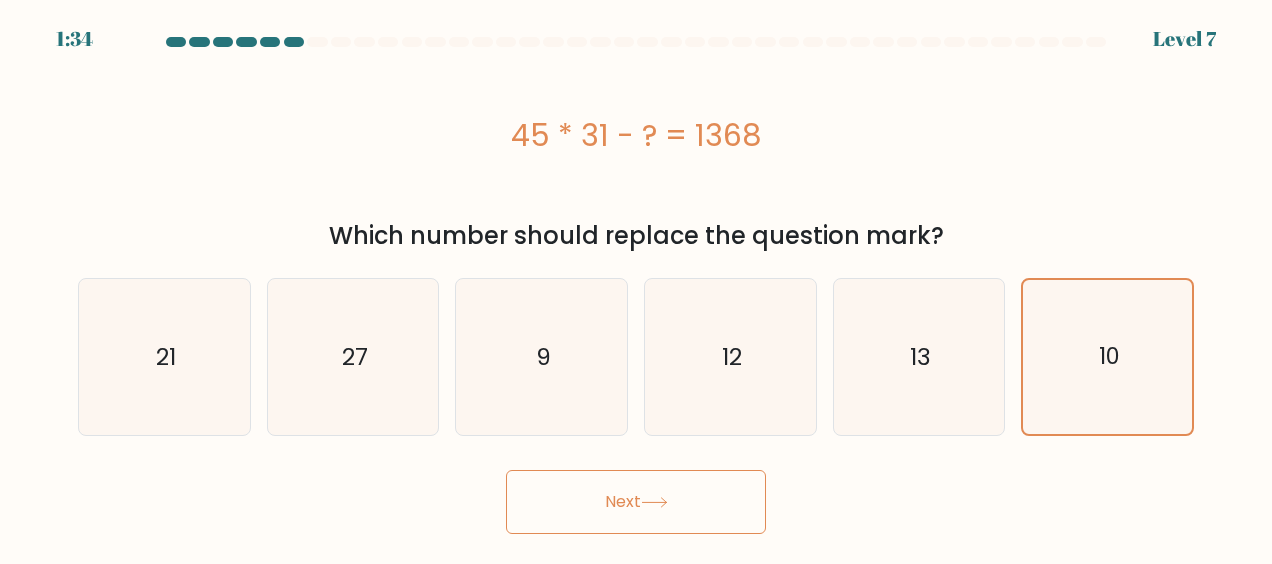 click on "Next" at bounding box center (636, 502) 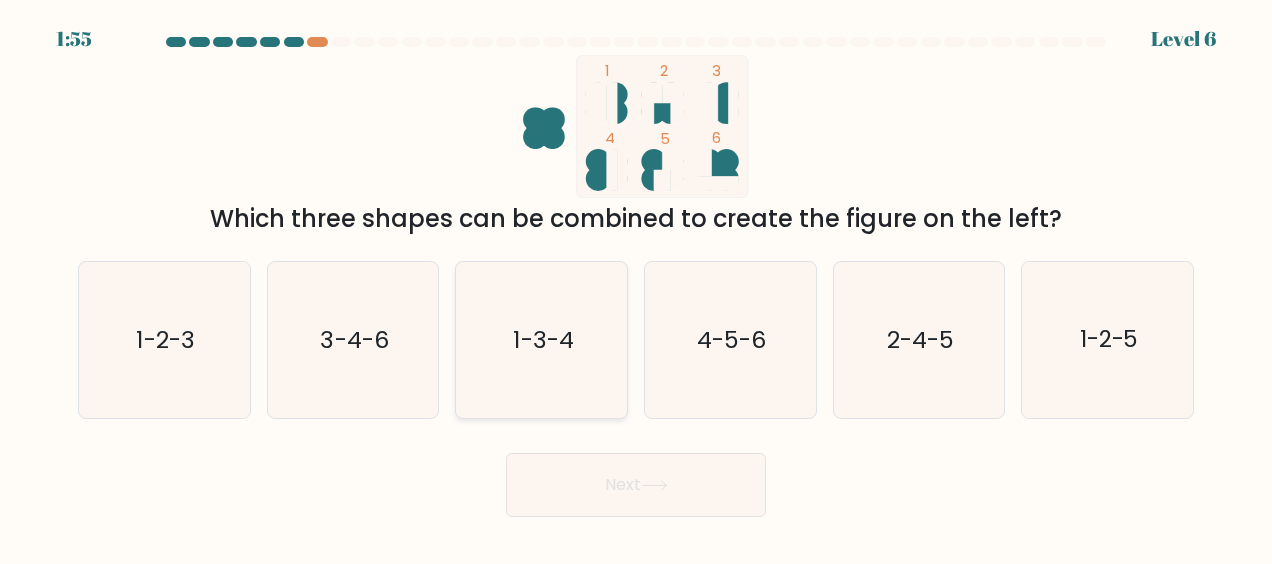click on "1-3-4" at bounding box center [542, 340] 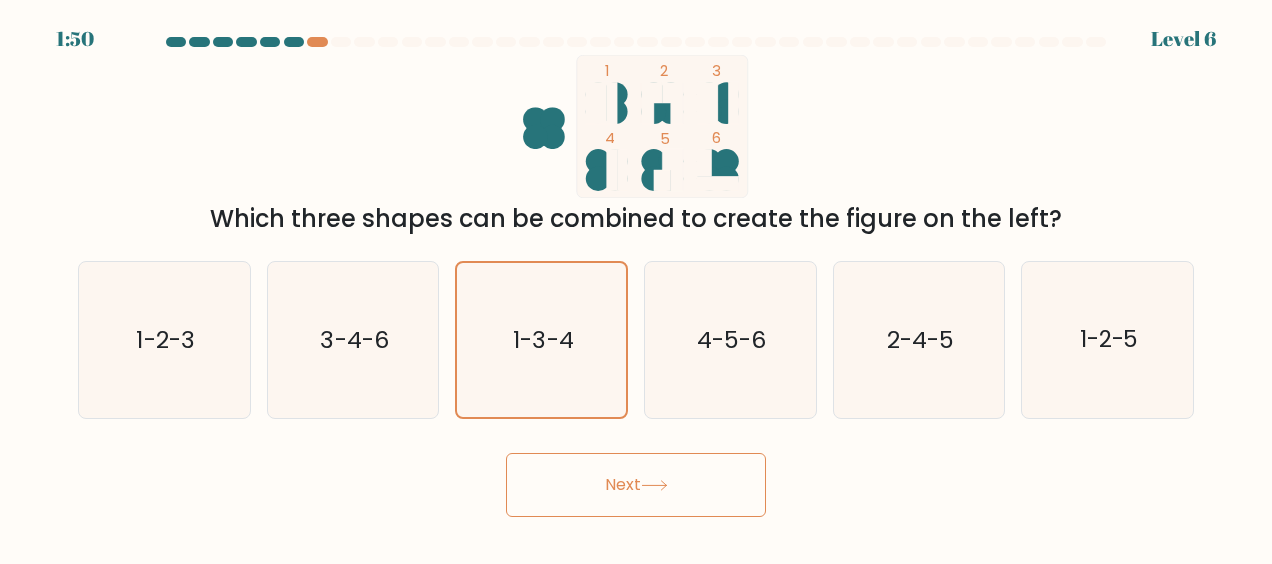 click at bounding box center [654, 485] 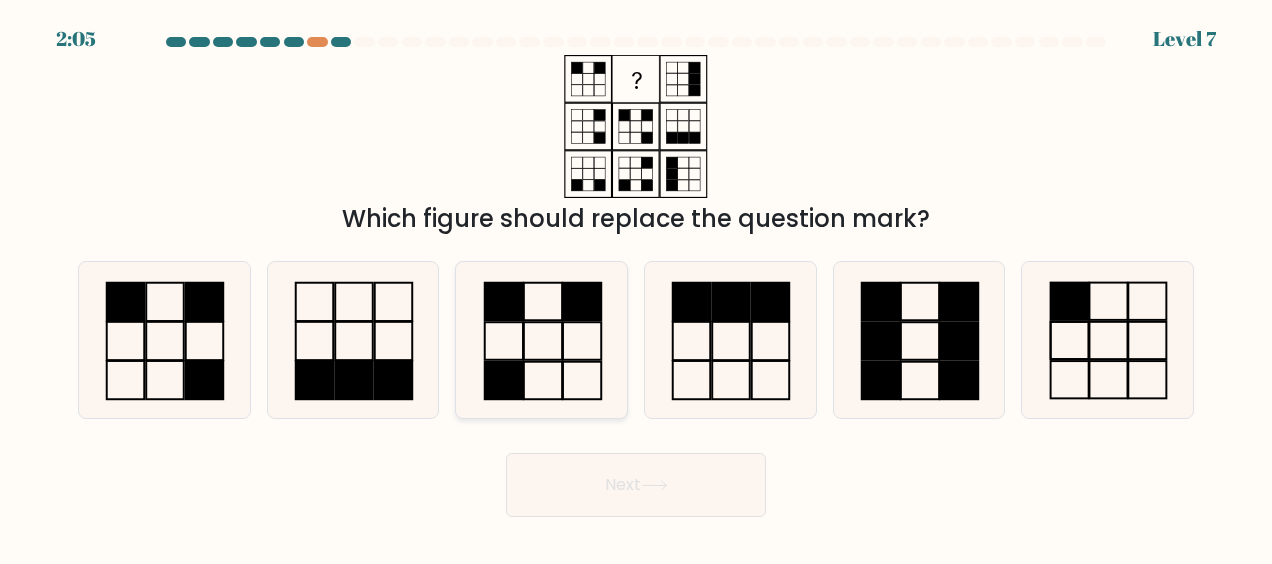 click at bounding box center [542, 340] 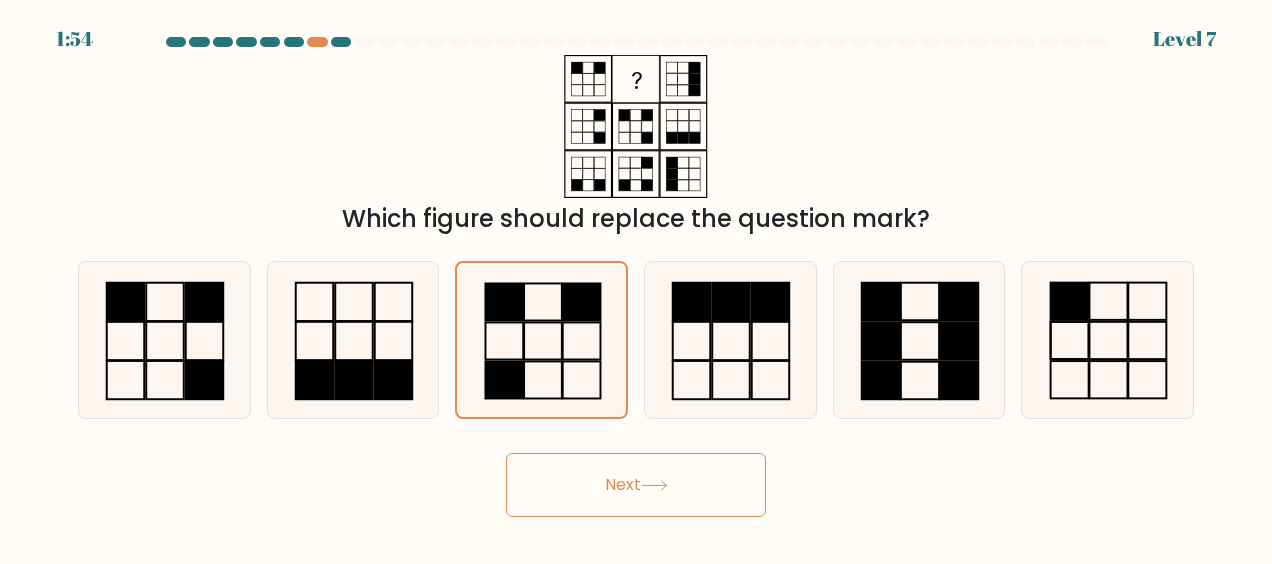 click at bounding box center (654, 485) 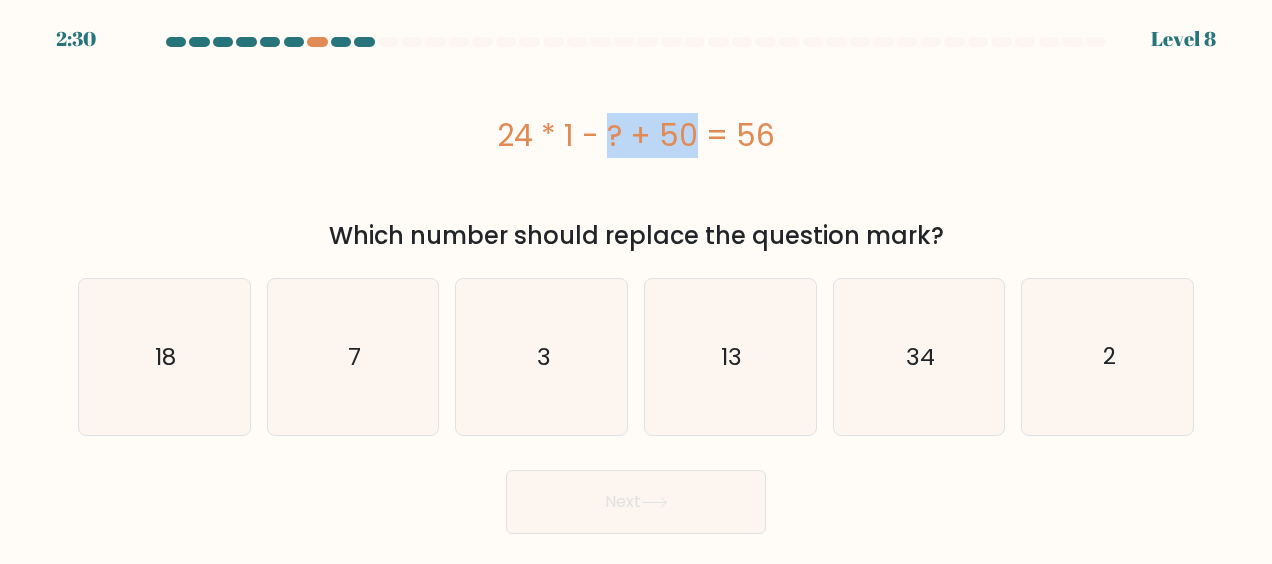 drag, startPoint x: 506, startPoint y: 138, endPoint x: 576, endPoint y: 148, distance: 70.71068 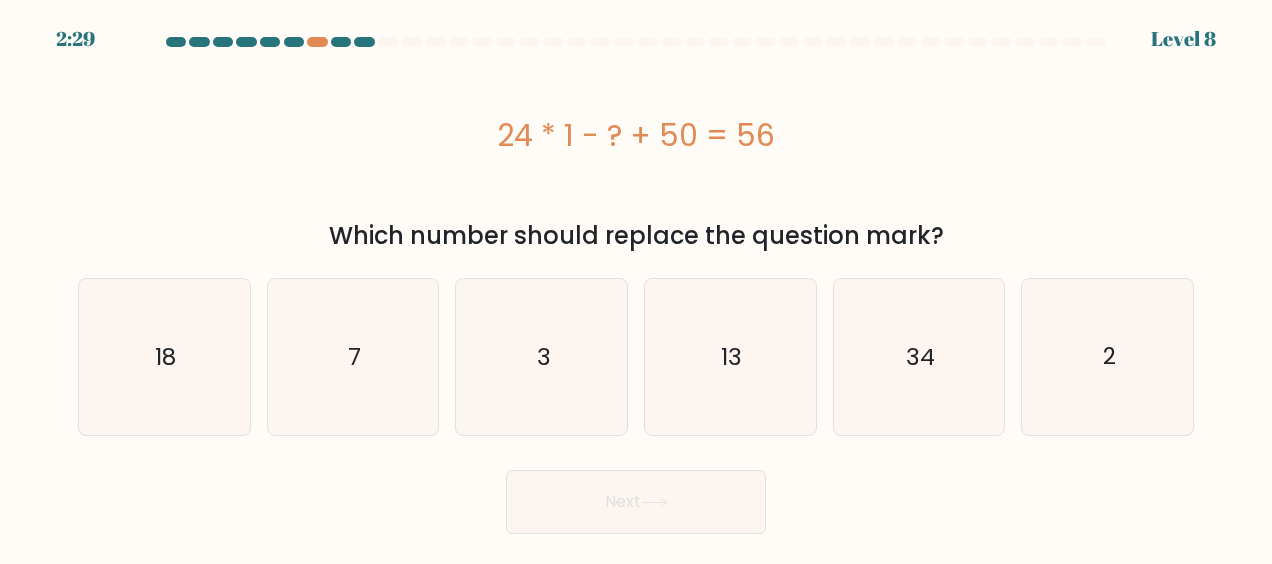 drag, startPoint x: 576, startPoint y: 148, endPoint x: 670, endPoint y: 180, distance: 99.29753 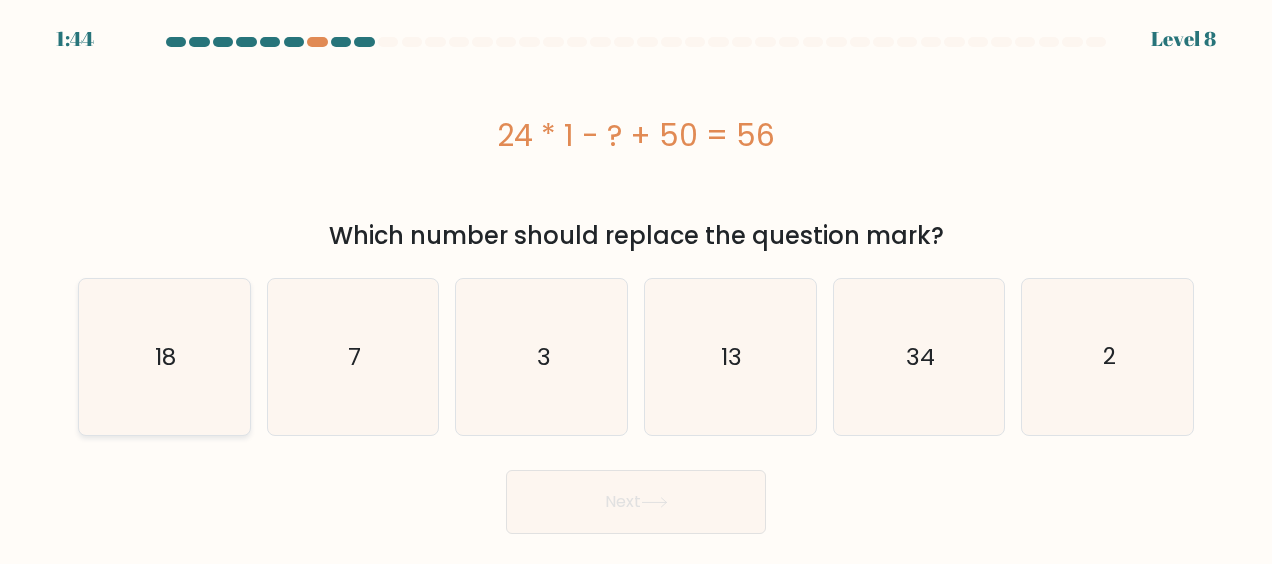 click on "18" at bounding box center [164, 357] 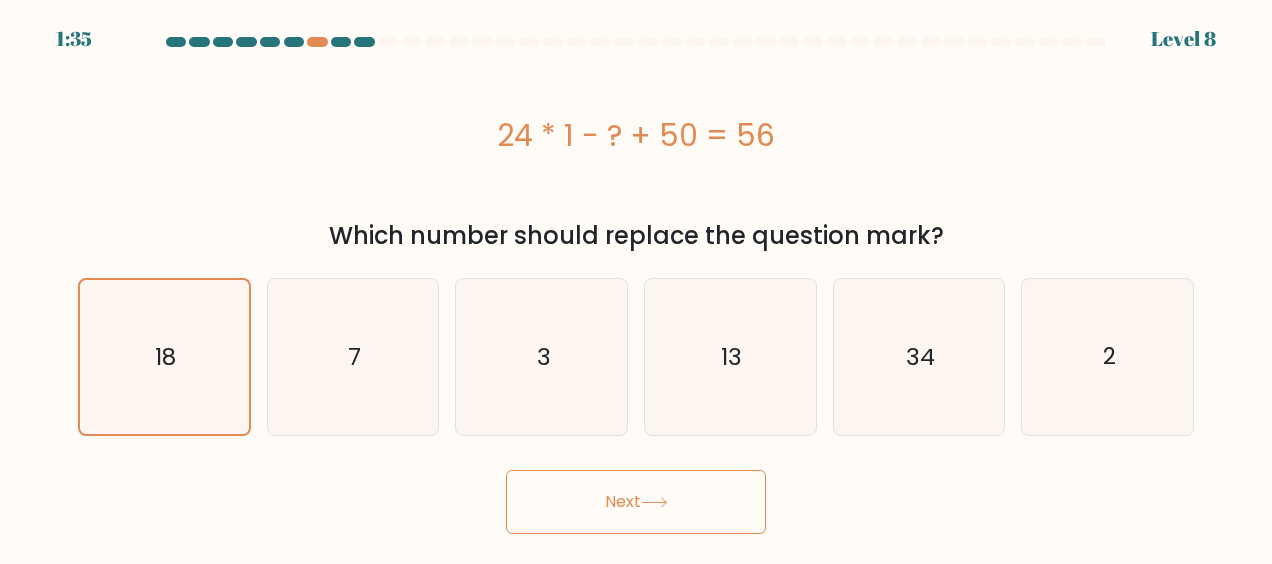 click on "Next" at bounding box center [636, 502] 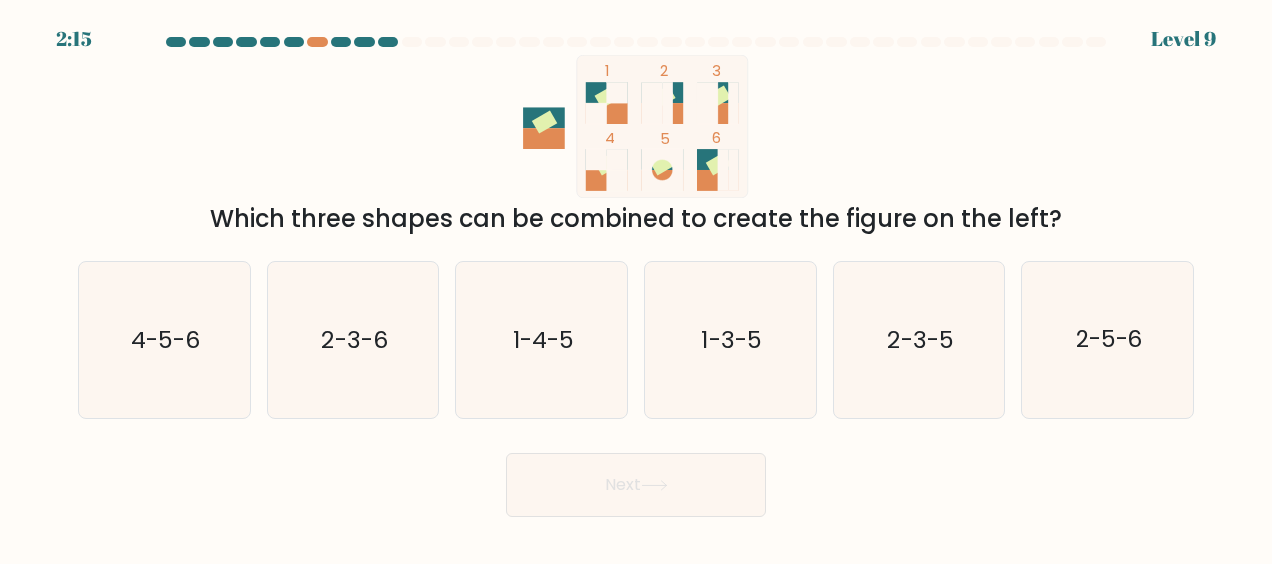 drag, startPoint x: 206, startPoint y: 217, endPoint x: 1068, endPoint y: 232, distance: 862.1305 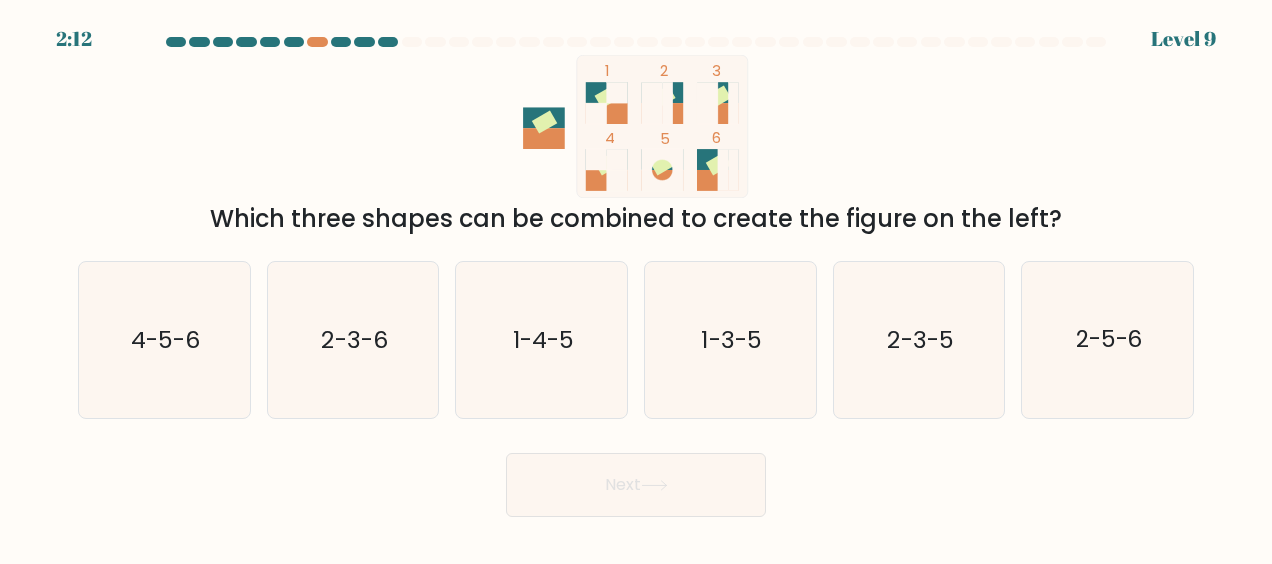 click at bounding box center [544, 138] 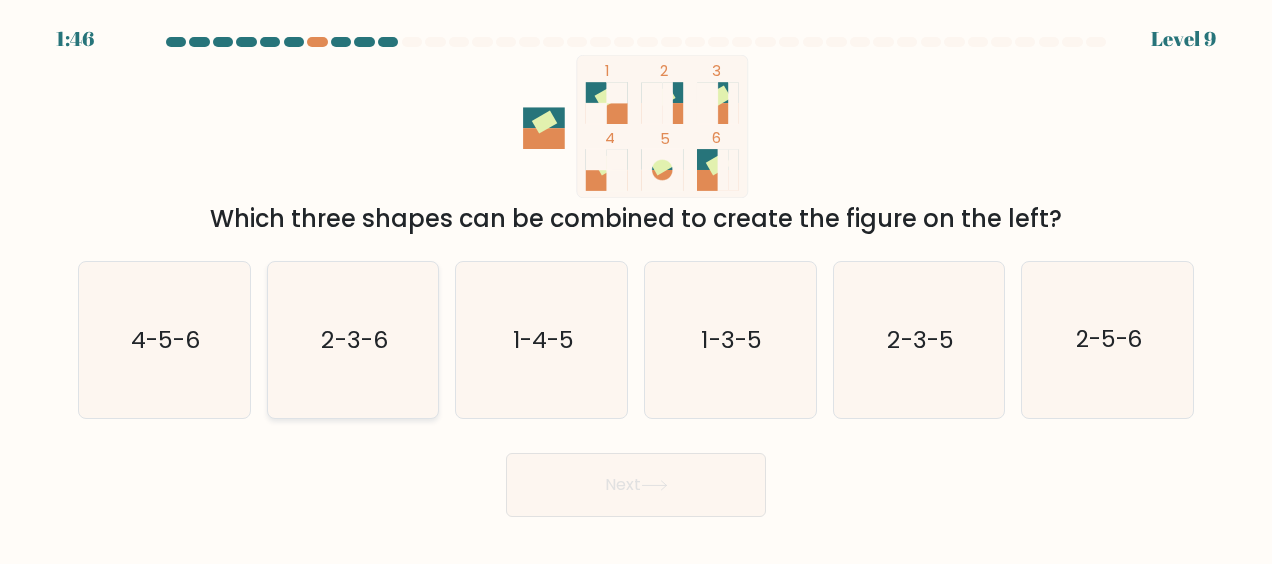 click on "2-3-6" at bounding box center [353, 340] 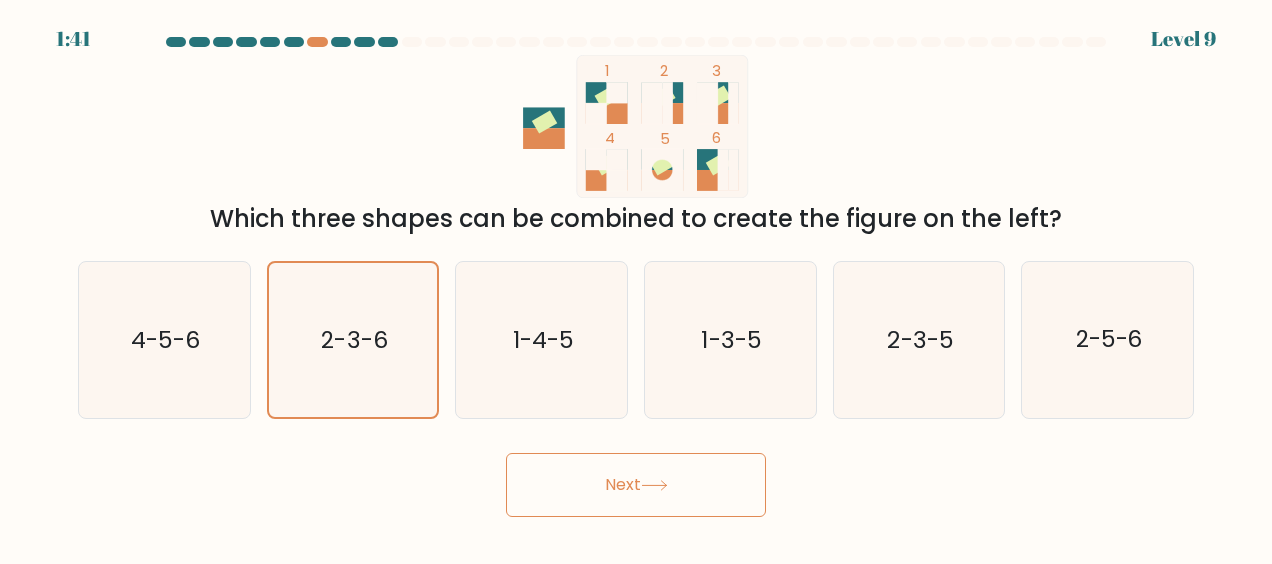 click on "Next" at bounding box center (636, 485) 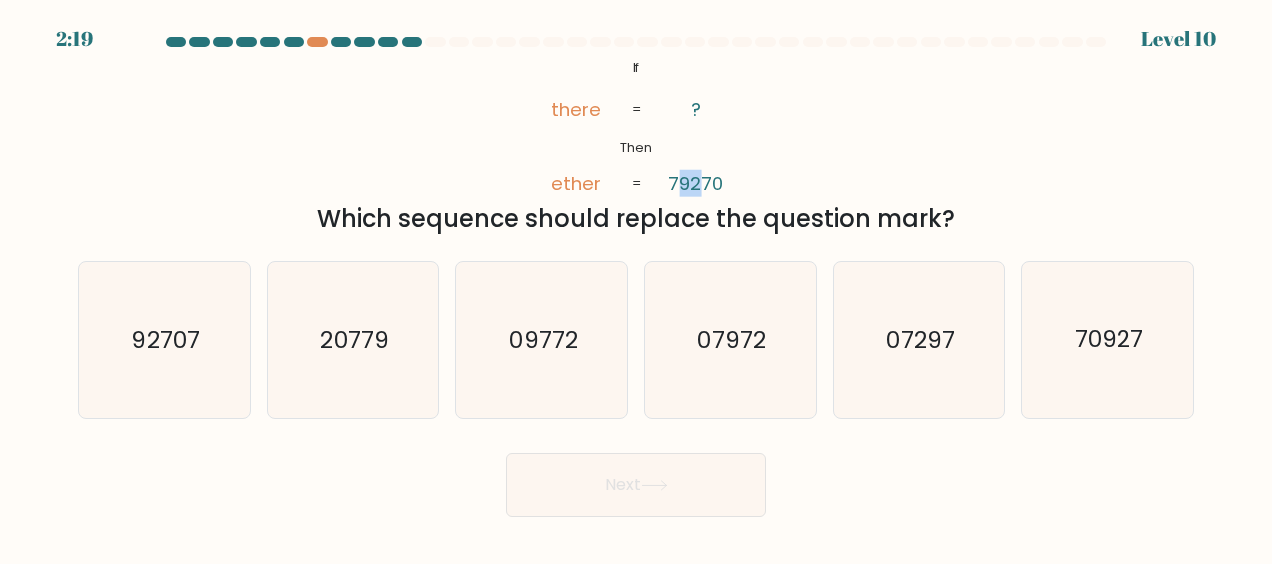 drag, startPoint x: 681, startPoint y: 189, endPoint x: 698, endPoint y: 194, distance: 17.720045 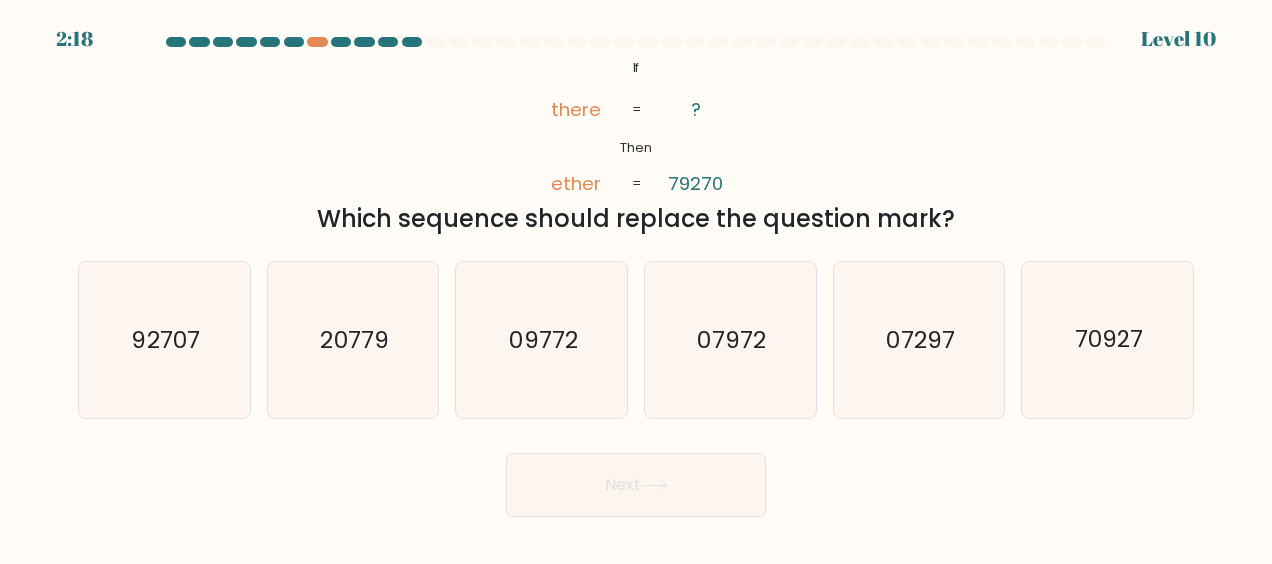 drag, startPoint x: 698, startPoint y: 194, endPoint x: 653, endPoint y: 196, distance: 45.044422 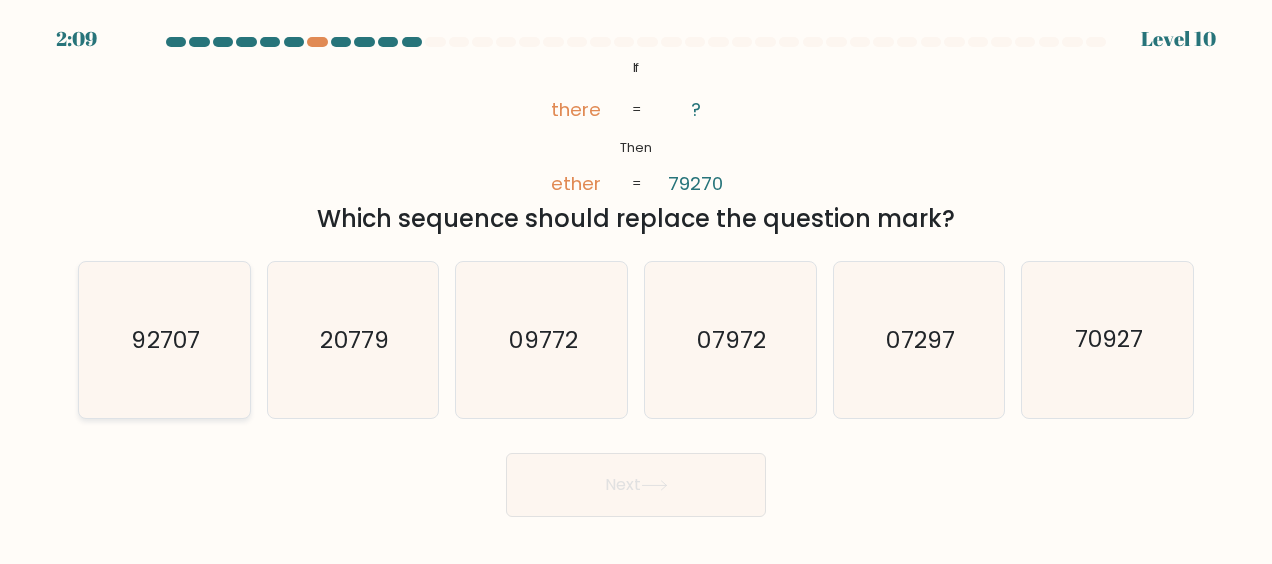 click on "92707" at bounding box center [166, 340] 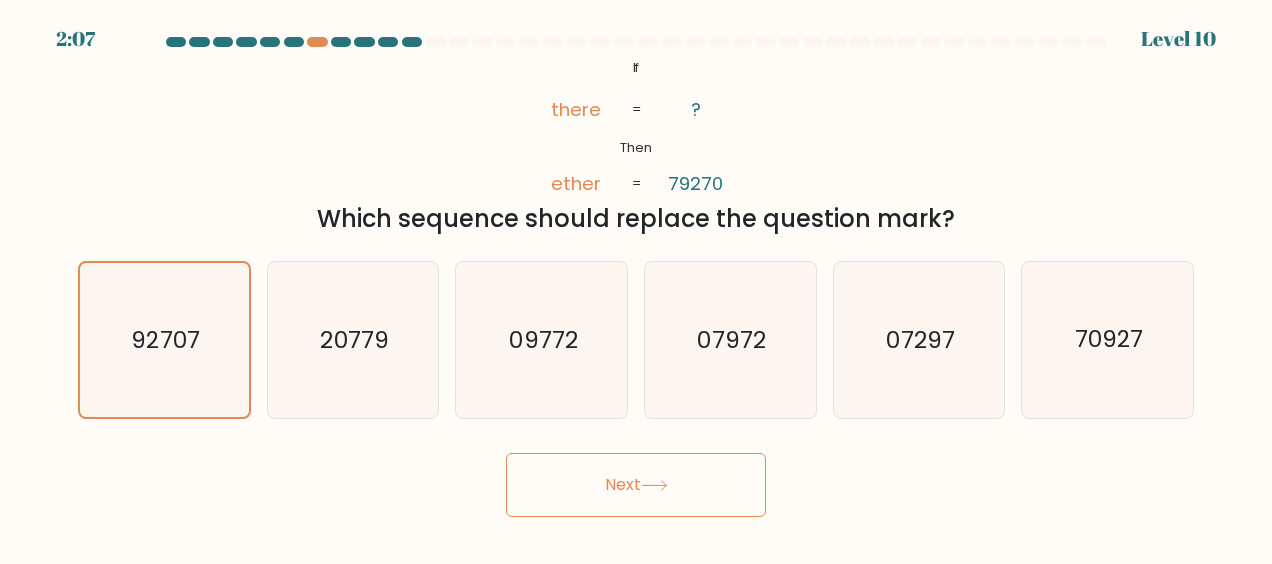 click on "Next" at bounding box center [636, 485] 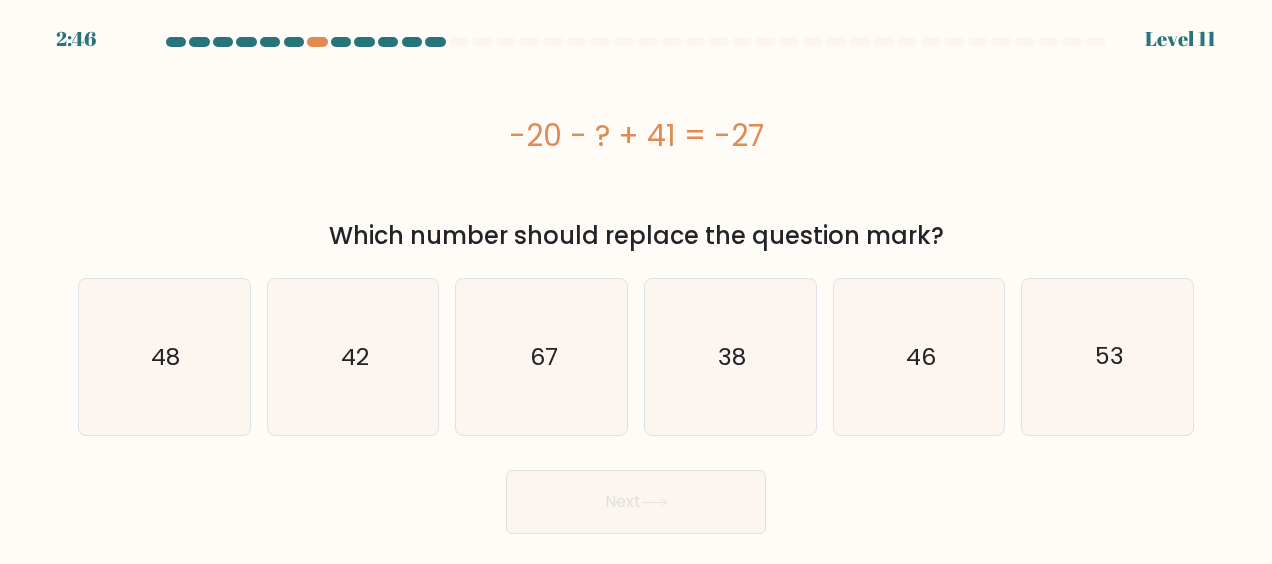 drag, startPoint x: 513, startPoint y: 129, endPoint x: 697, endPoint y: 142, distance: 184.45866 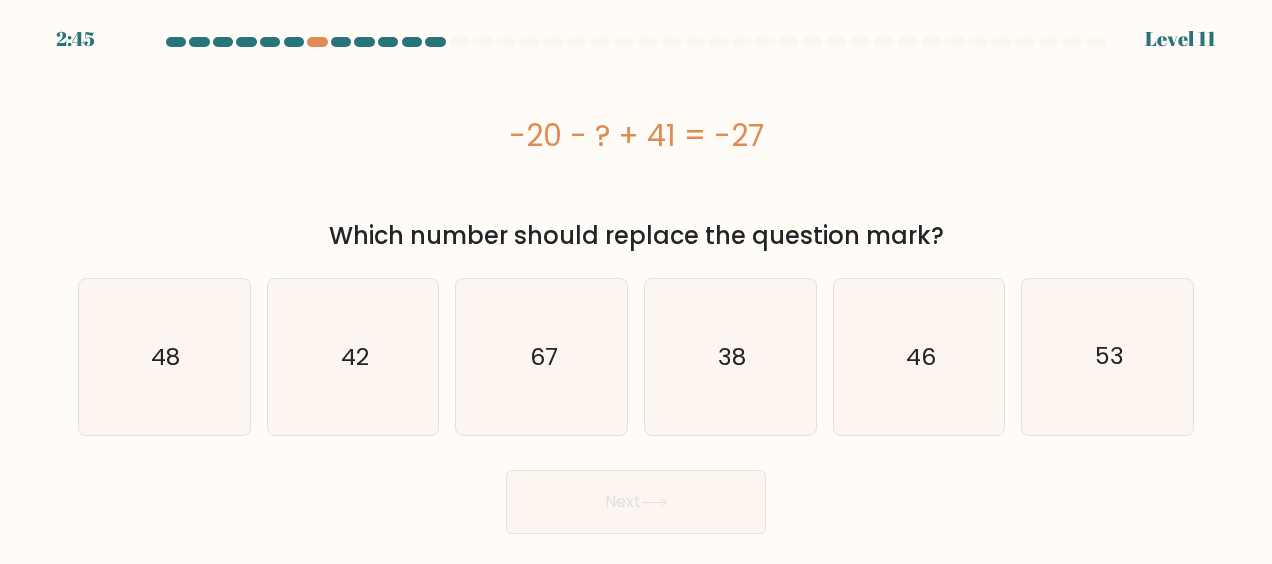 drag, startPoint x: 697, startPoint y: 142, endPoint x: 667, endPoint y: 152, distance: 31.622776 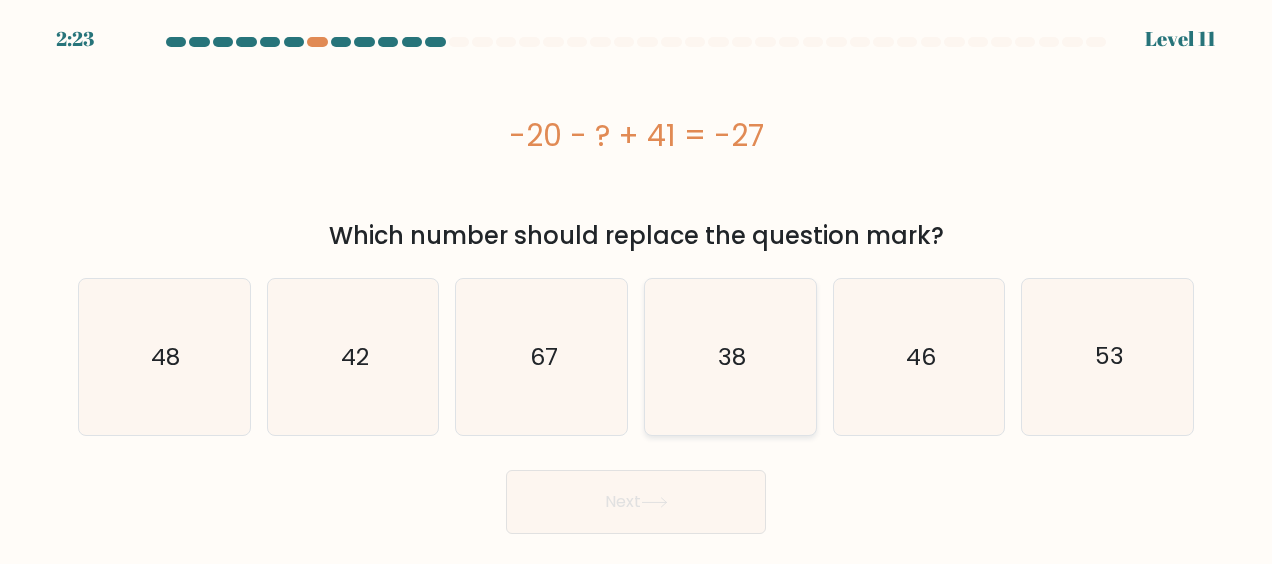 click on "38" at bounding box center (730, 357) 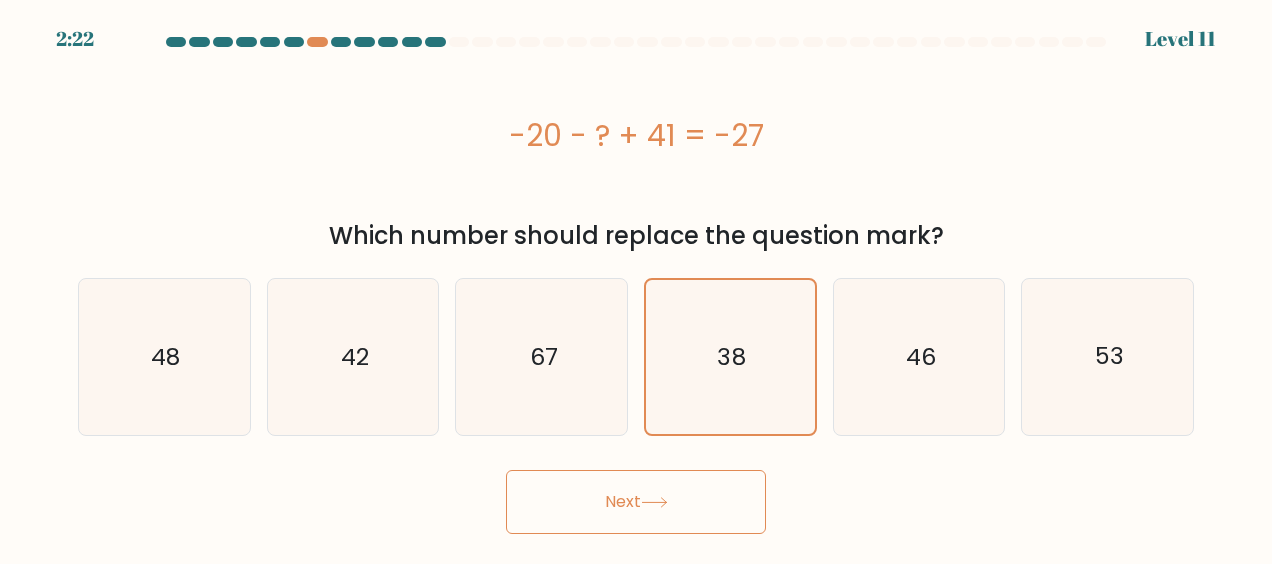 click on "Next" at bounding box center (636, 502) 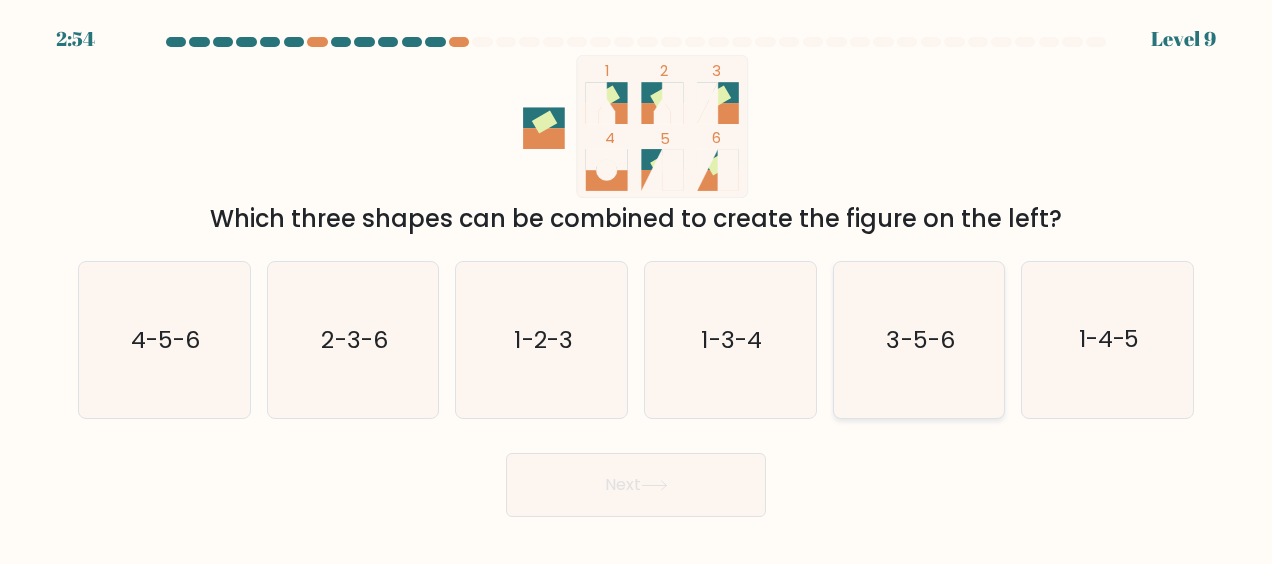 click on "3-5-6" at bounding box center (921, 340) 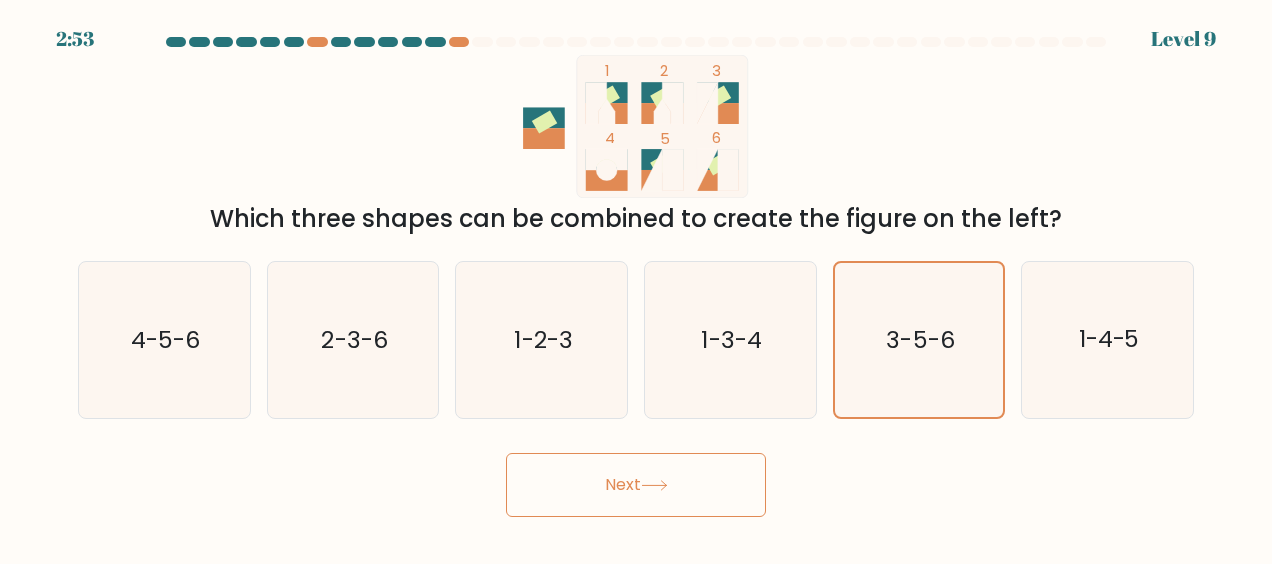 click on "Next" at bounding box center [636, 485] 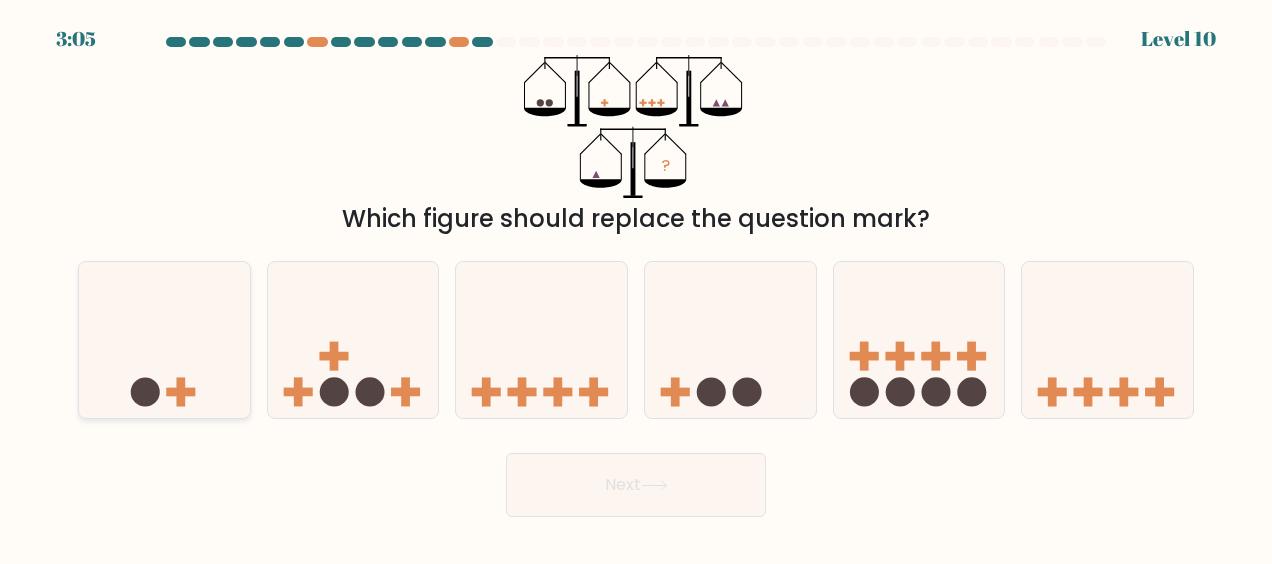 click at bounding box center (164, 340) 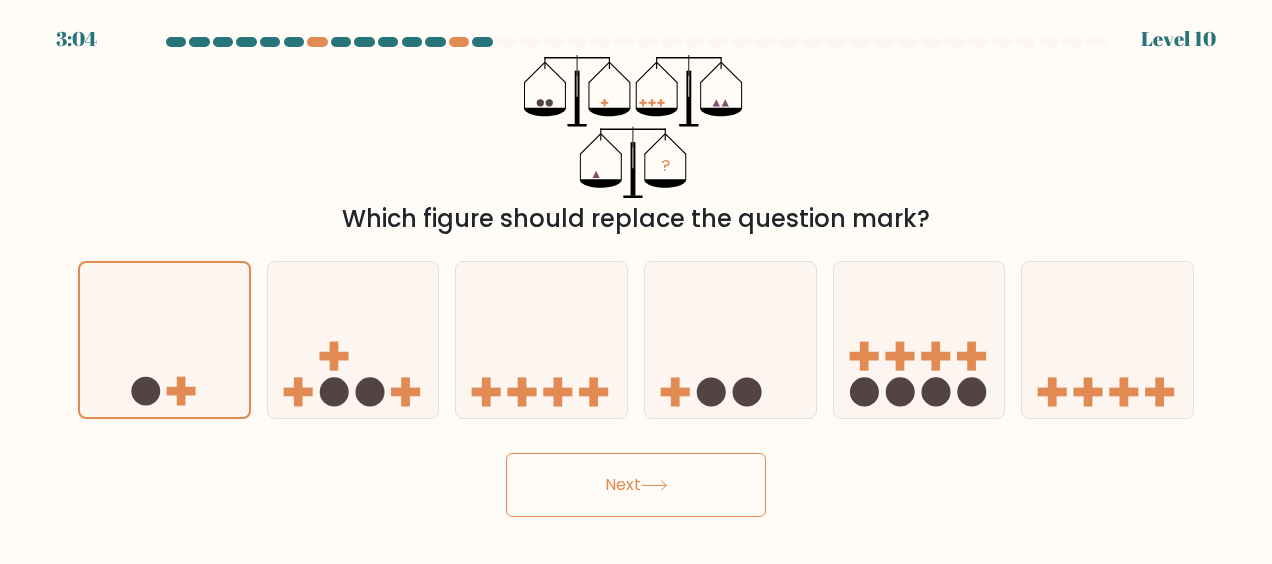 click on "Next" at bounding box center [636, 485] 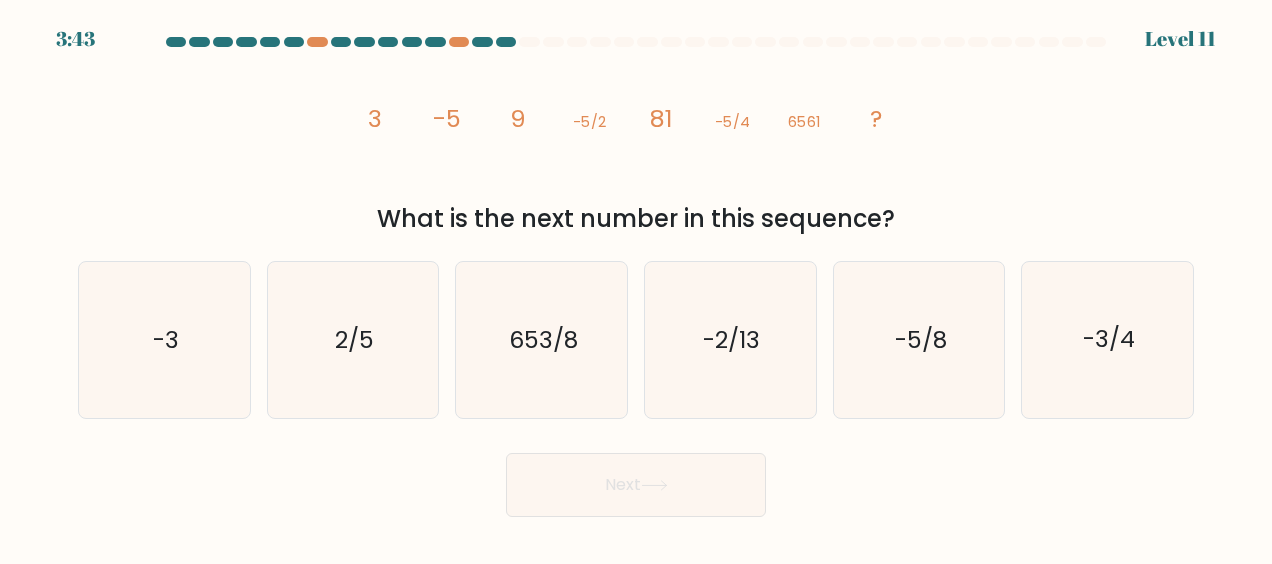 drag, startPoint x: 377, startPoint y: 220, endPoint x: 928, endPoint y: 219, distance: 551.0009 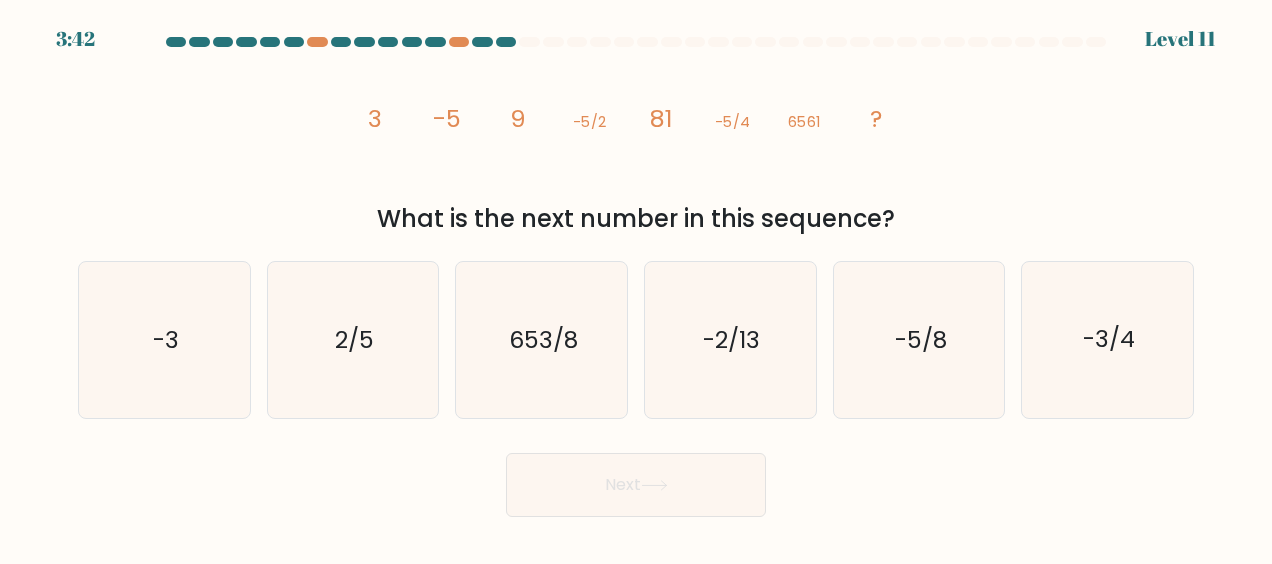 click on "image/svg+xml
3
-5
9
-5/2
81
-5/4
6561
?" at bounding box center [636, 126] 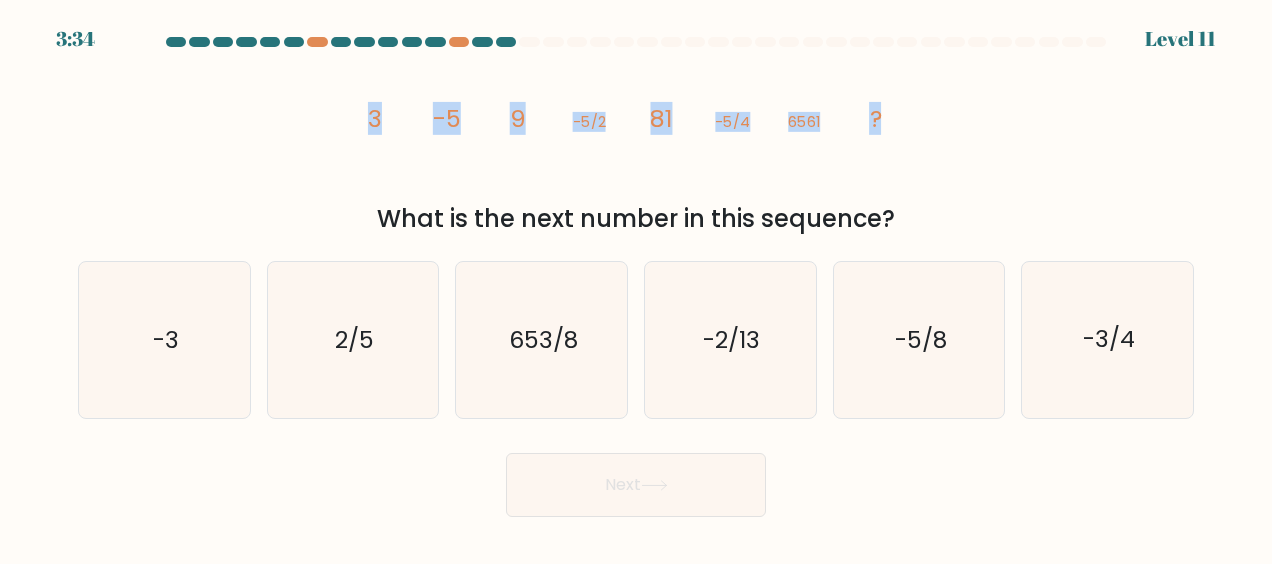 drag, startPoint x: 367, startPoint y: 113, endPoint x: 906, endPoint y: 132, distance: 539.3348 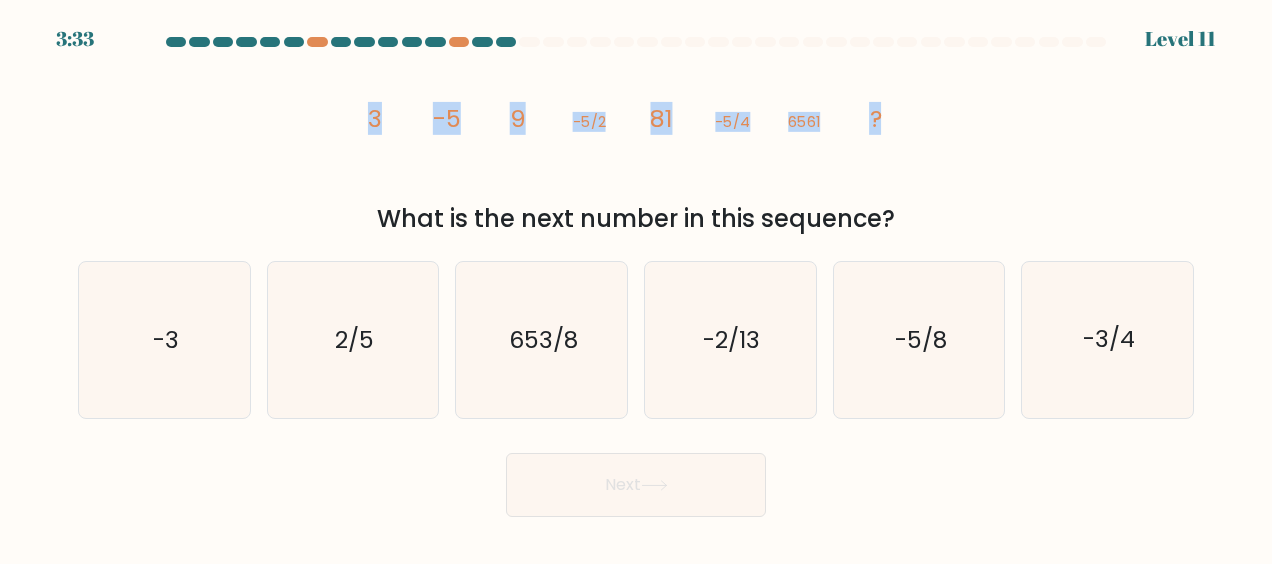 click on "81" at bounding box center (375, 118) 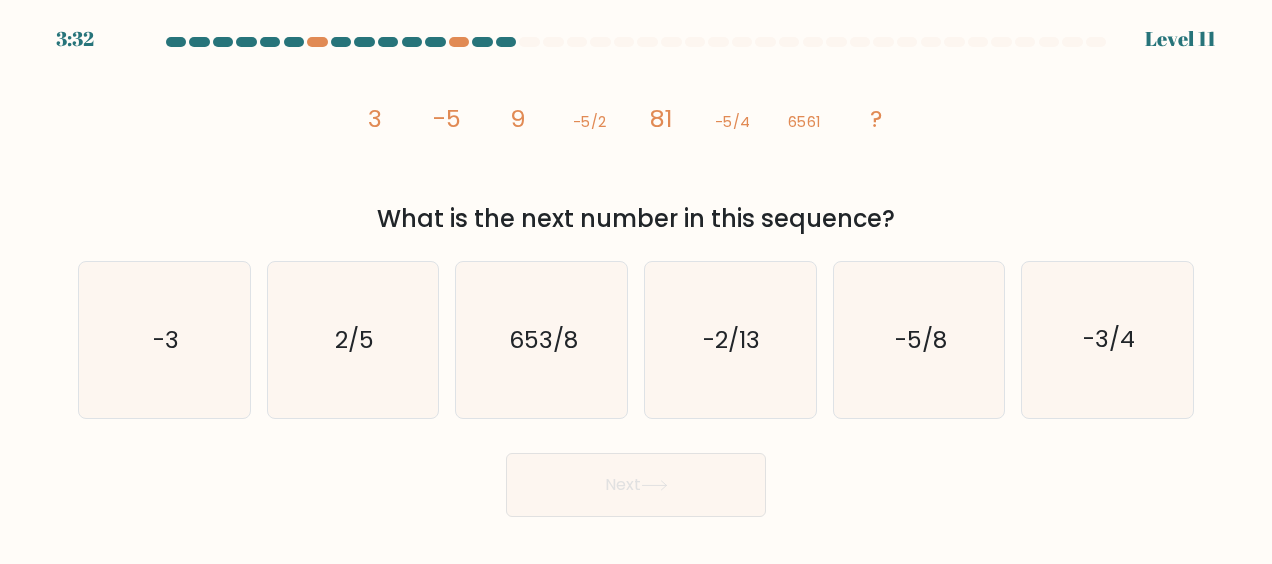 drag, startPoint x: 374, startPoint y: 116, endPoint x: 392, endPoint y: 116, distance: 18 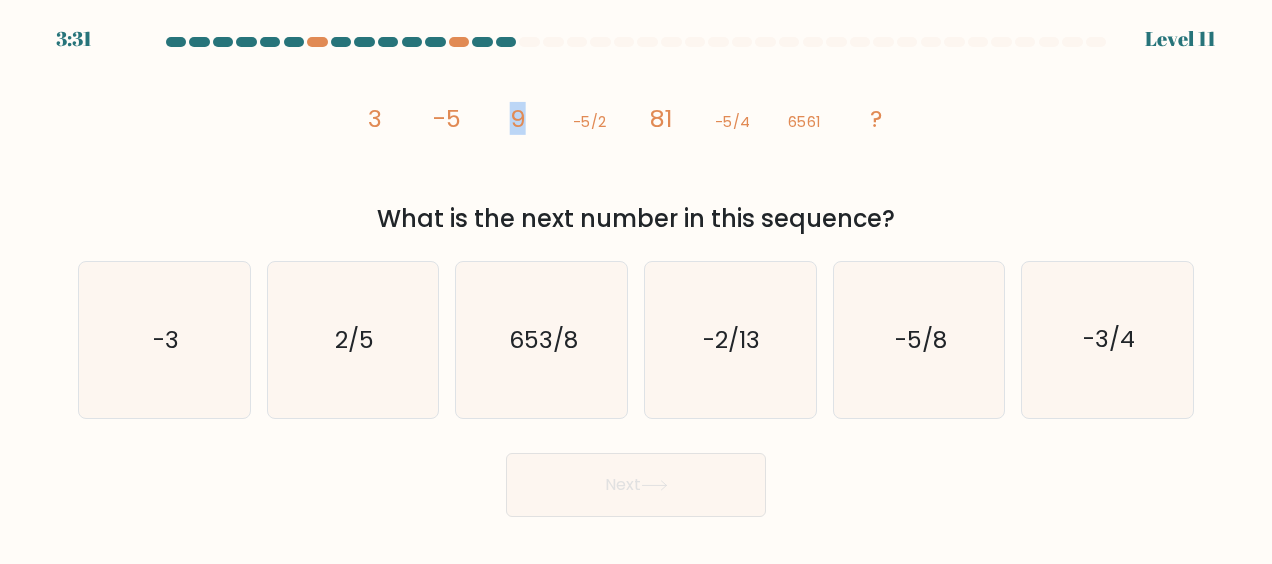 click on "9" at bounding box center (375, 118) 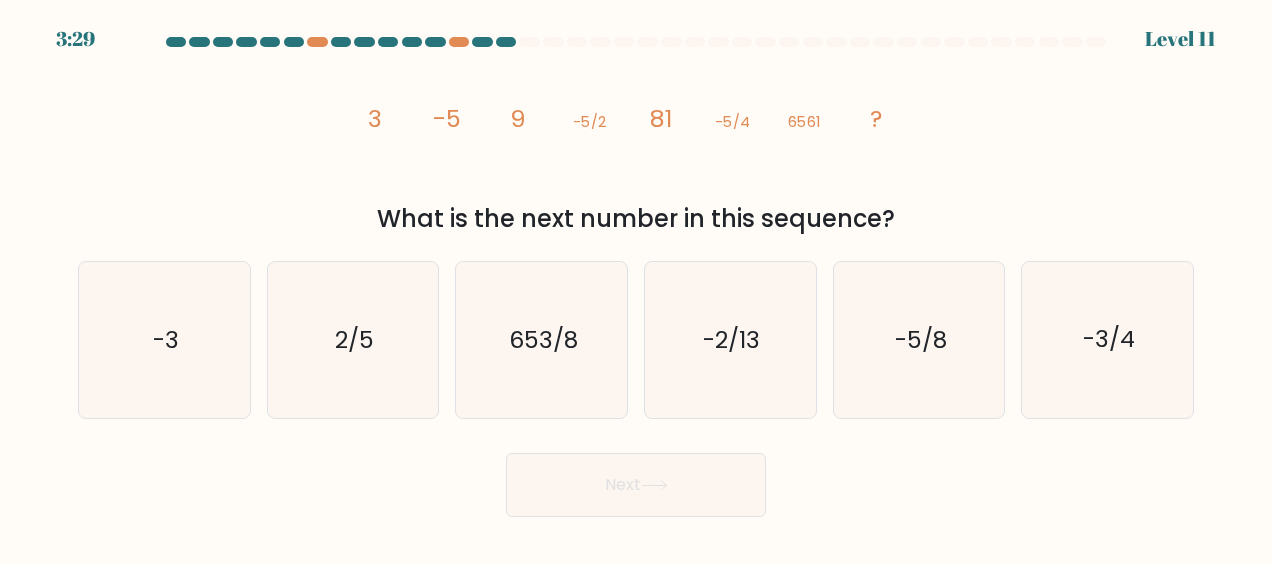 drag, startPoint x: 521, startPoint y: 114, endPoint x: 818, endPoint y: 190, distance: 306.56973 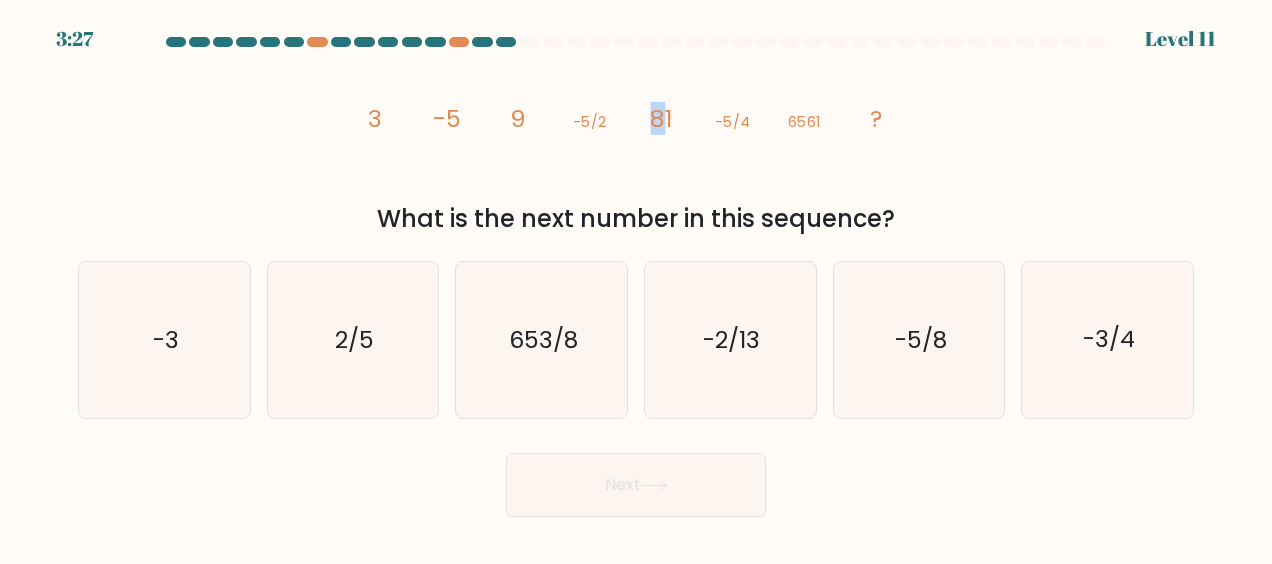 click on "81" at bounding box center [375, 118] 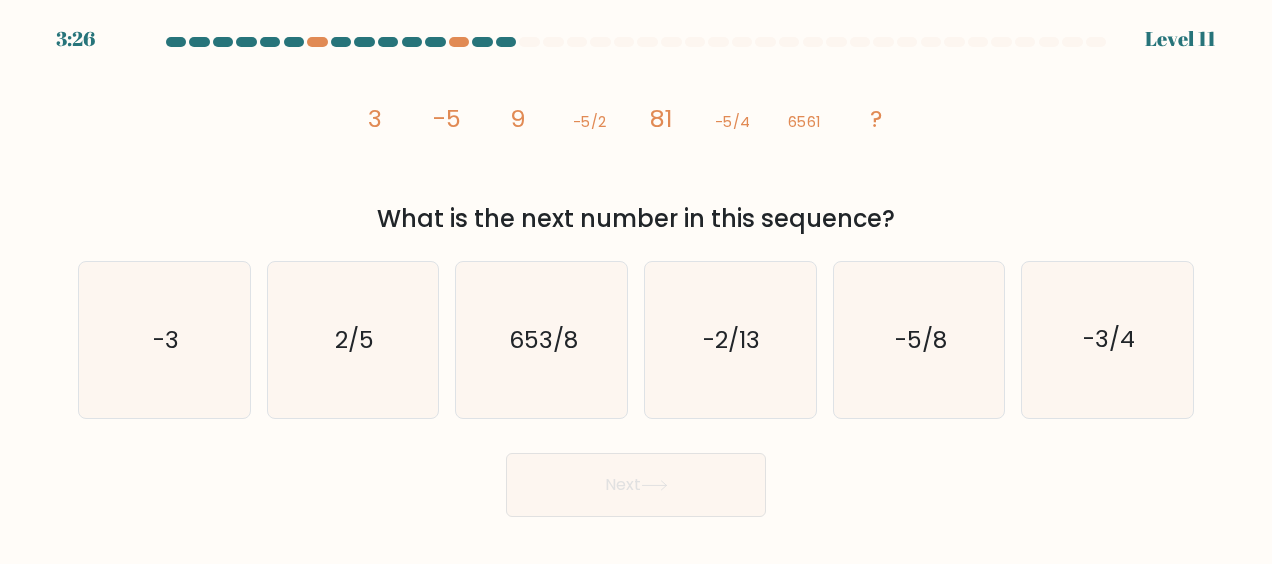 drag, startPoint x: 660, startPoint y: 129, endPoint x: 942, endPoint y: 193, distance: 289.17123 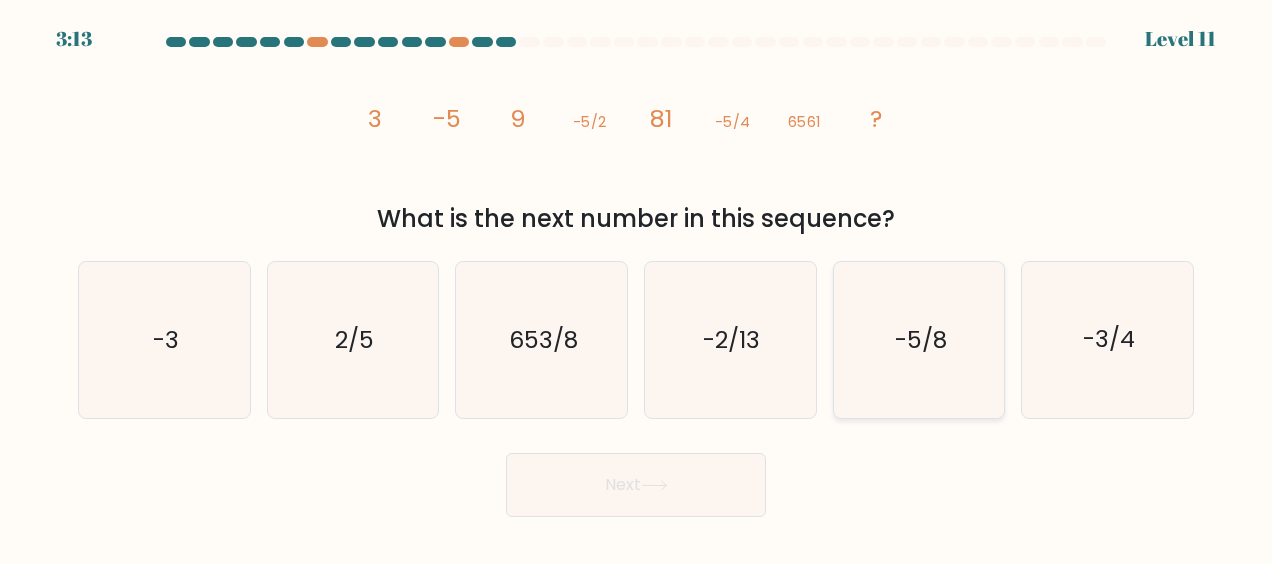 click on "-5/8" at bounding box center [919, 340] 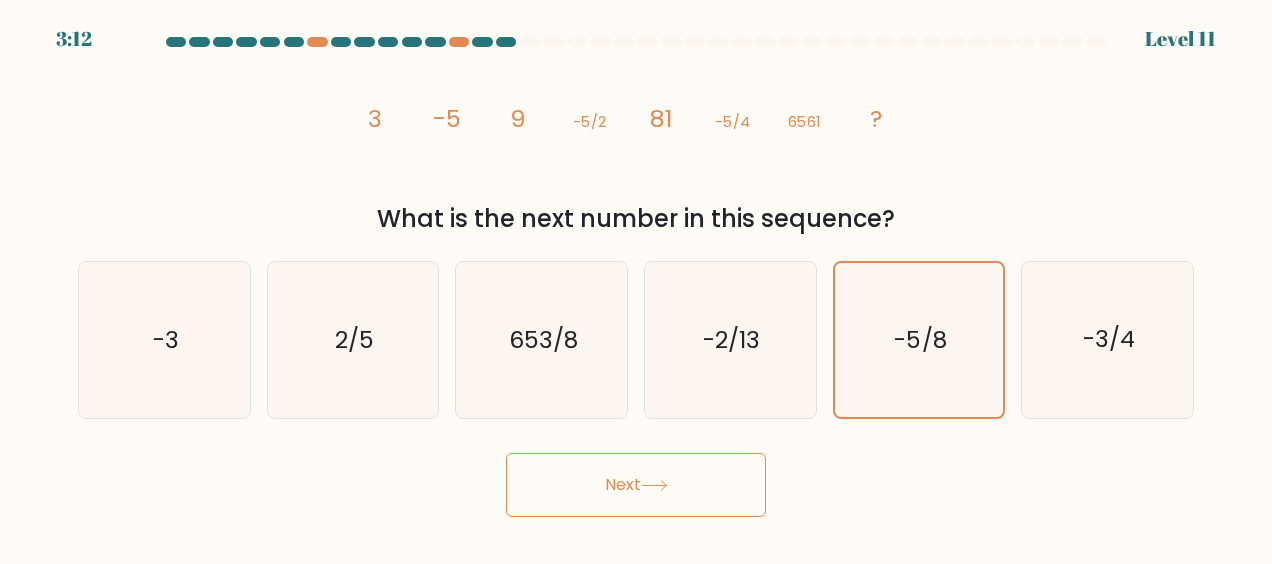click on "Next" at bounding box center [636, 485] 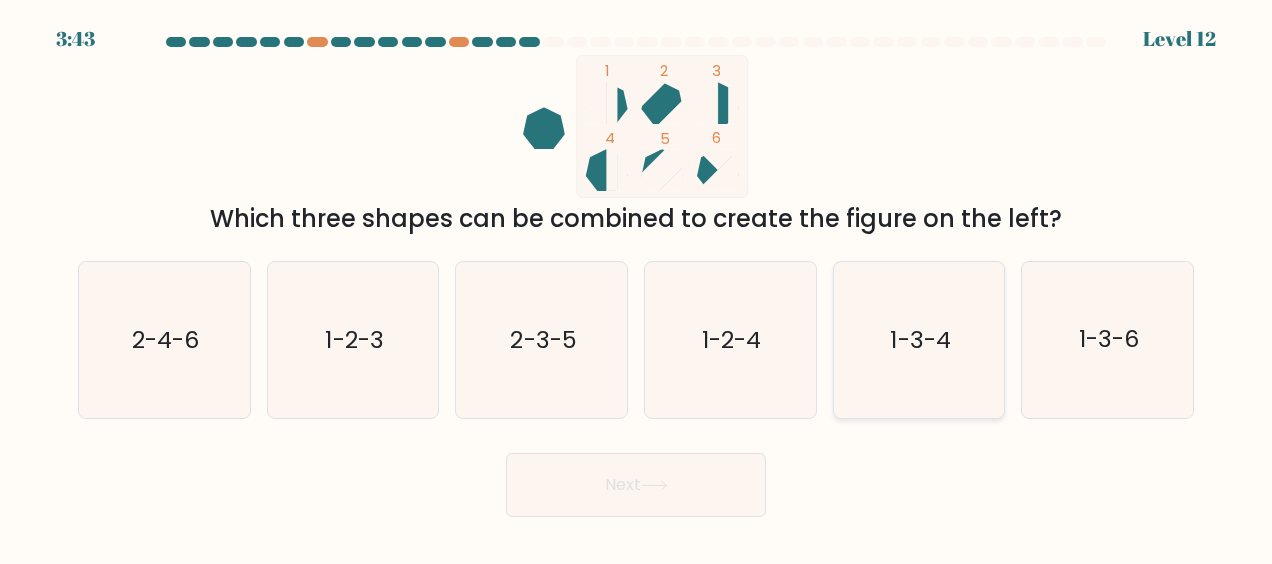 click on "1-3-4" at bounding box center [919, 340] 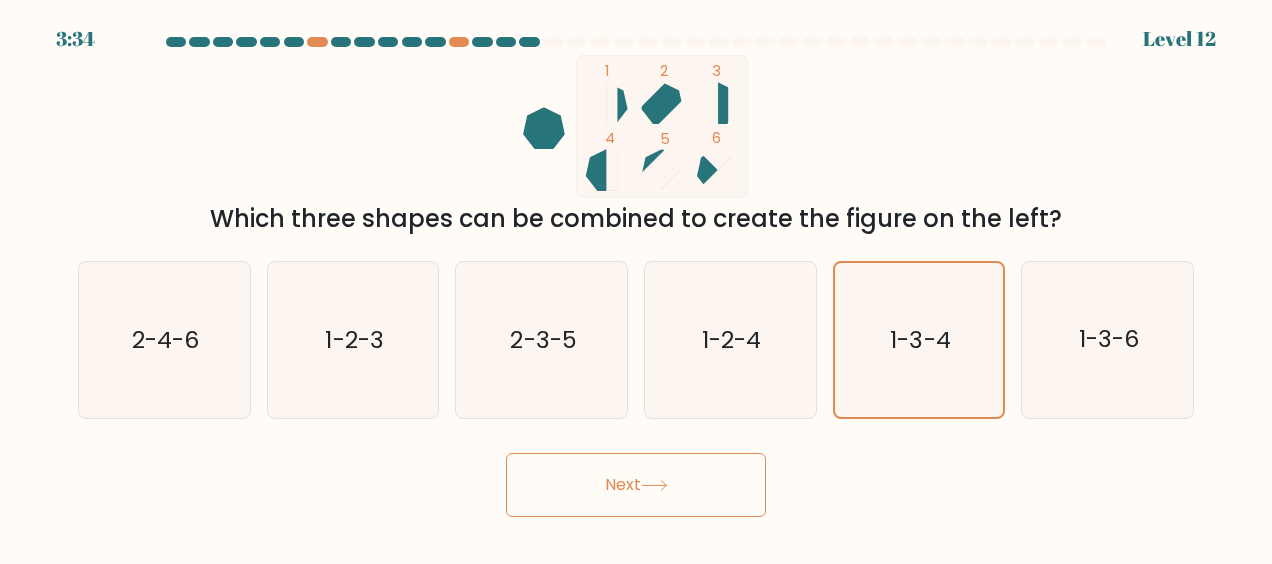 click on "Next" at bounding box center (636, 485) 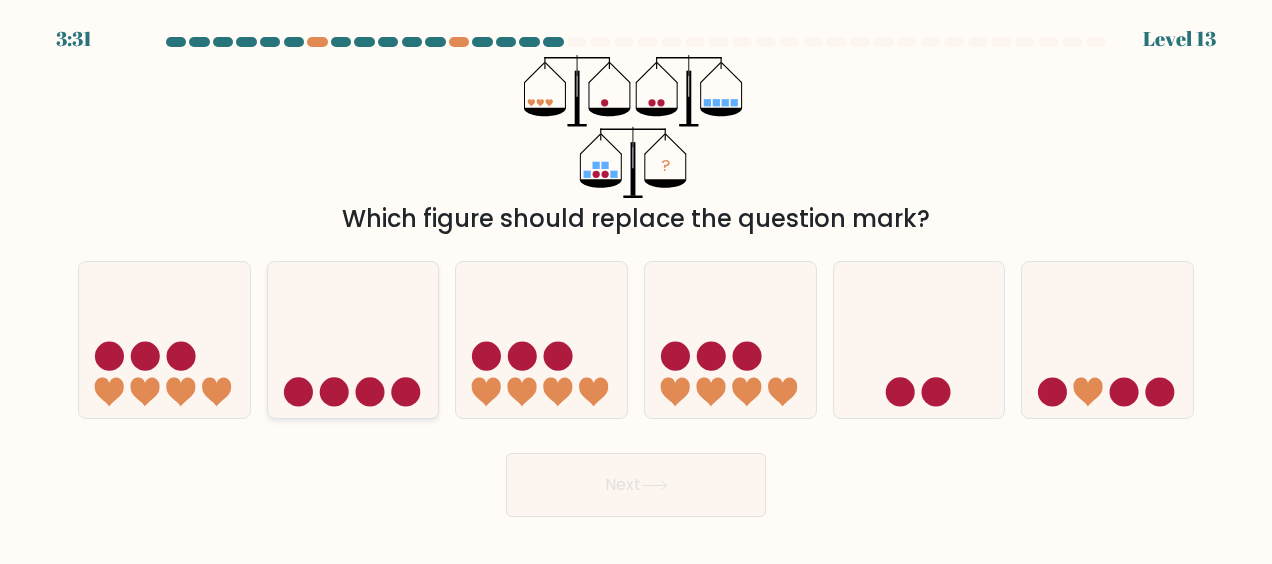 click at bounding box center (353, 340) 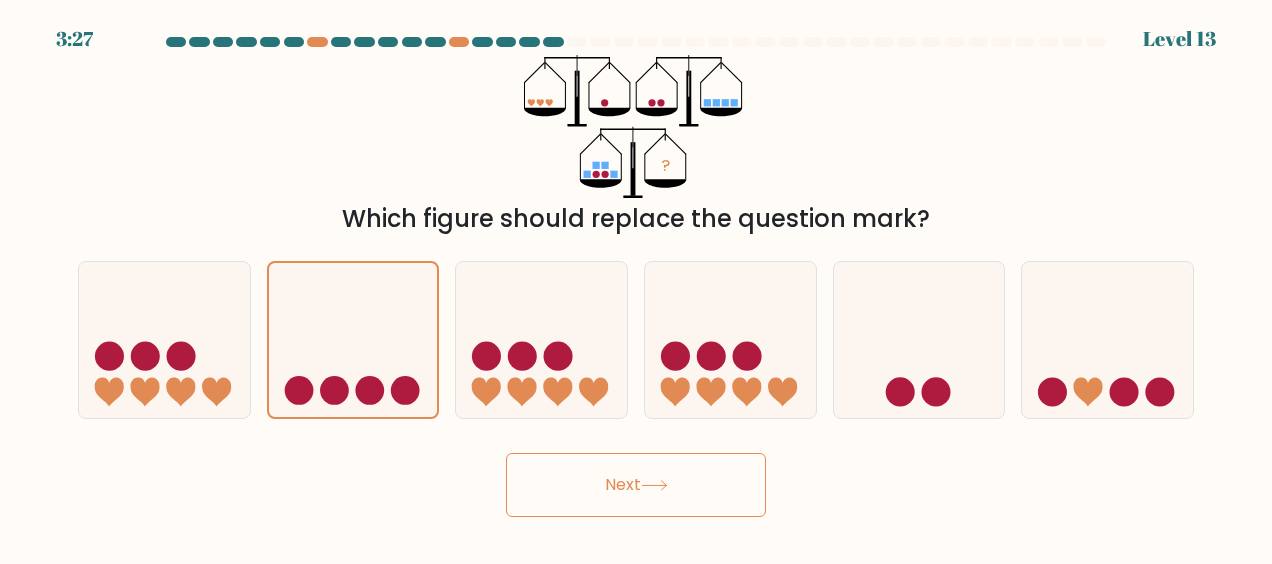 click at bounding box center [654, 485] 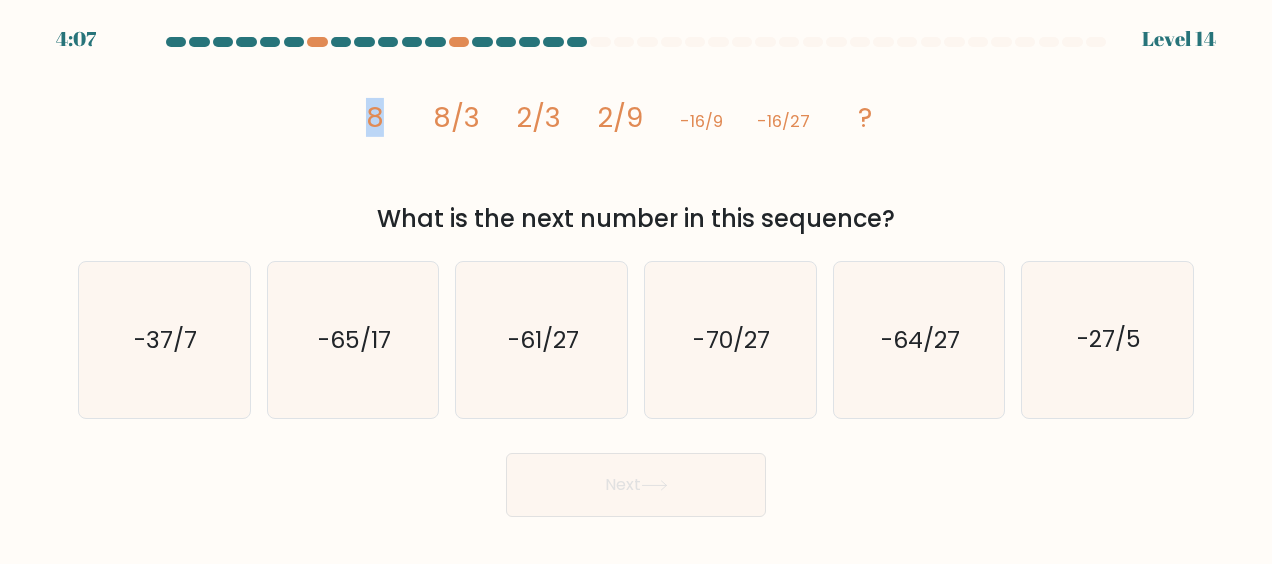 drag, startPoint x: 365, startPoint y: 115, endPoint x: 385, endPoint y: 115, distance: 20 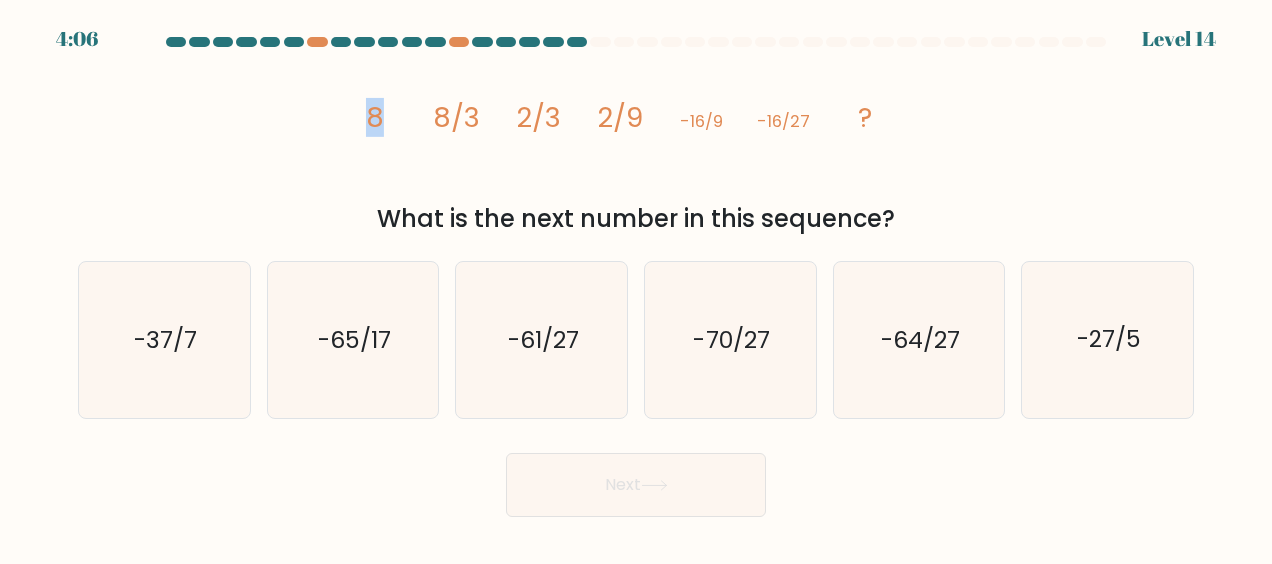 copy on "8" 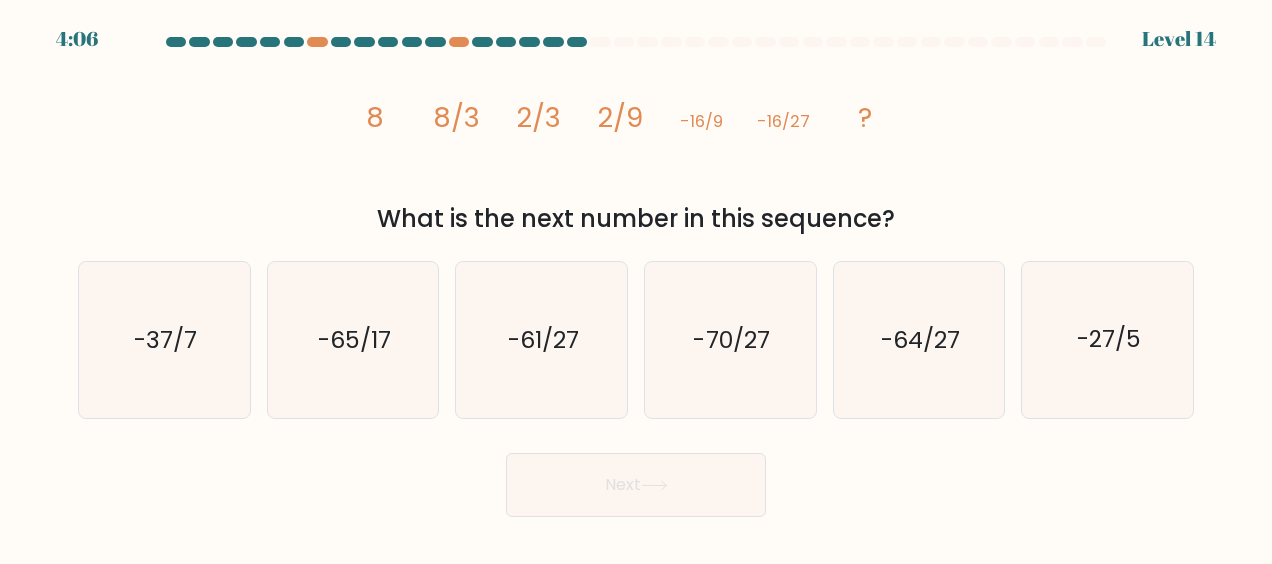 click on "8/3" at bounding box center (375, 117) 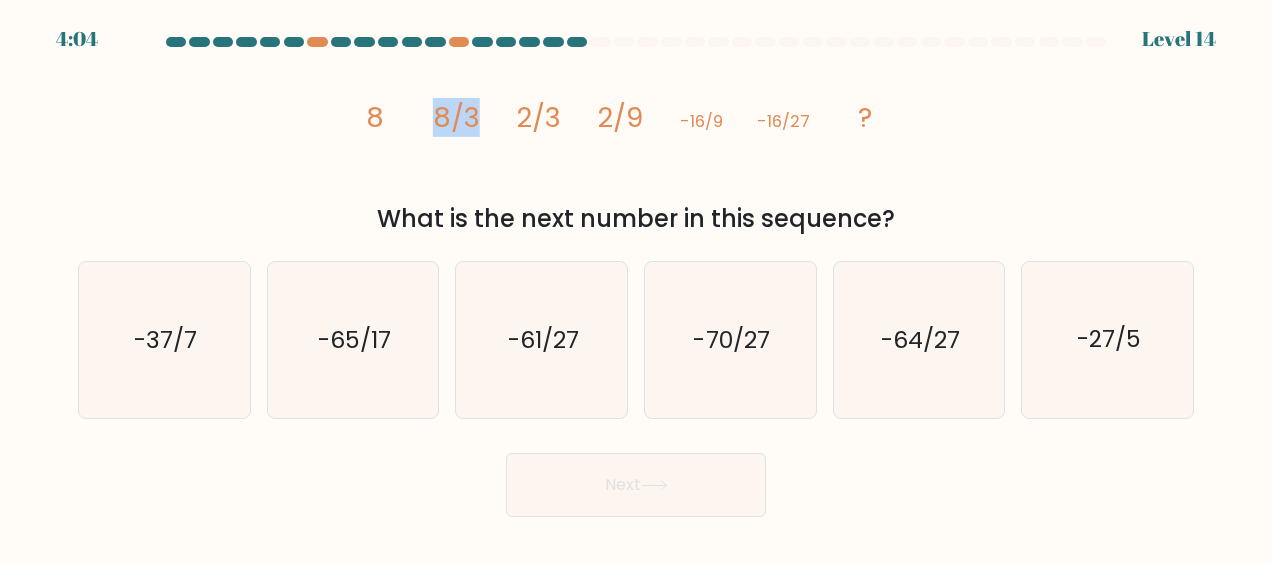 drag, startPoint x: 435, startPoint y: 115, endPoint x: 478, endPoint y: 115, distance: 43 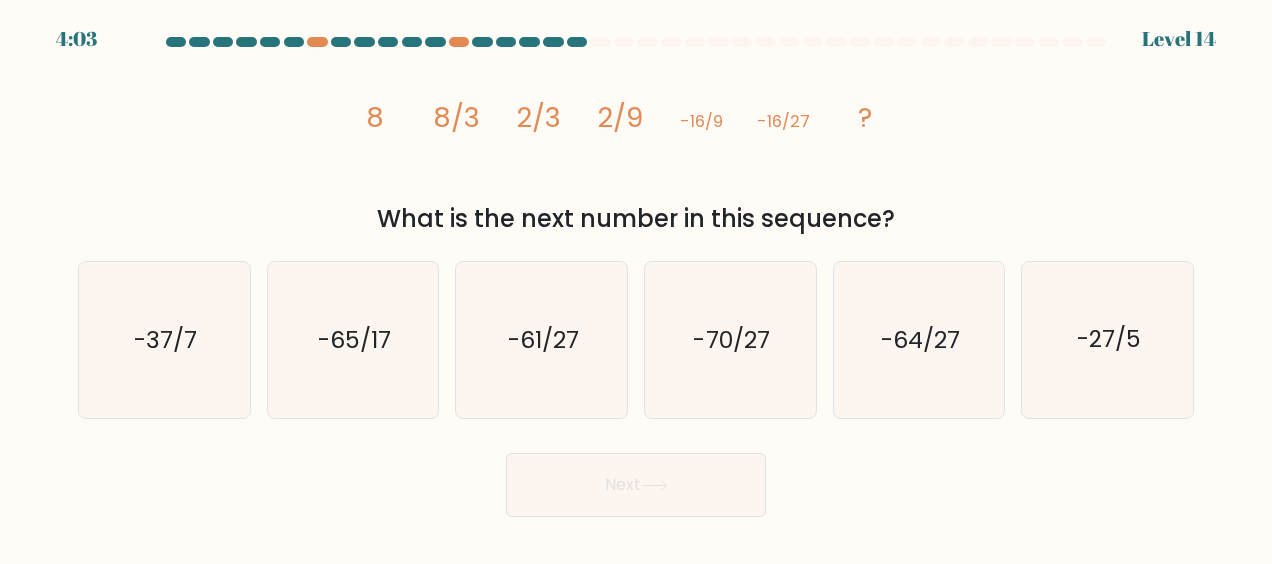 drag, startPoint x: 478, startPoint y: 115, endPoint x: 398, endPoint y: 132, distance: 81.78631 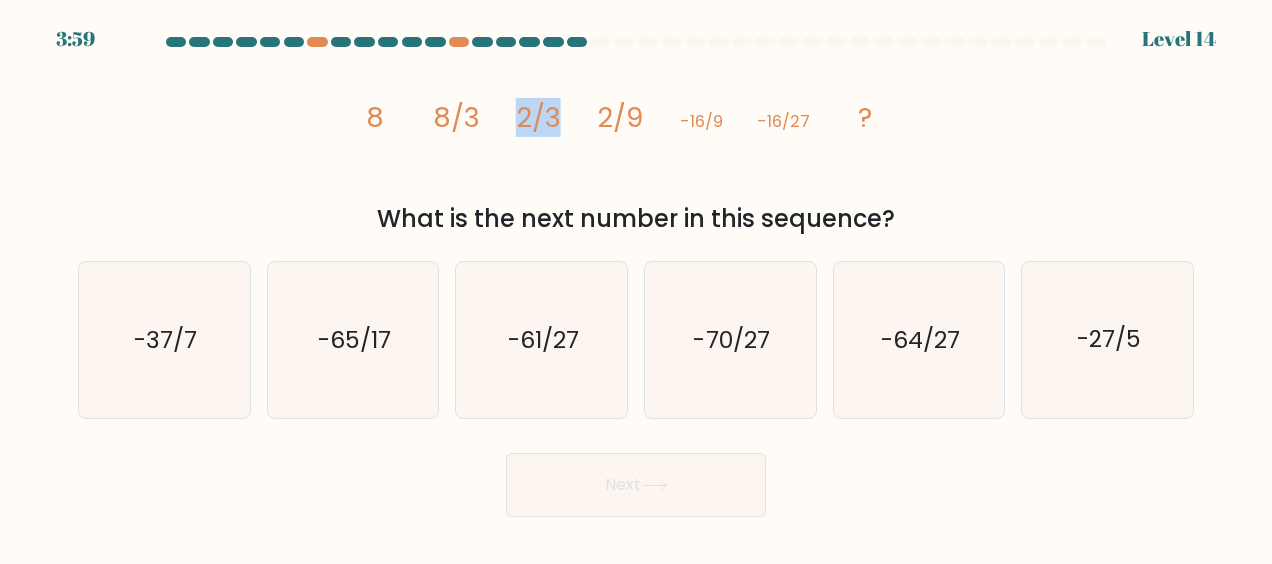drag, startPoint x: 503, startPoint y: 121, endPoint x: 555, endPoint y: 122, distance: 52.009613 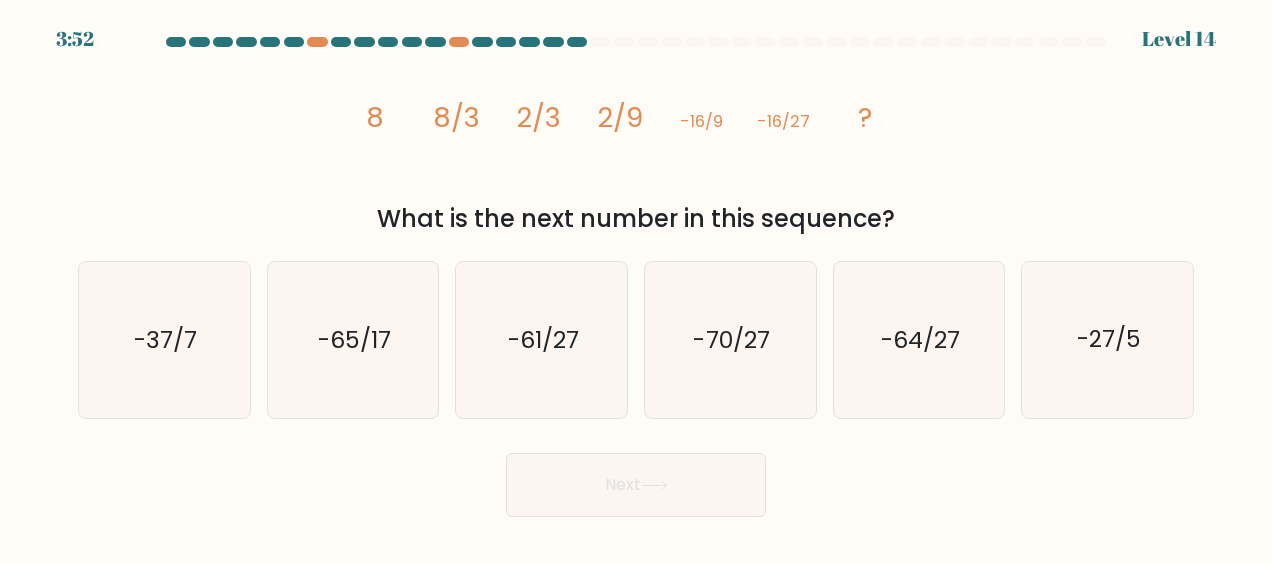 drag, startPoint x: 534, startPoint y: 120, endPoint x: 490, endPoint y: 170, distance: 66.6033 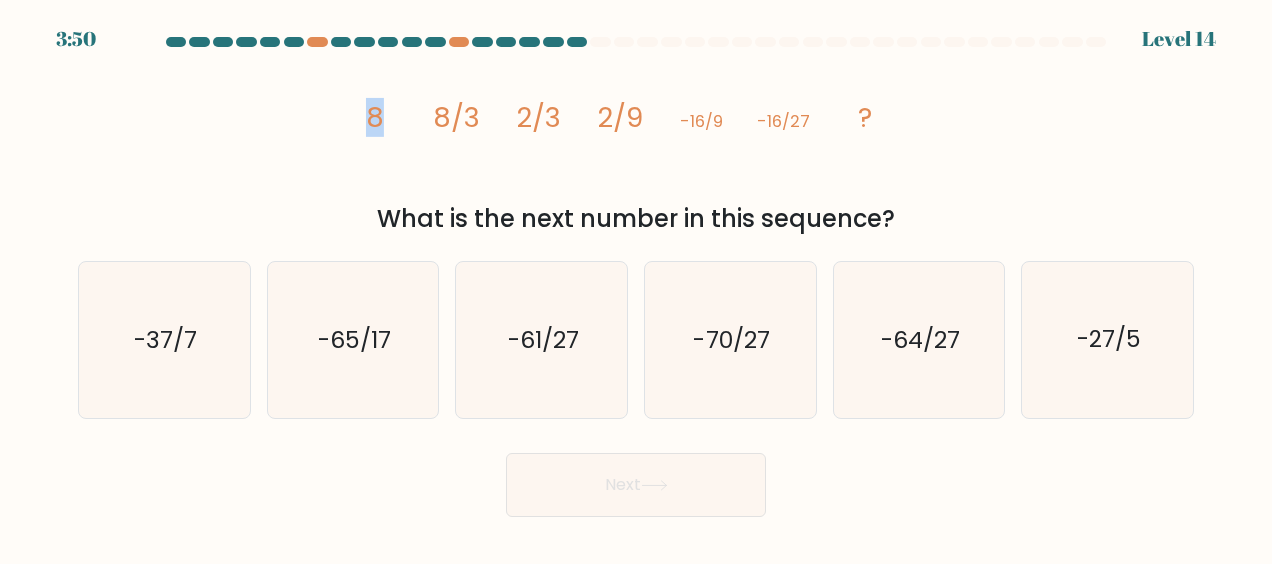 drag, startPoint x: 348, startPoint y: 117, endPoint x: 393, endPoint y: 115, distance: 45.044422 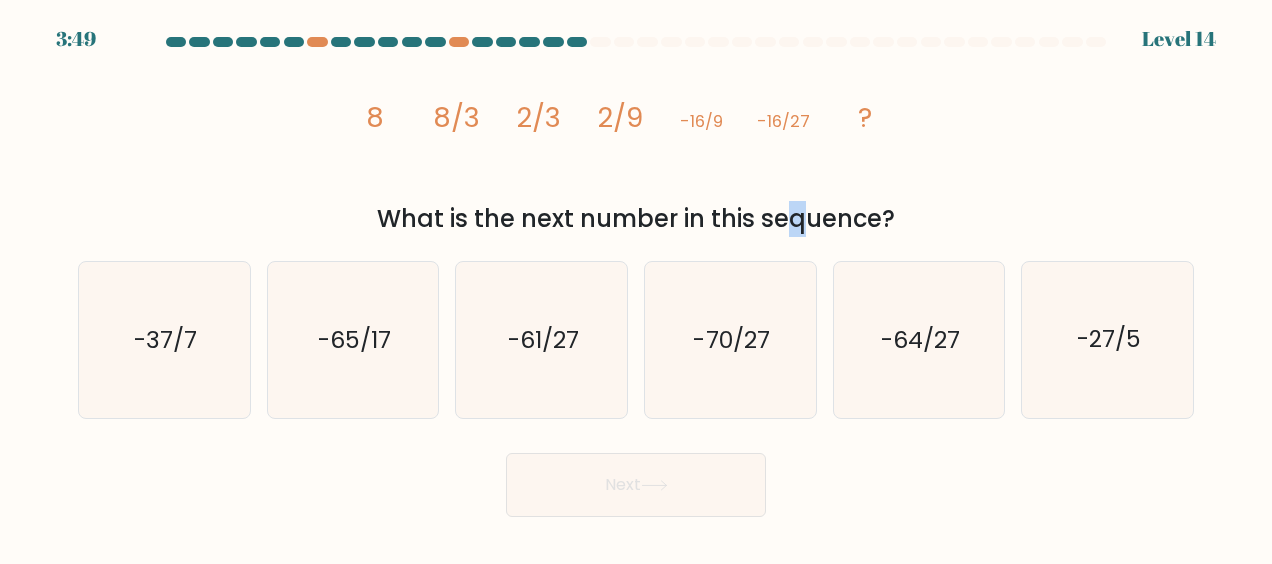 drag, startPoint x: 393, startPoint y: 115, endPoint x: 644, endPoint y: 218, distance: 271.3116 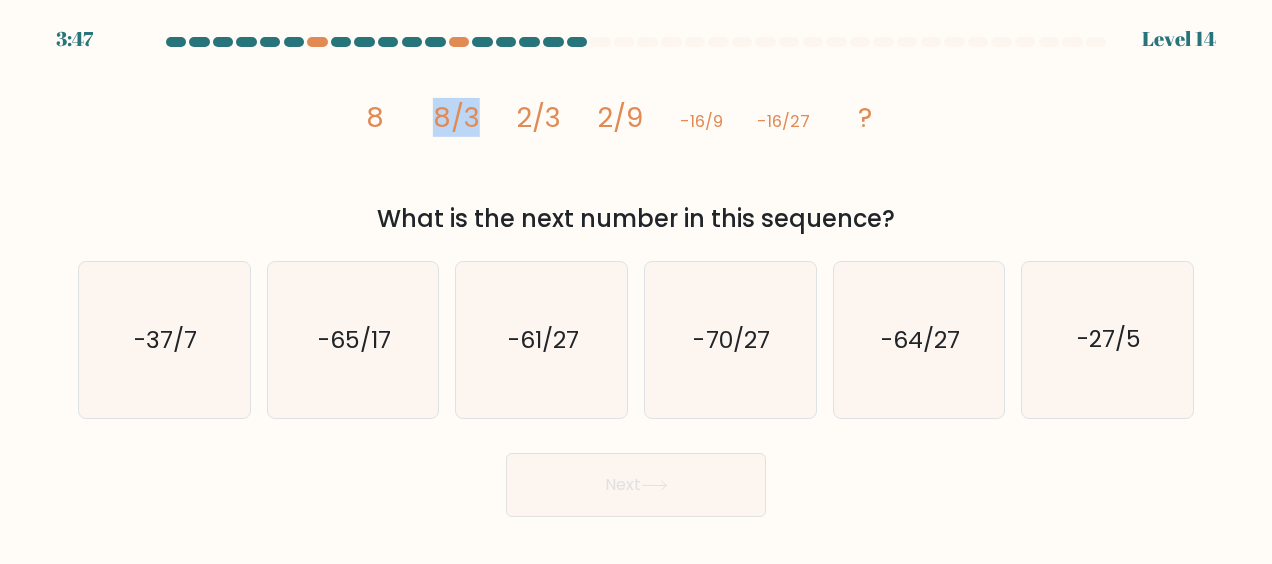 drag, startPoint x: 424, startPoint y: 124, endPoint x: 483, endPoint y: 124, distance: 59 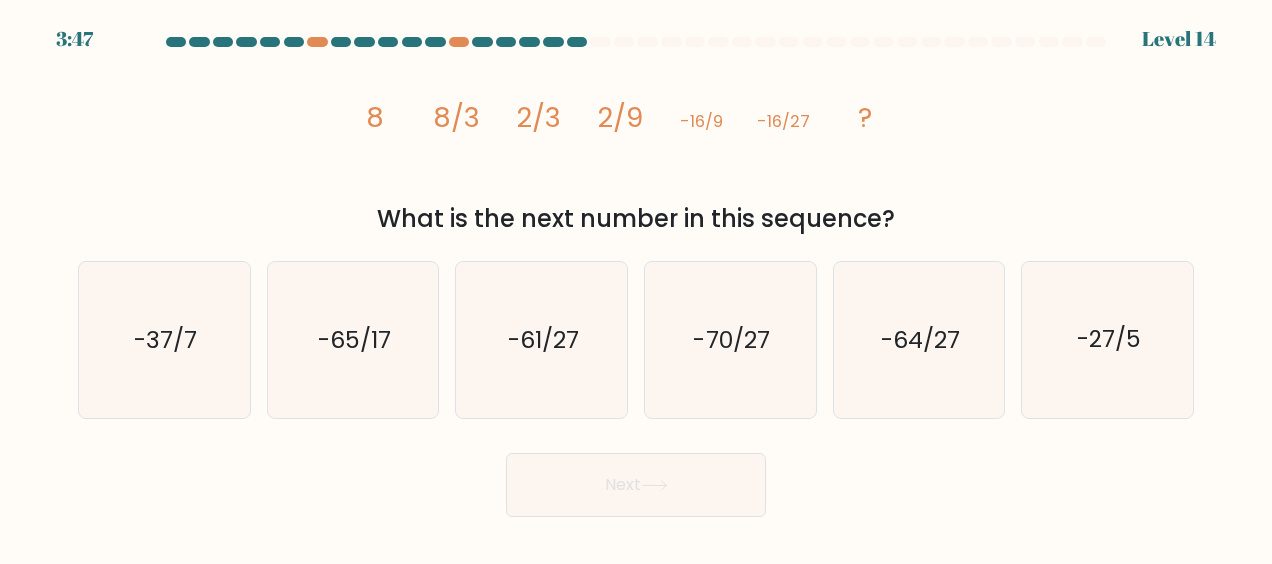 drag, startPoint x: 483, startPoint y: 124, endPoint x: 630, endPoint y: 173, distance: 154.9516 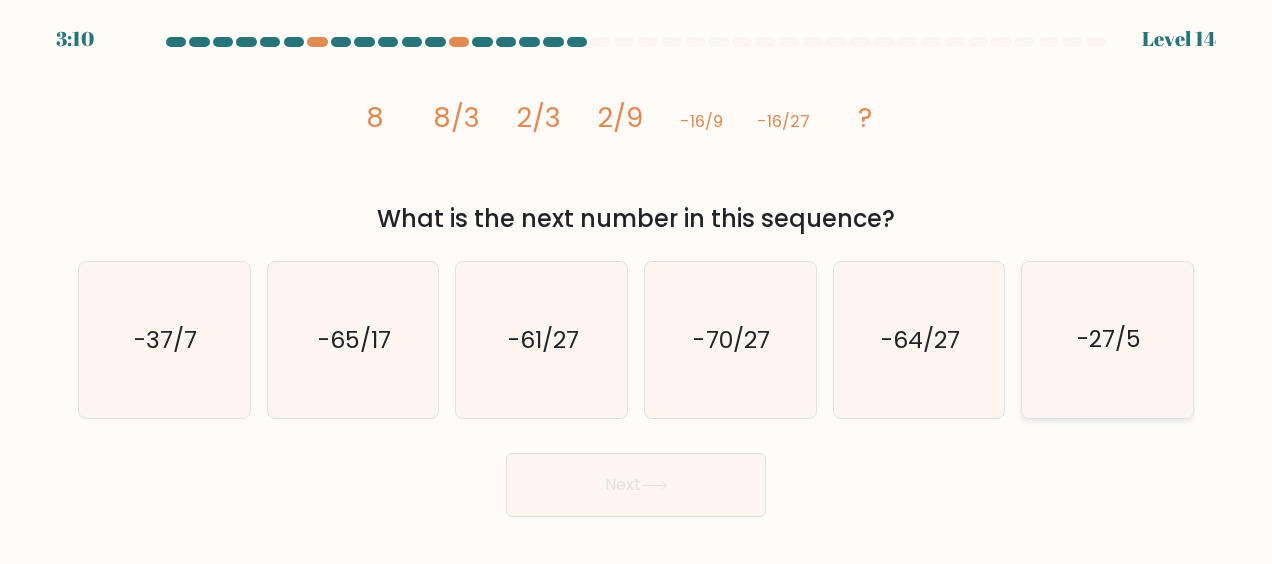 click on "-27/5" at bounding box center [1109, 340] 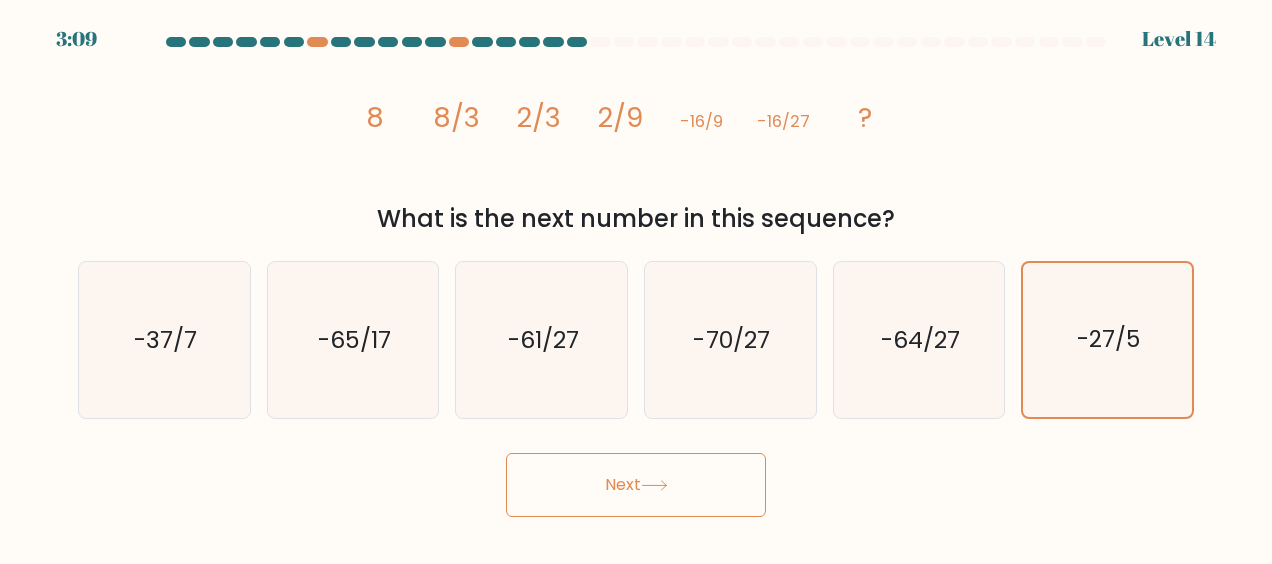 click on "Next" at bounding box center [636, 485] 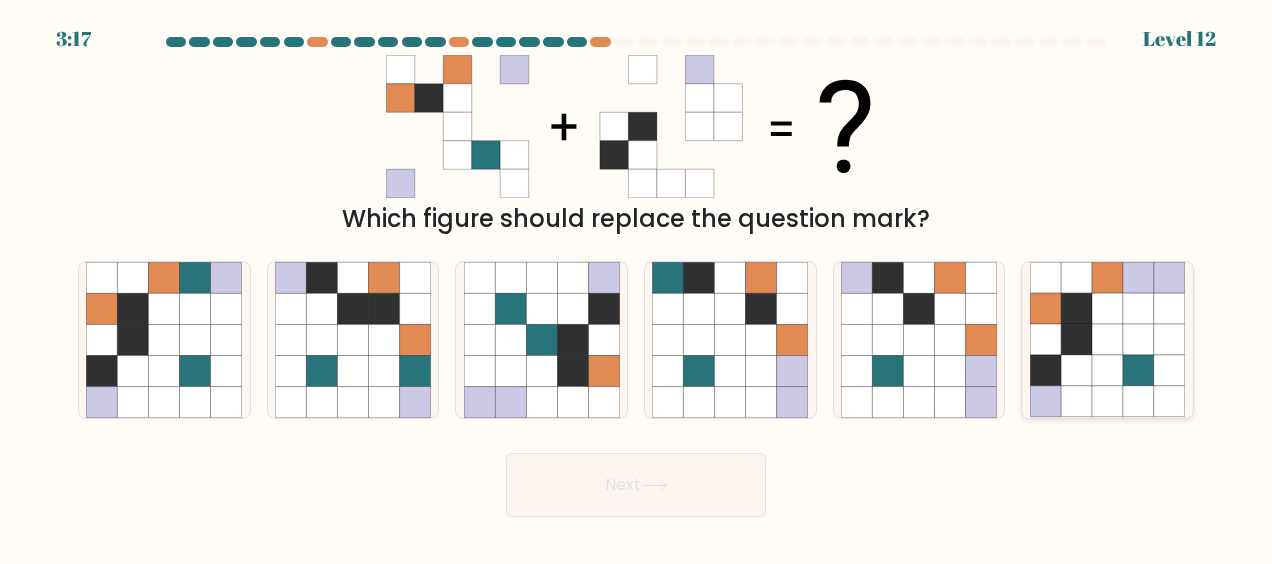 click at bounding box center (1076, 340) 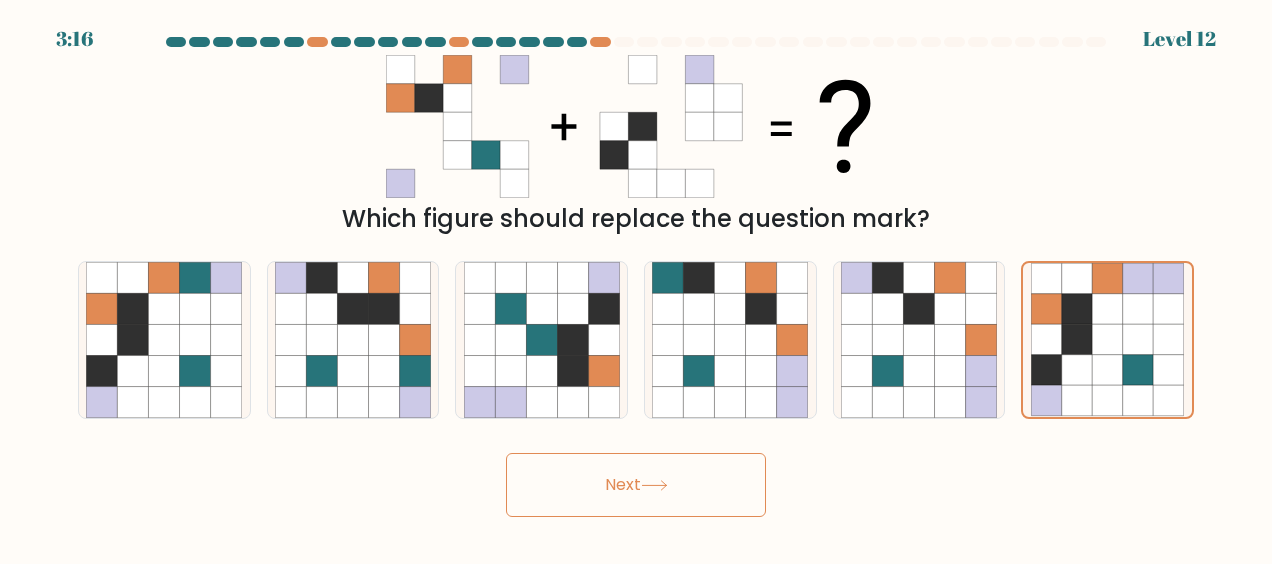 click on "Next" at bounding box center (636, 485) 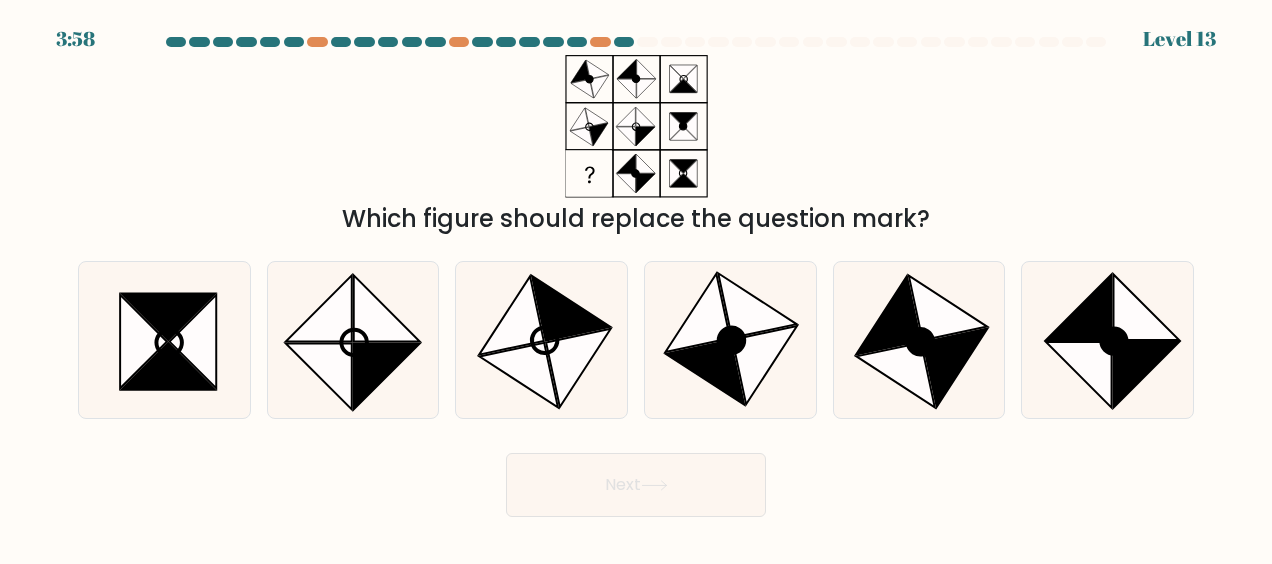 drag, startPoint x: 333, startPoint y: 216, endPoint x: 916, endPoint y: 212, distance: 583.01373 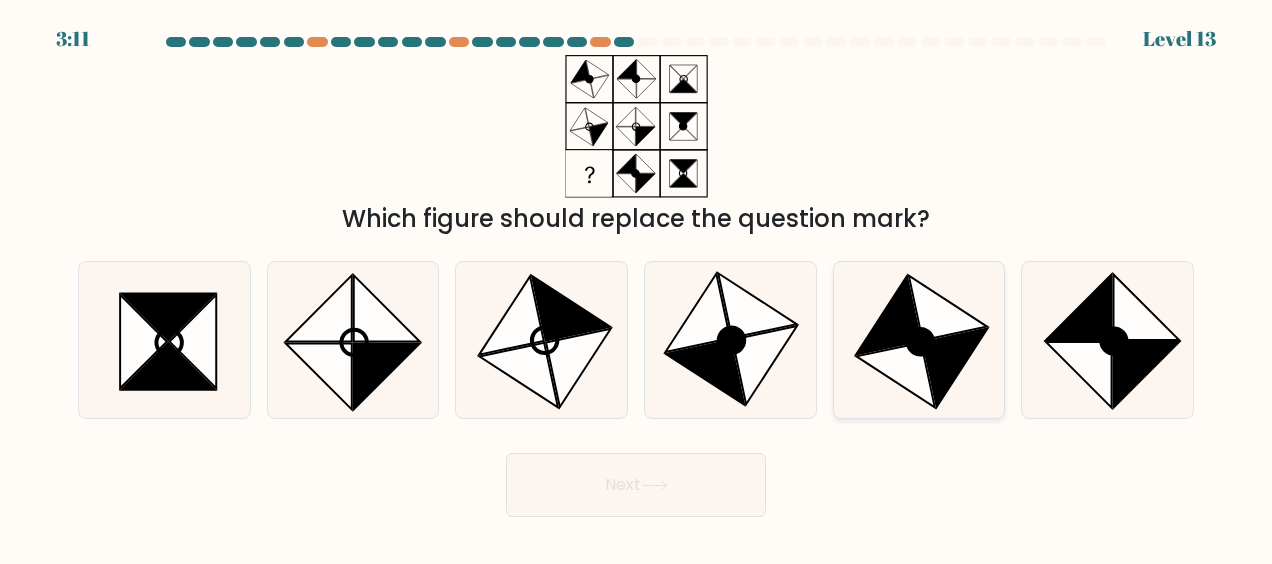 click at bounding box center [919, 340] 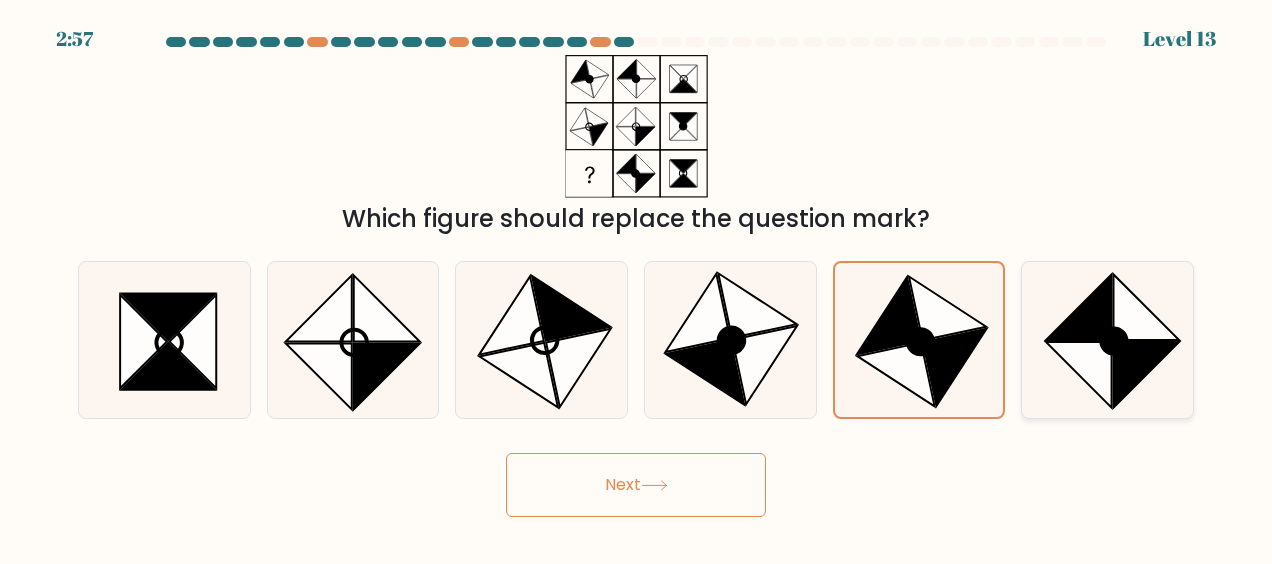 click at bounding box center (1079, 376) 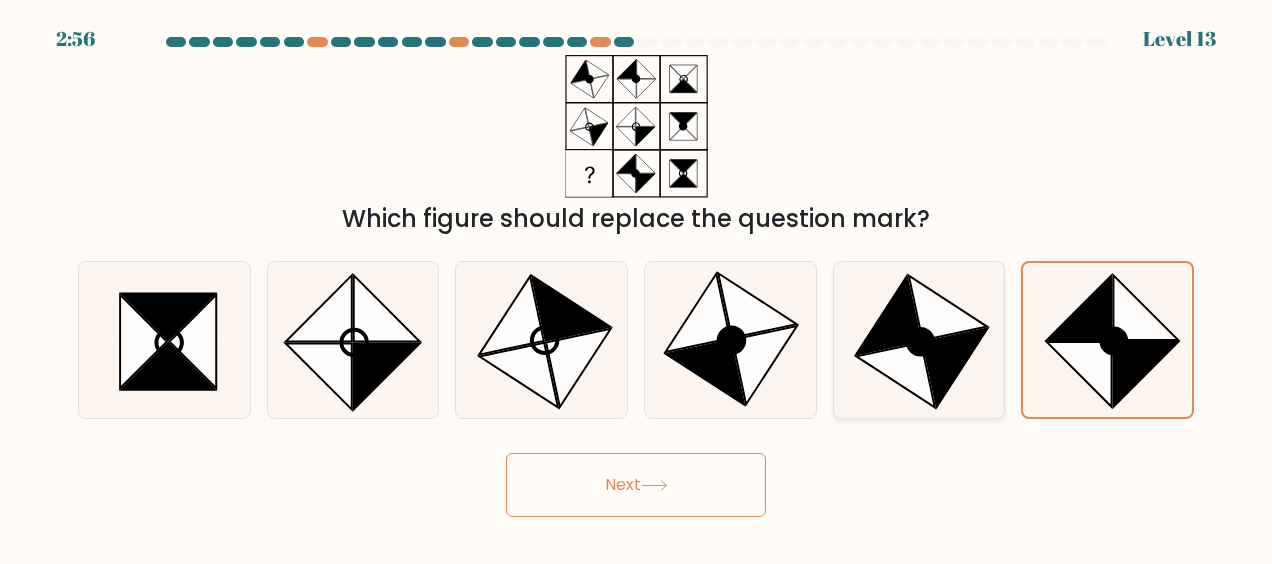 click at bounding box center (919, 340) 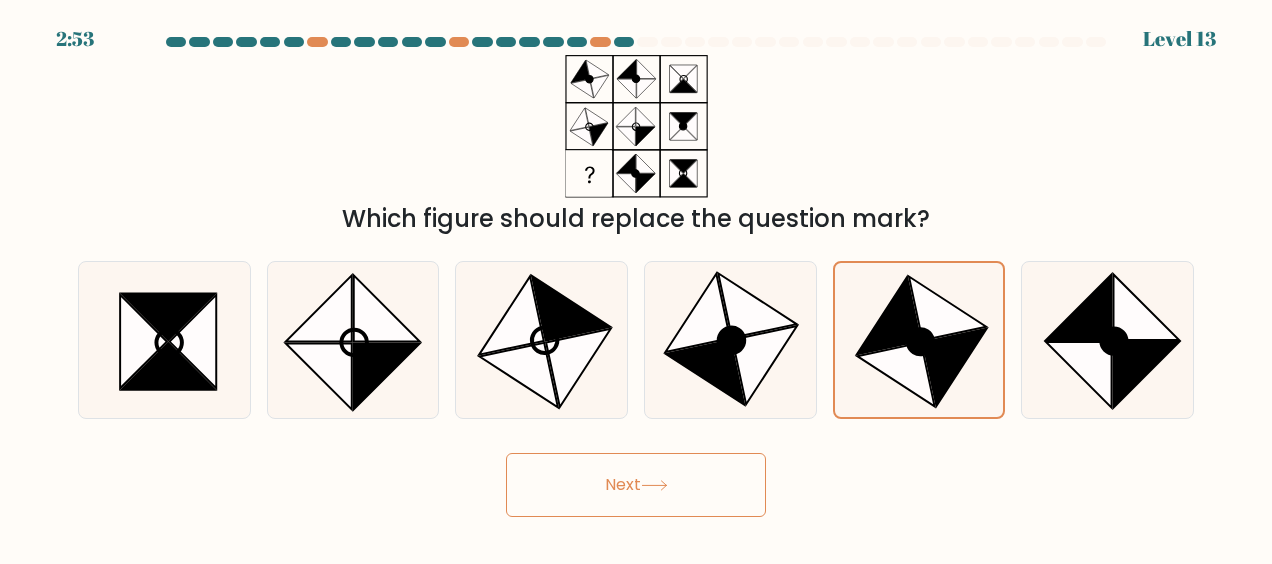 click on "Next" at bounding box center (636, 485) 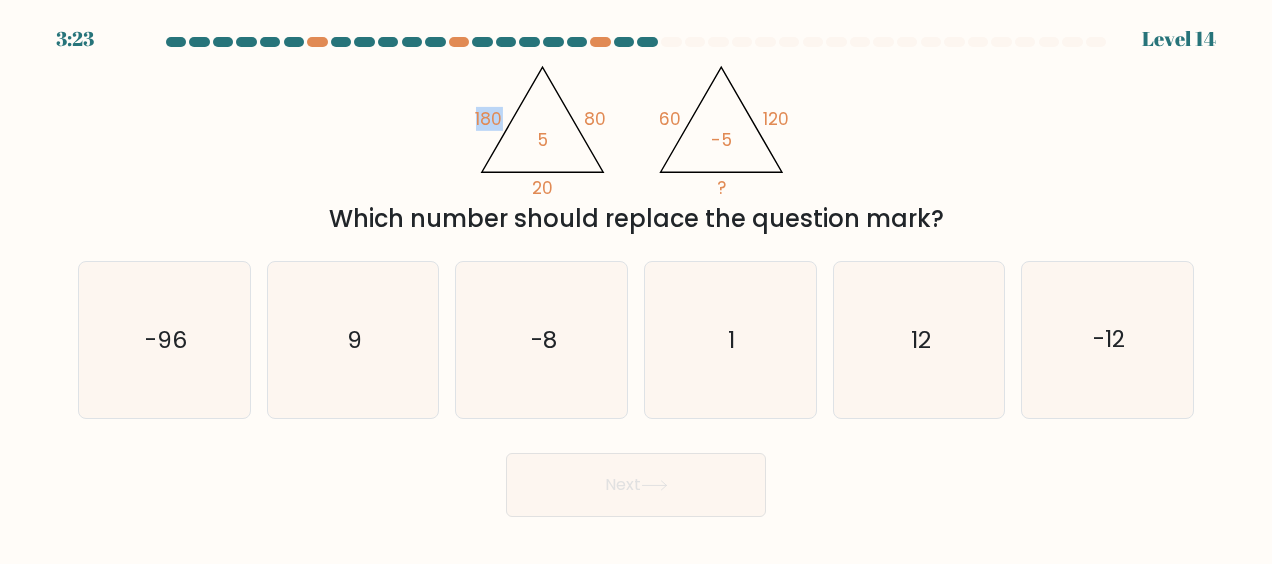 drag, startPoint x: 478, startPoint y: 119, endPoint x: 501, endPoint y: 120, distance: 23.021729 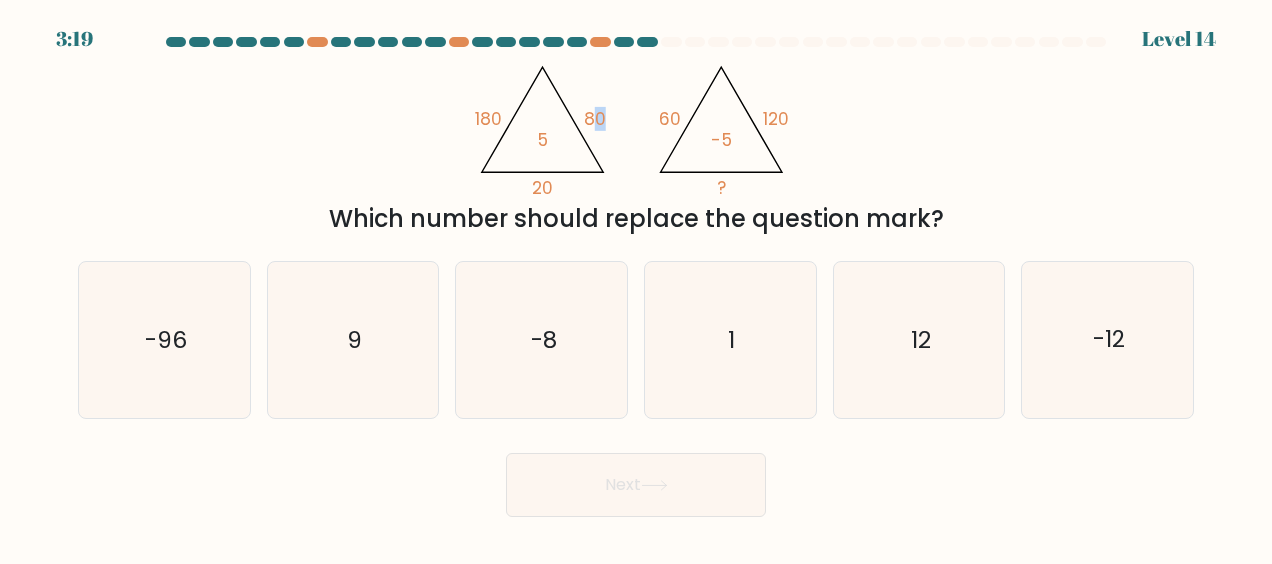 drag, startPoint x: 590, startPoint y: 110, endPoint x: 613, endPoint y: 111, distance: 23.021729 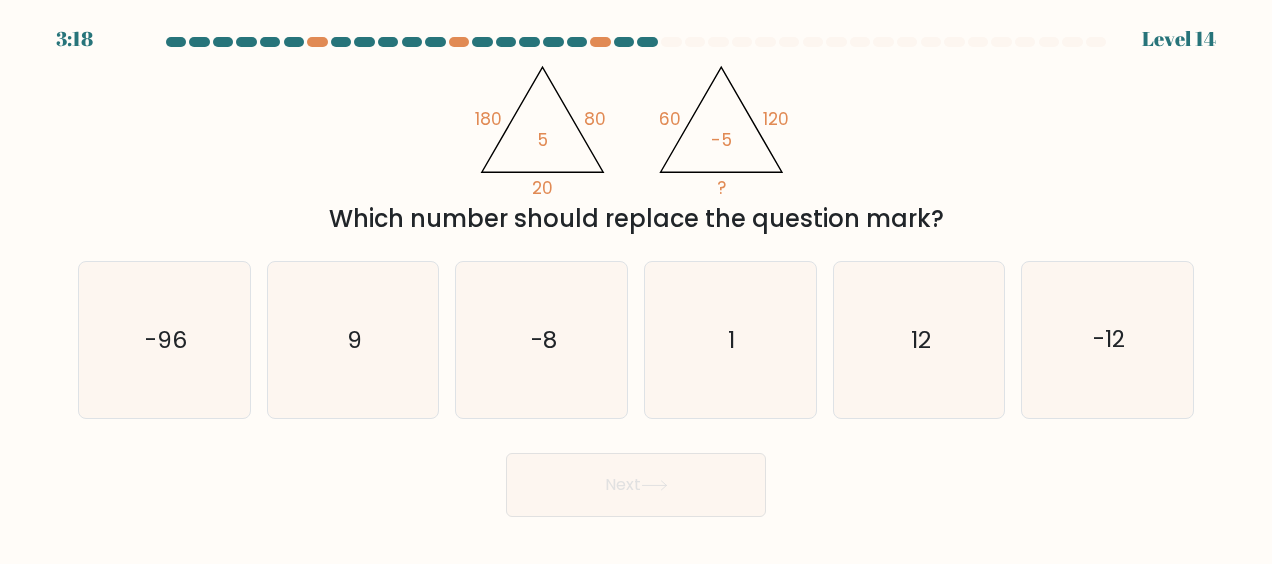 drag, startPoint x: 613, startPoint y: 111, endPoint x: 537, endPoint y: 66, distance: 88.32327 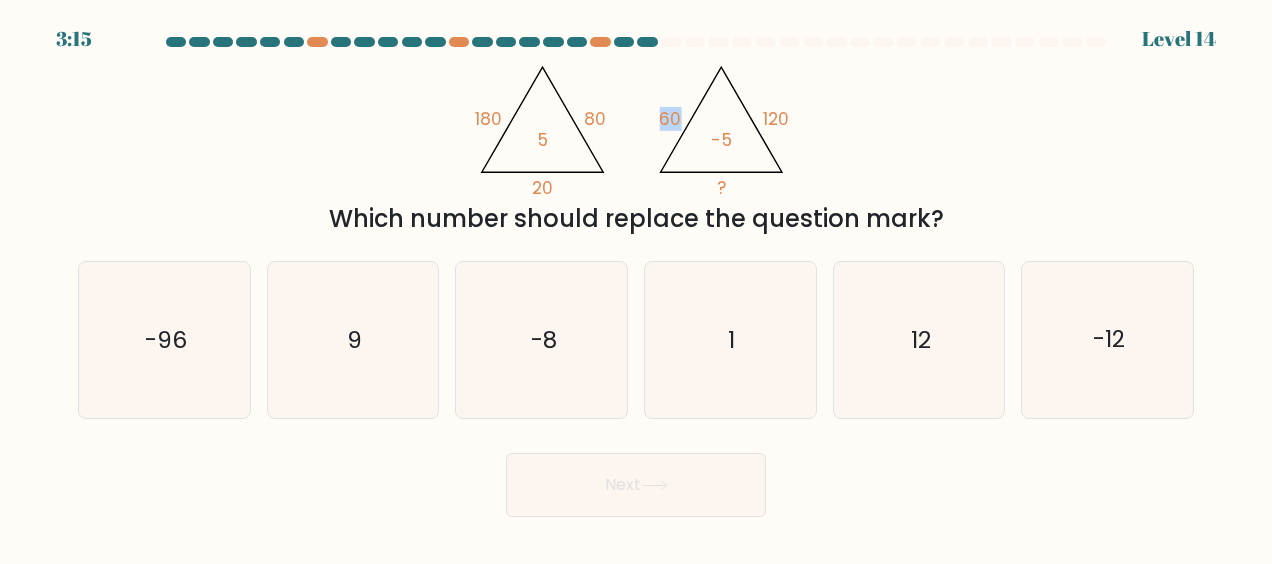drag, startPoint x: 656, startPoint y: 118, endPoint x: 681, endPoint y: 118, distance: 25 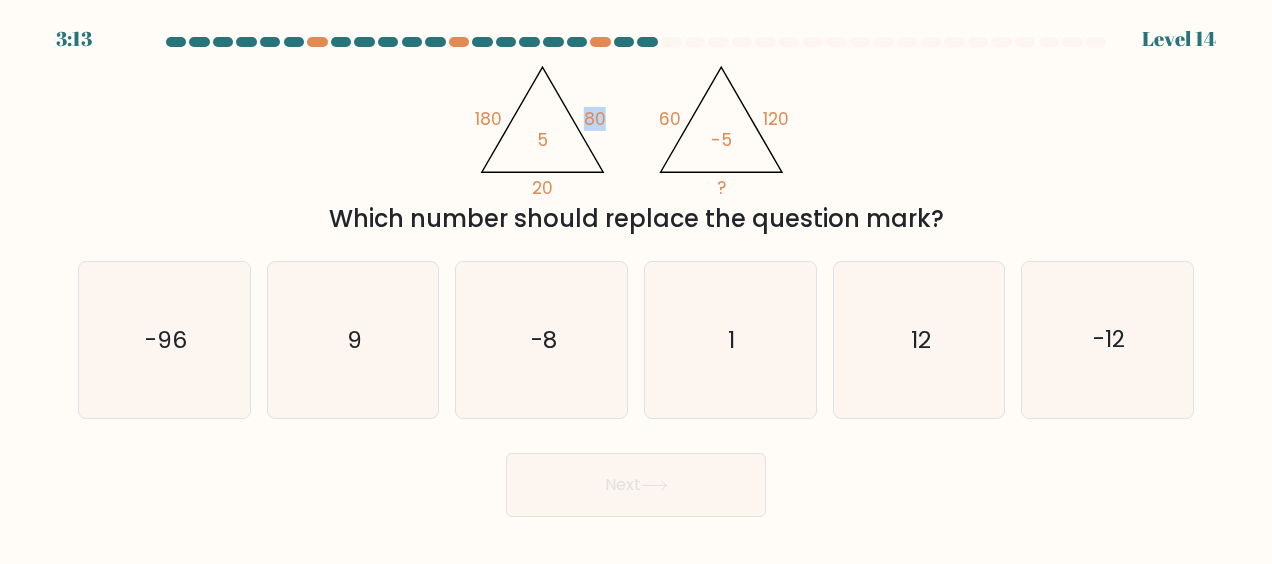 drag, startPoint x: 681, startPoint y: 118, endPoint x: 604, endPoint y: 110, distance: 77.41447 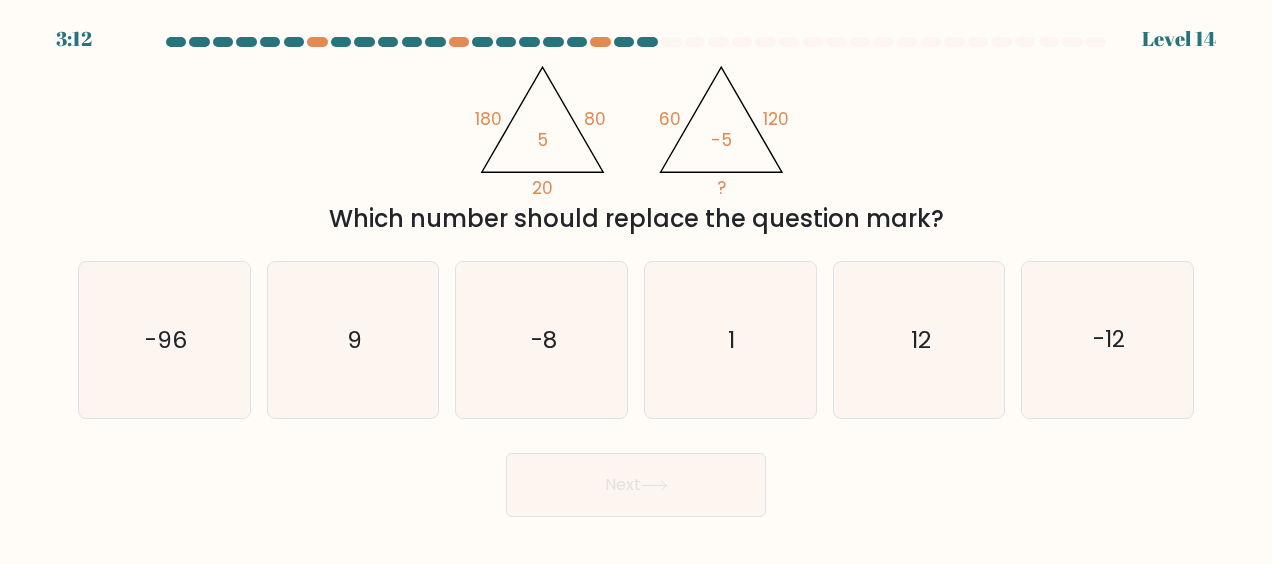 drag, startPoint x: 604, startPoint y: 110, endPoint x: 893, endPoint y: 148, distance: 291.48755 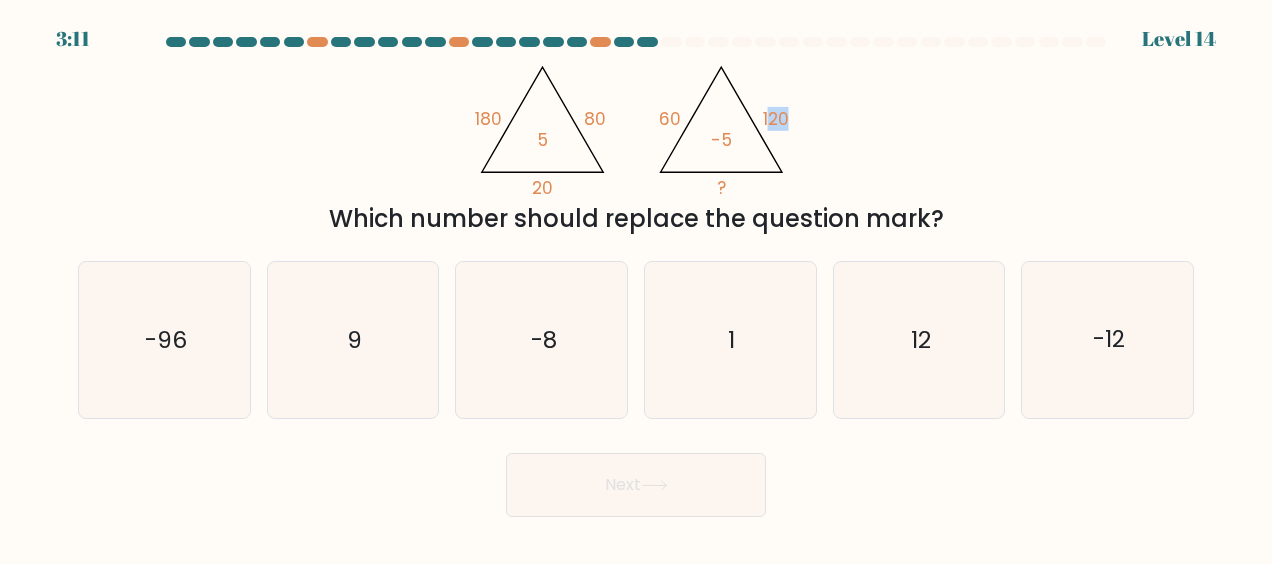 drag, startPoint x: 774, startPoint y: 120, endPoint x: 790, endPoint y: 120, distance: 16 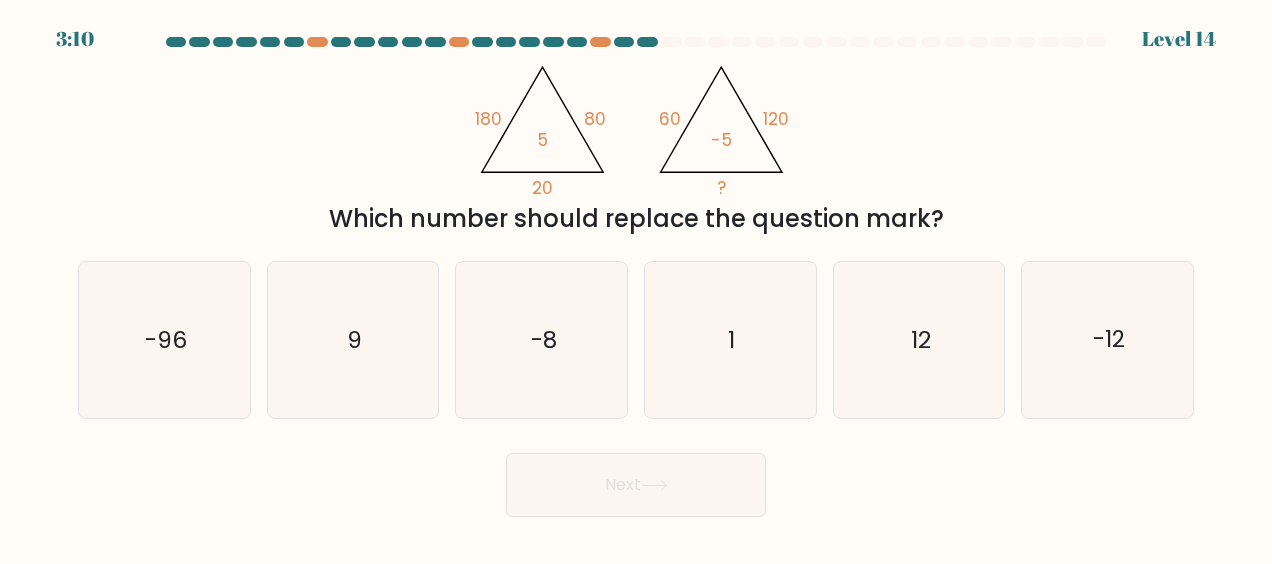 click on "180" at bounding box center (489, 119) 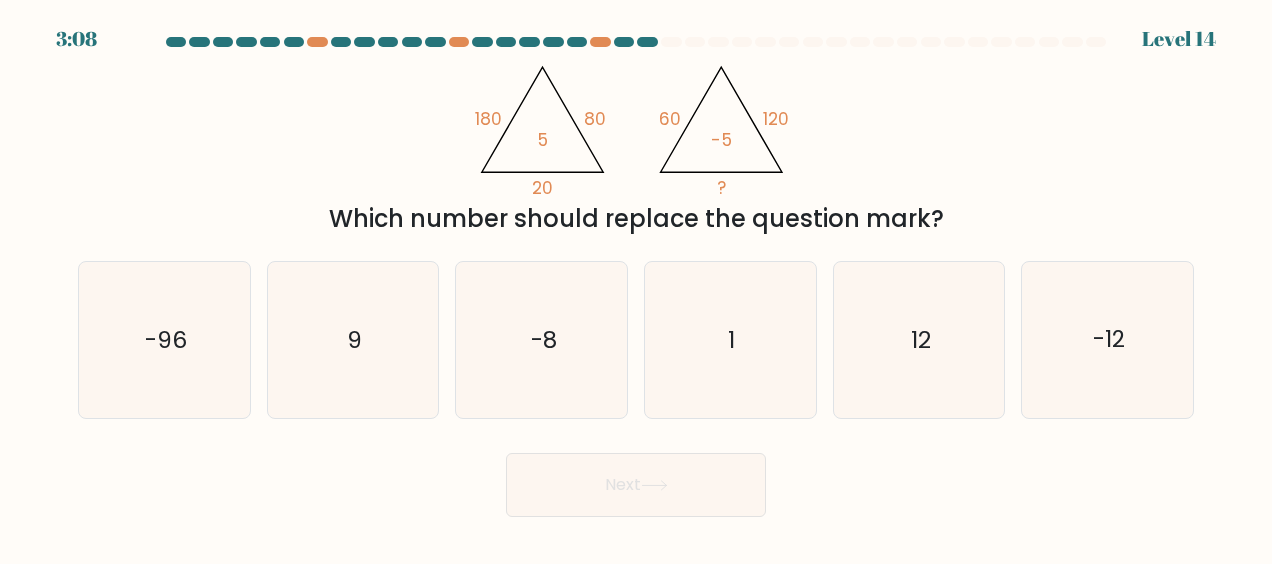 click on "60" at bounding box center [671, 119] 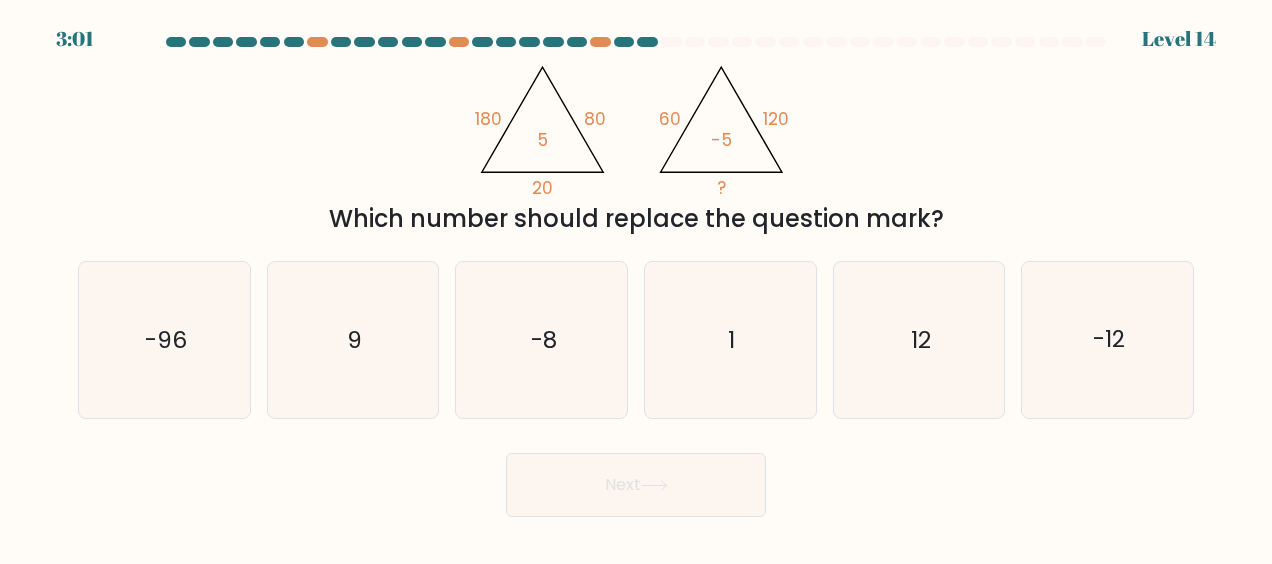 click on "@import url('https://fonts.googleapis.com/css?family=Abril+Fatface:400,100,100italic,300,300italic,400italic,500,500italic,700,700italic,900,900italic');                        180       80       20       5                                       @import url('https://fonts.googleapis.com/css?family=Abril+Fatface:400,100,100italic,300,300italic,400italic,500,500italic,700,700italic,900,900italic');                        60       120       ?       -5" at bounding box center [635, 126] 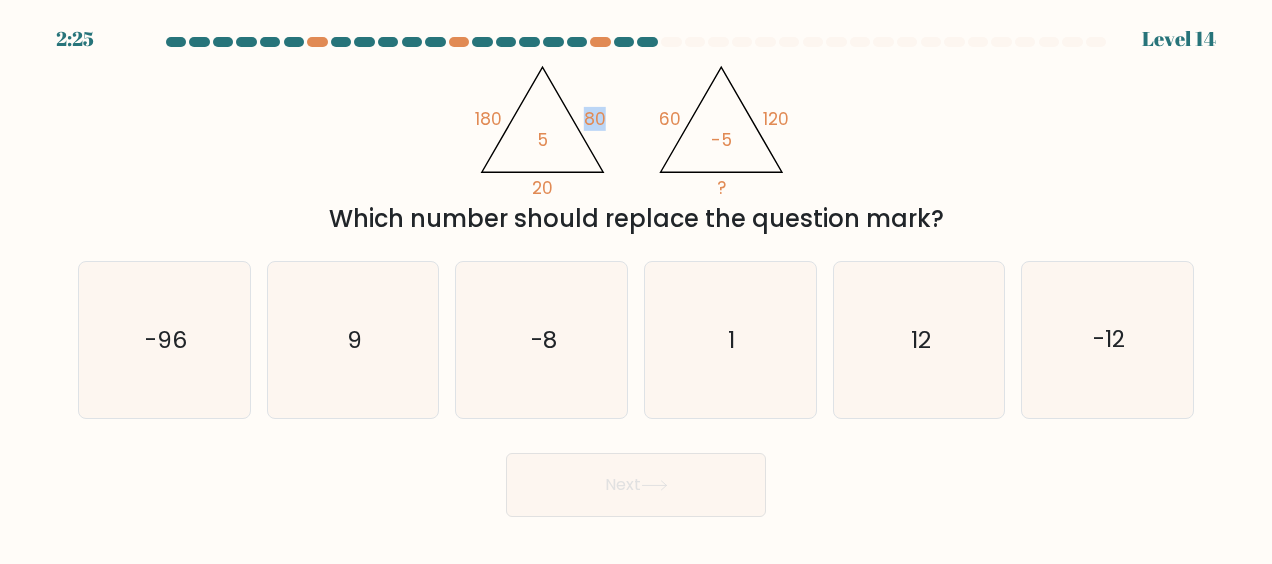 drag, startPoint x: 586, startPoint y: 113, endPoint x: 612, endPoint y: 112, distance: 26.019224 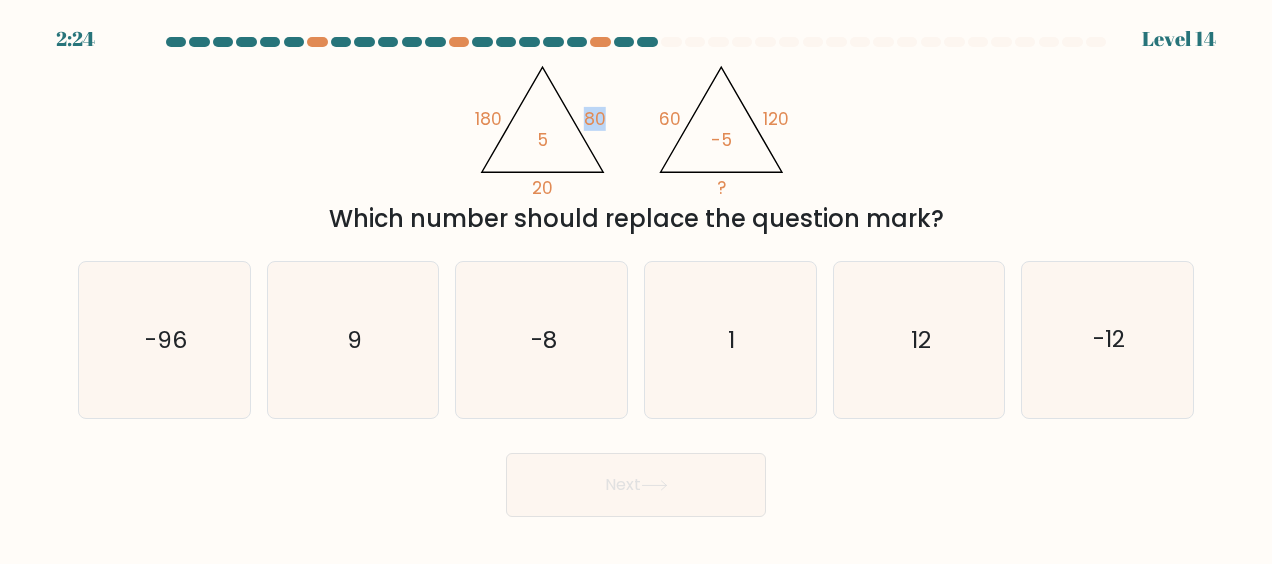 click on "@import url('https://fonts.googleapis.com/css?family=Abril+Fatface:400,100,100italic,300,300italic,400italic,500,500italic,700,700italic,900,900italic');                        180       80       20       5                                       @import url('https://fonts.googleapis.com/css?family=Abril+Fatface:400,100,100italic,300,300italic,400italic,500,500italic,700,700italic,900,900italic');                        60       120       ?       -5" at bounding box center [635, 126] 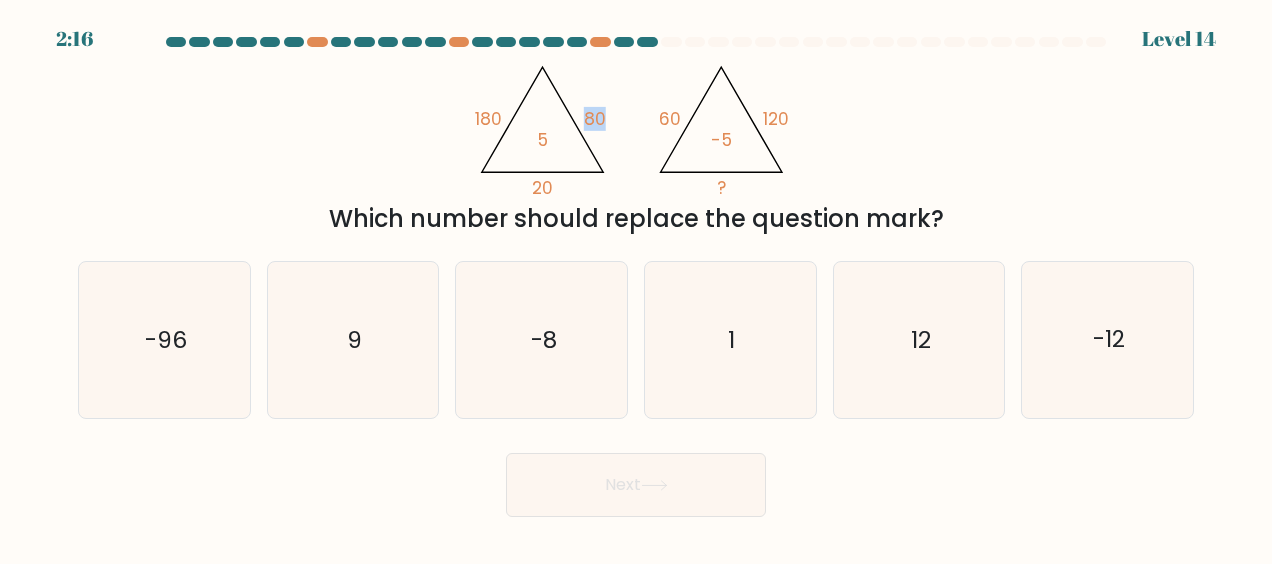 drag, startPoint x: 588, startPoint y: 118, endPoint x: 608, endPoint y: 116, distance: 20.09975 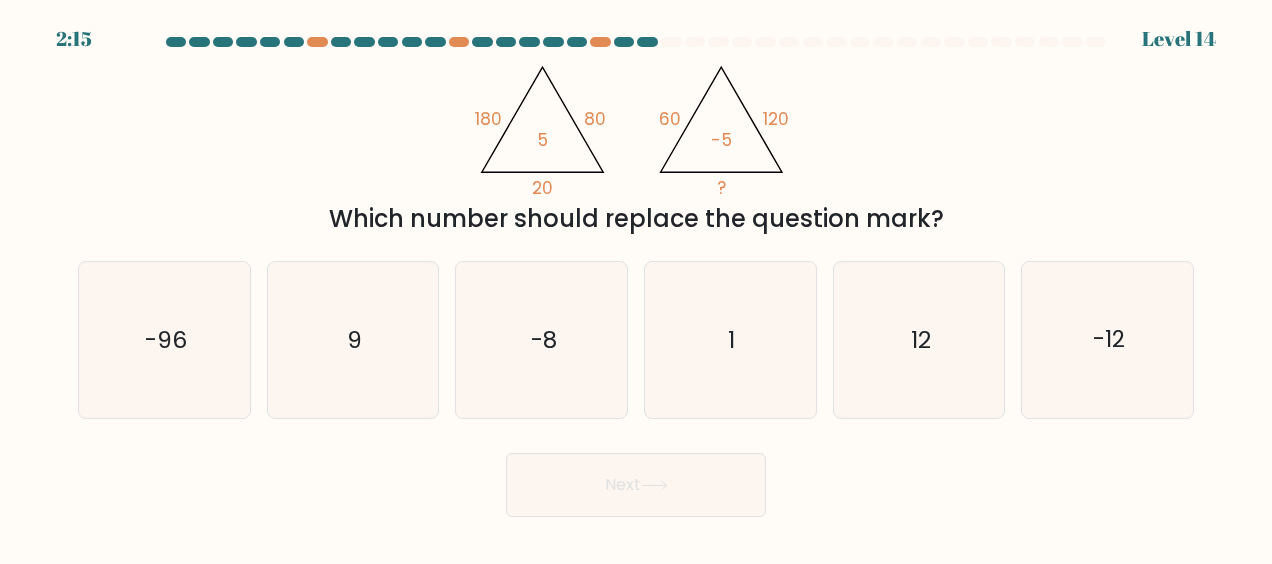 drag, startPoint x: 608, startPoint y: 116, endPoint x: 926, endPoint y: 122, distance: 318.0566 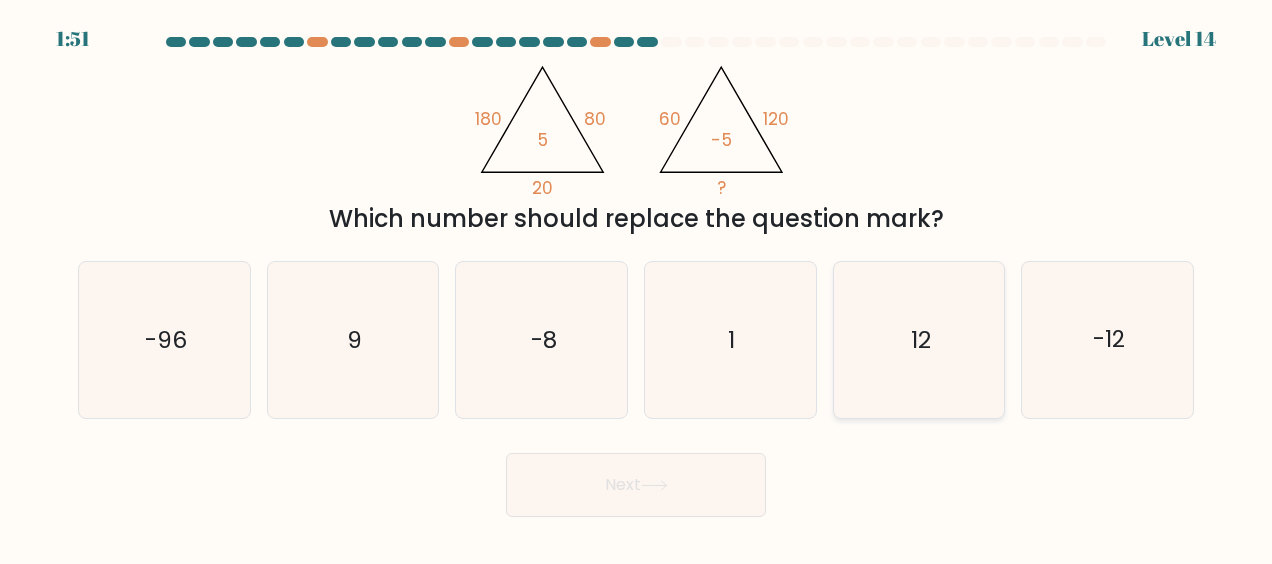 click on "12" at bounding box center (919, 340) 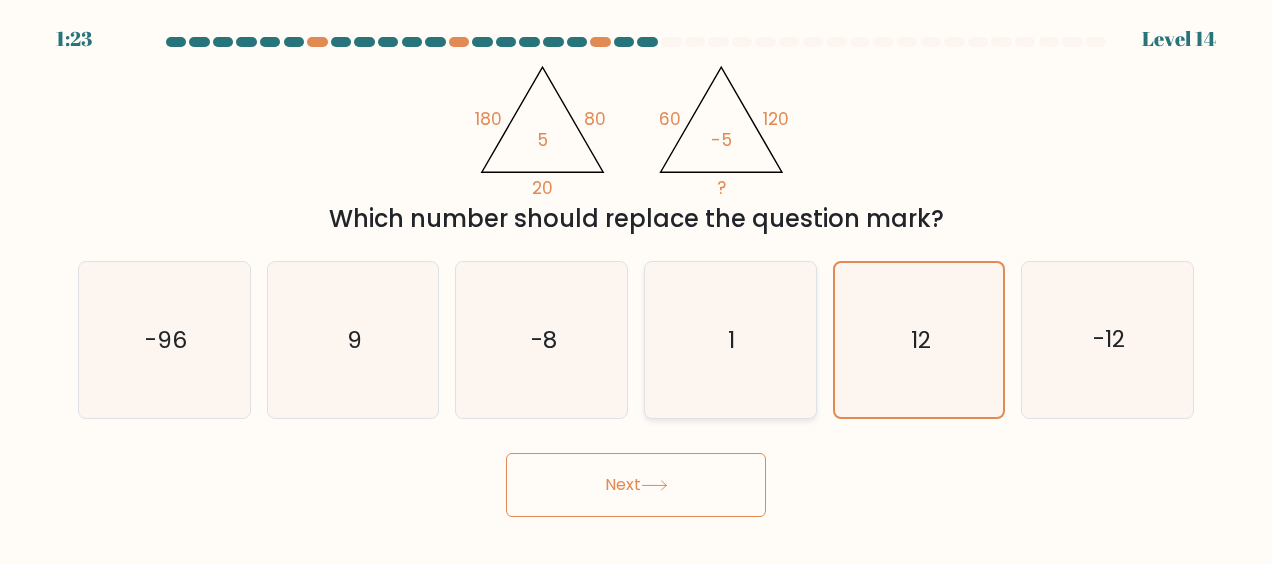click on "1" at bounding box center (730, 340) 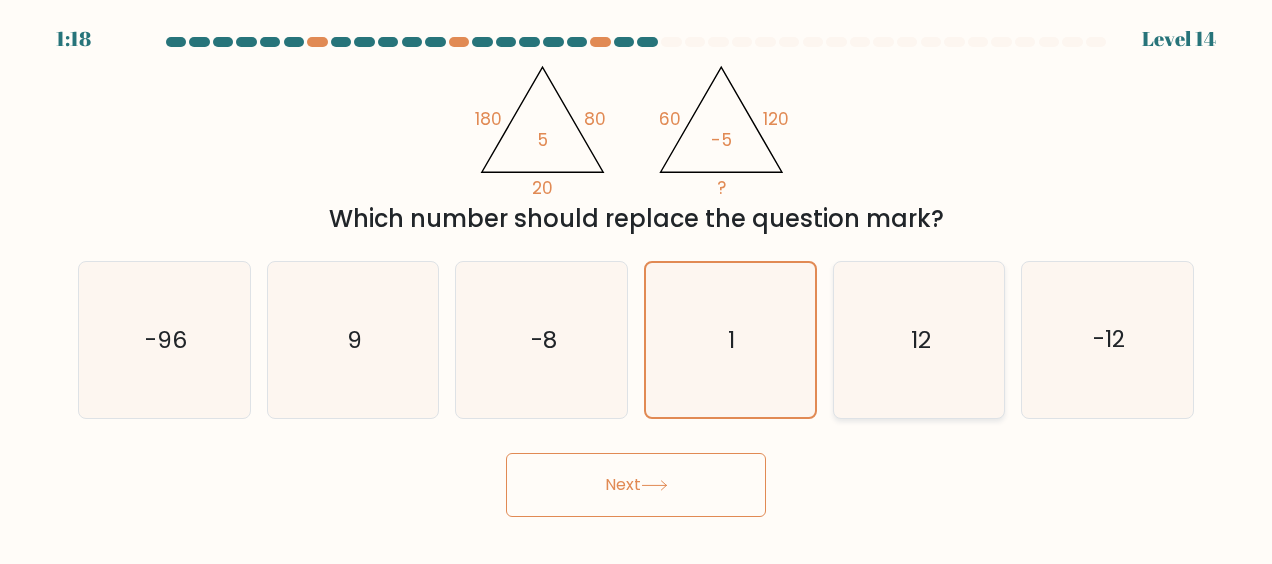 click on "12" at bounding box center [921, 340] 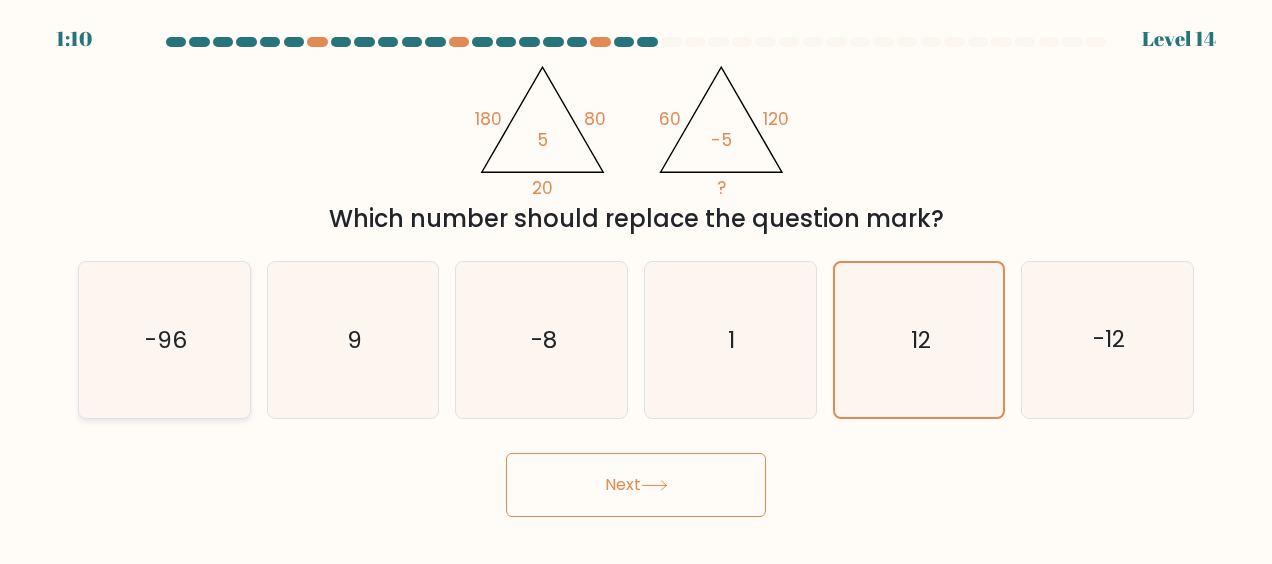 click on "-96" at bounding box center (164, 340) 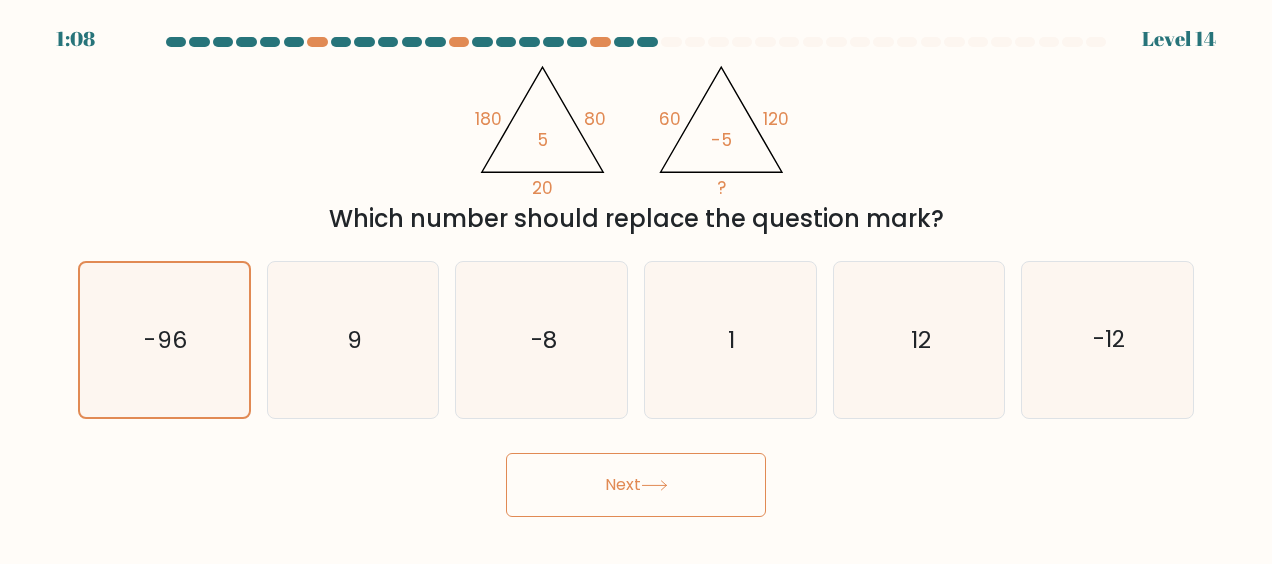 click on "Next" at bounding box center (636, 485) 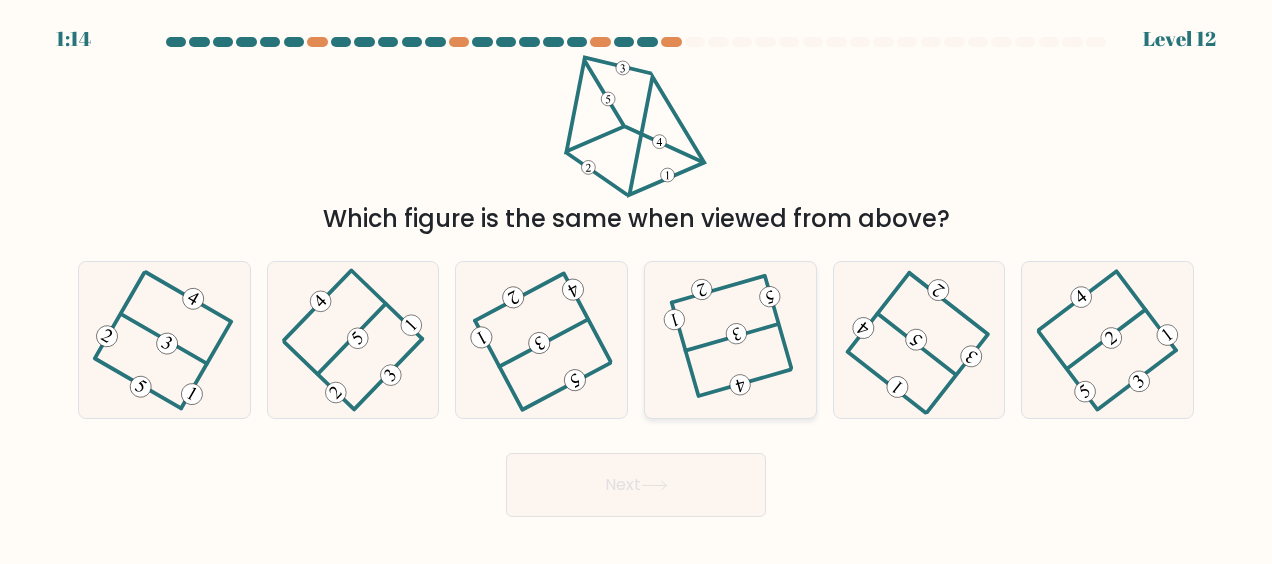 click at bounding box center [731, 340] 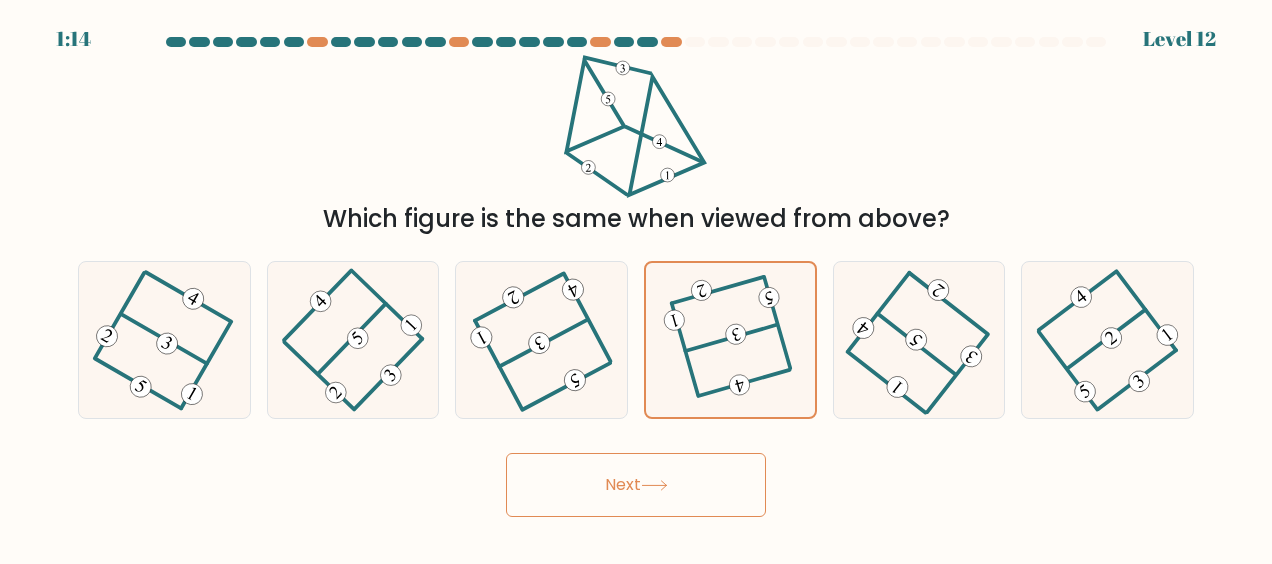 click on "Next" at bounding box center (636, 485) 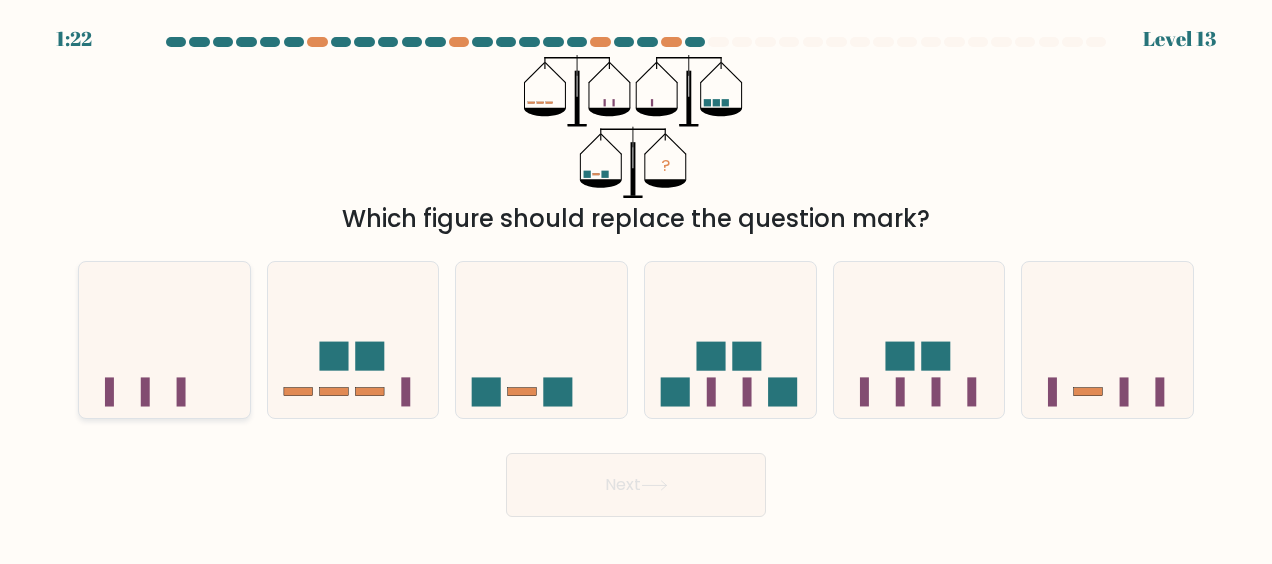 click at bounding box center (164, 340) 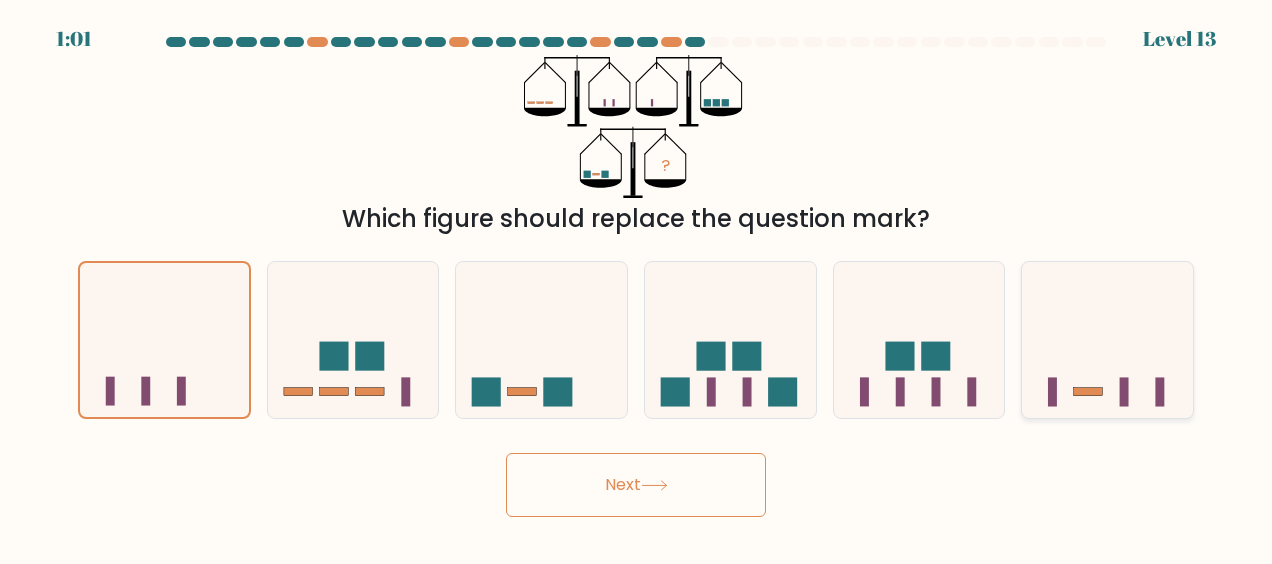 click at bounding box center (1107, 340) 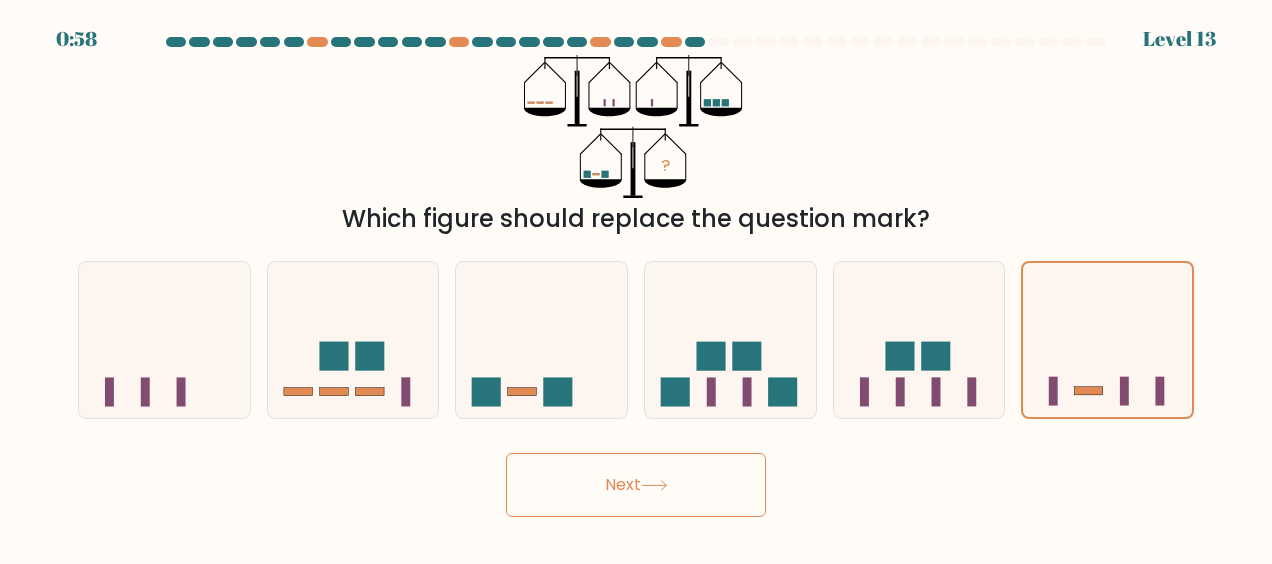 click on "Next" at bounding box center (636, 485) 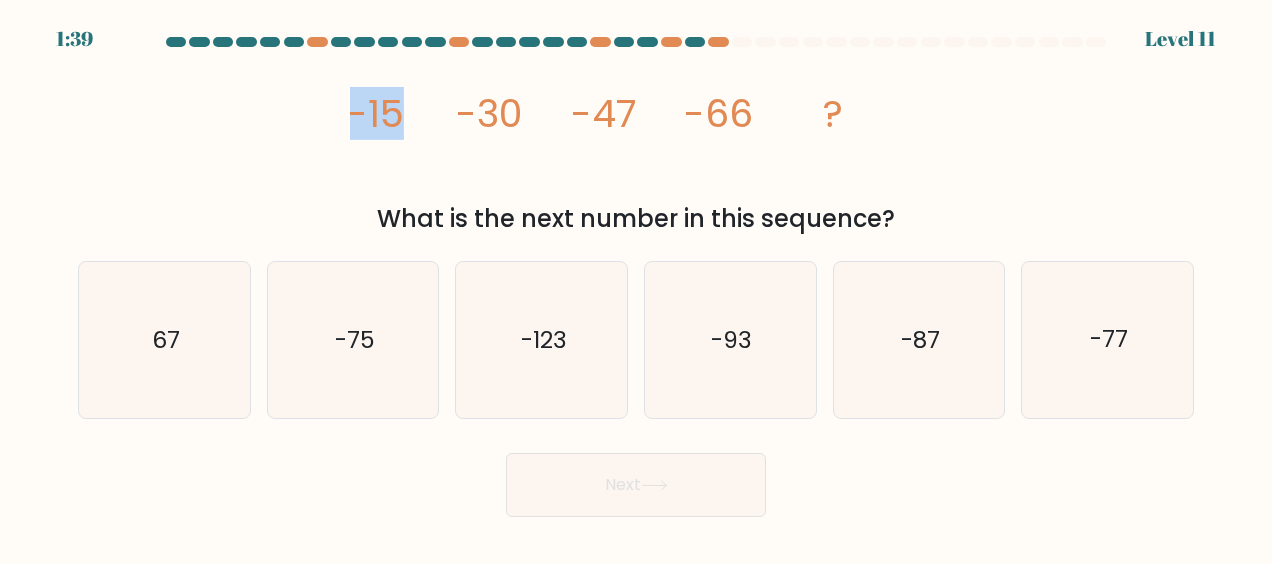 drag, startPoint x: 344, startPoint y: 106, endPoint x: 406, endPoint y: 108, distance: 62.03225 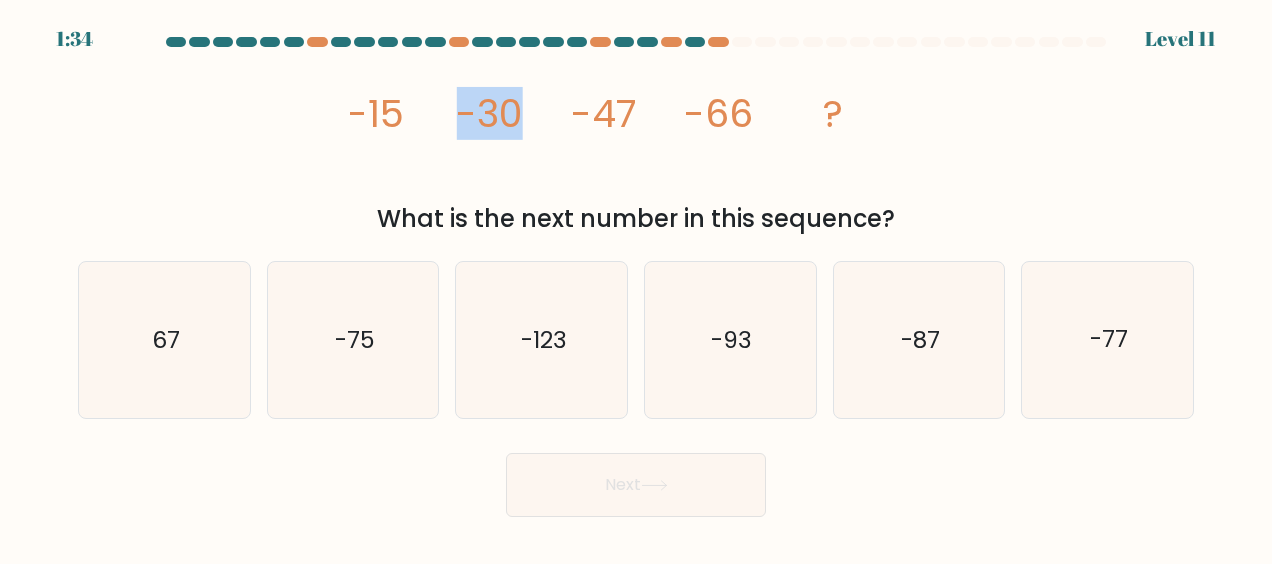 drag, startPoint x: 479, startPoint y: 111, endPoint x: 534, endPoint y: 110, distance: 55.00909 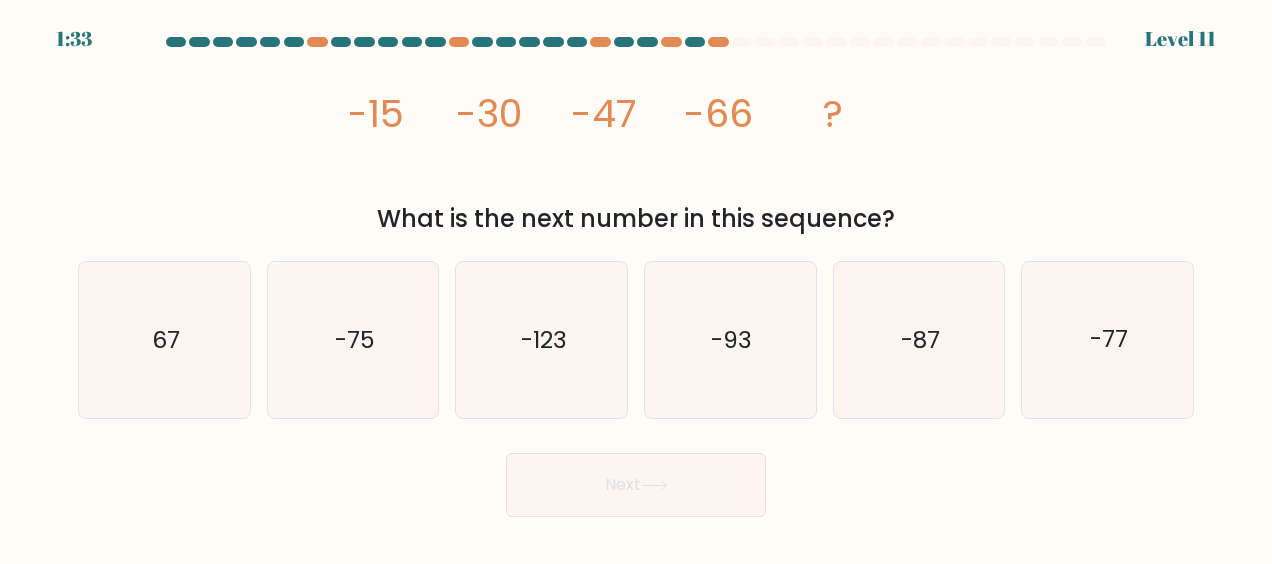 drag, startPoint x: 534, startPoint y: 110, endPoint x: 750, endPoint y: 178, distance: 226.45088 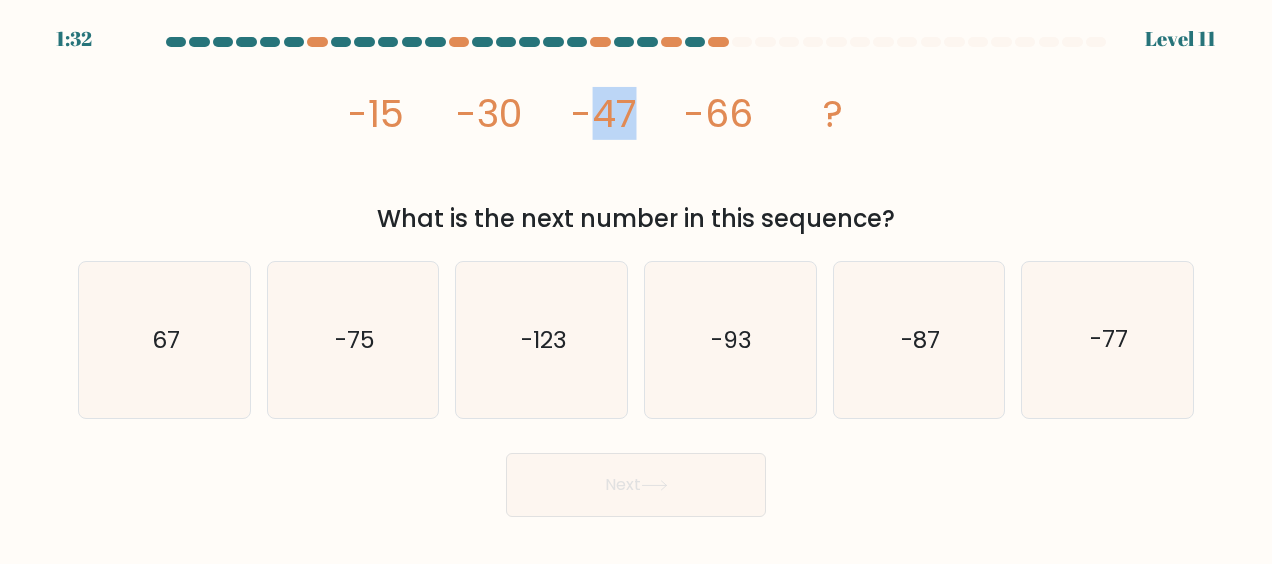 drag, startPoint x: 587, startPoint y: 105, endPoint x: 648, endPoint y: 109, distance: 61.13101 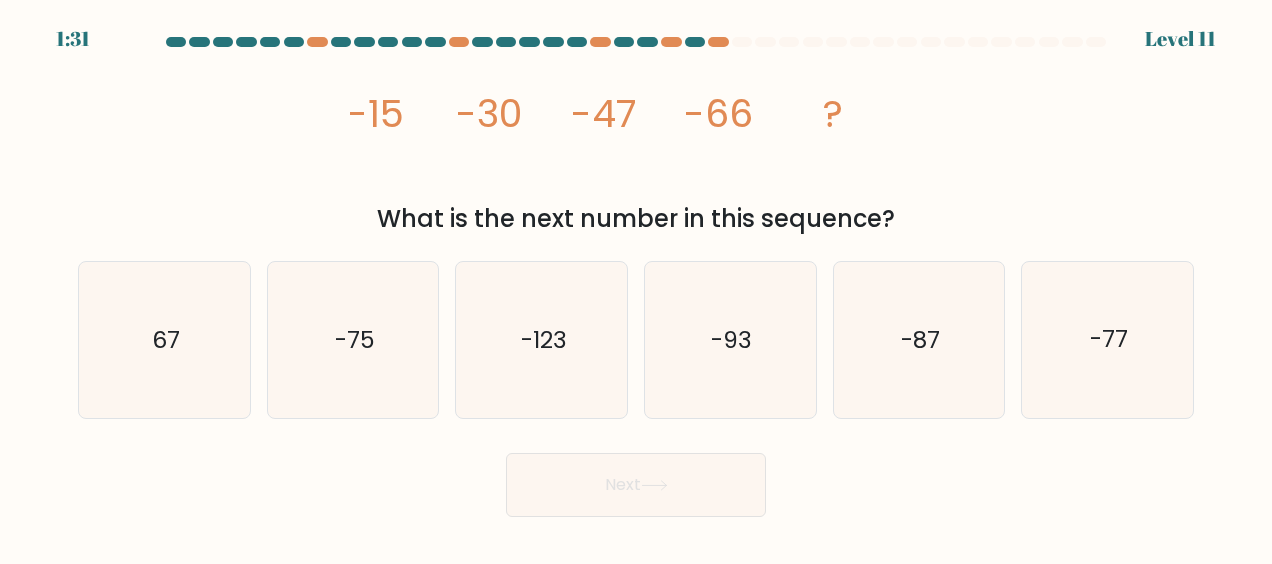 drag, startPoint x: 648, startPoint y: 109, endPoint x: 945, endPoint y: 130, distance: 297.7415 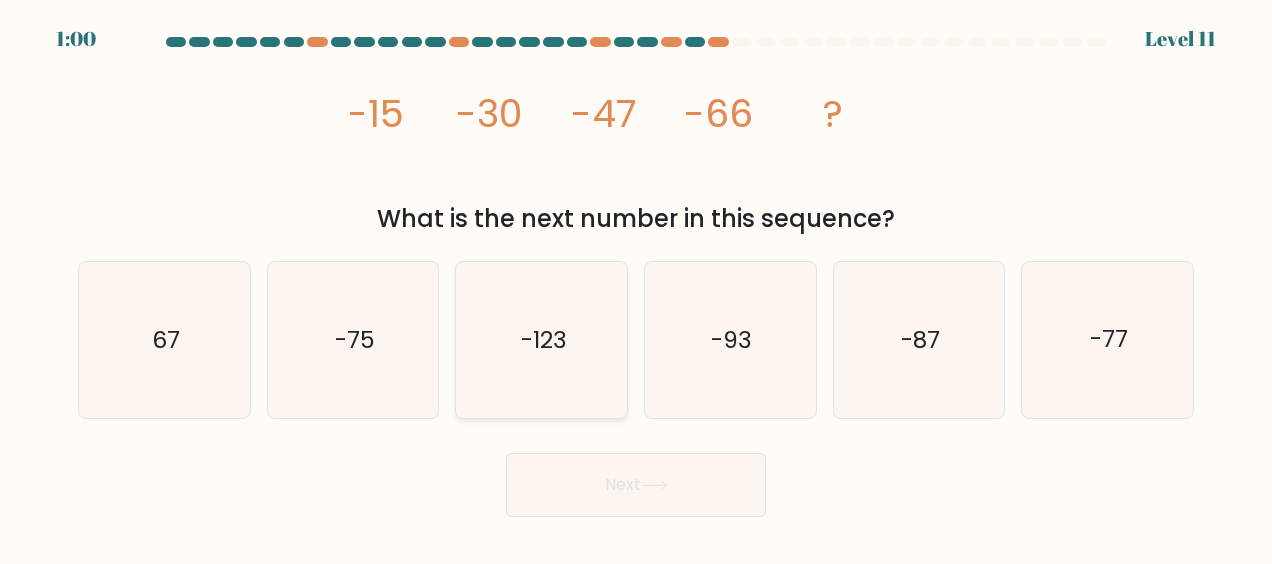 click on "-123" at bounding box center [542, 340] 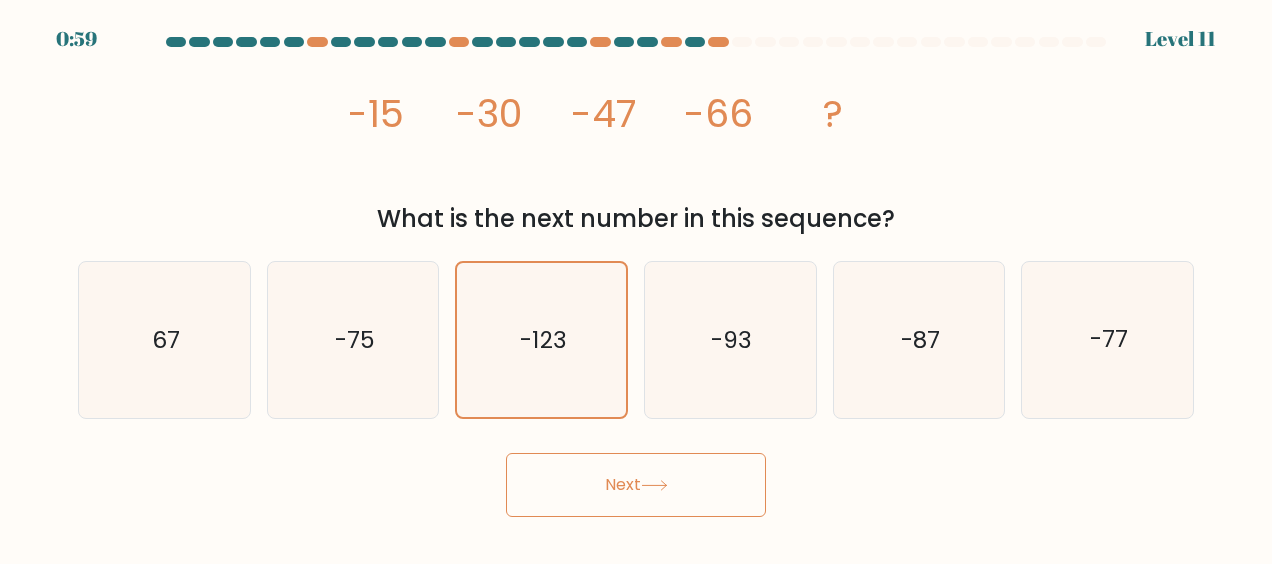 click on "Next" at bounding box center [636, 485] 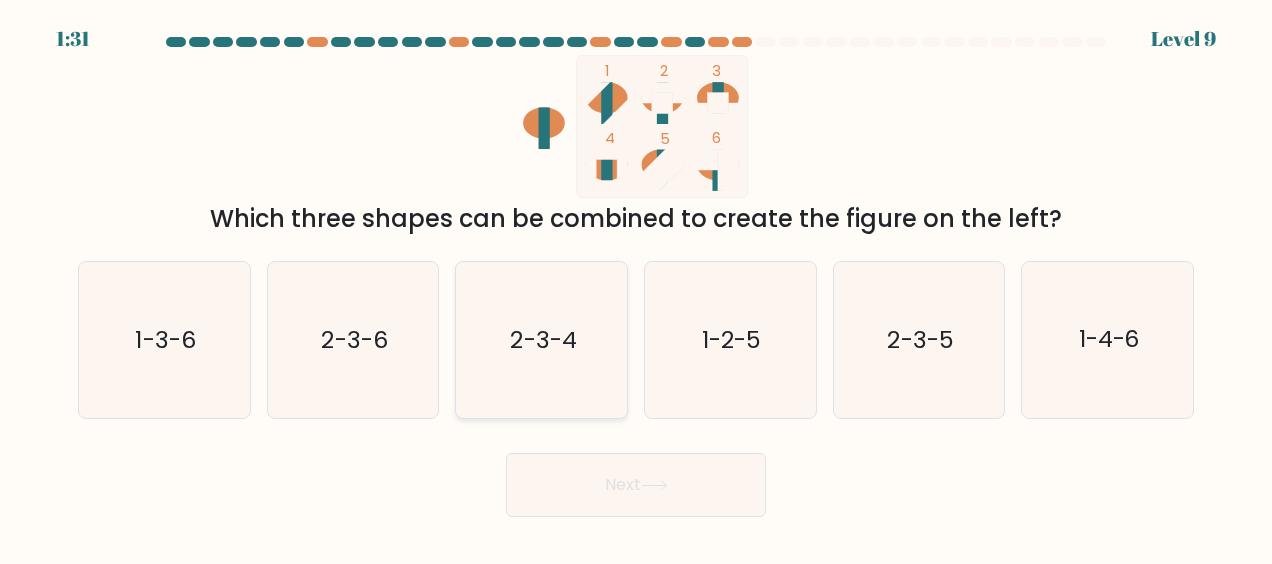 click on "2-3-4" at bounding box center [542, 340] 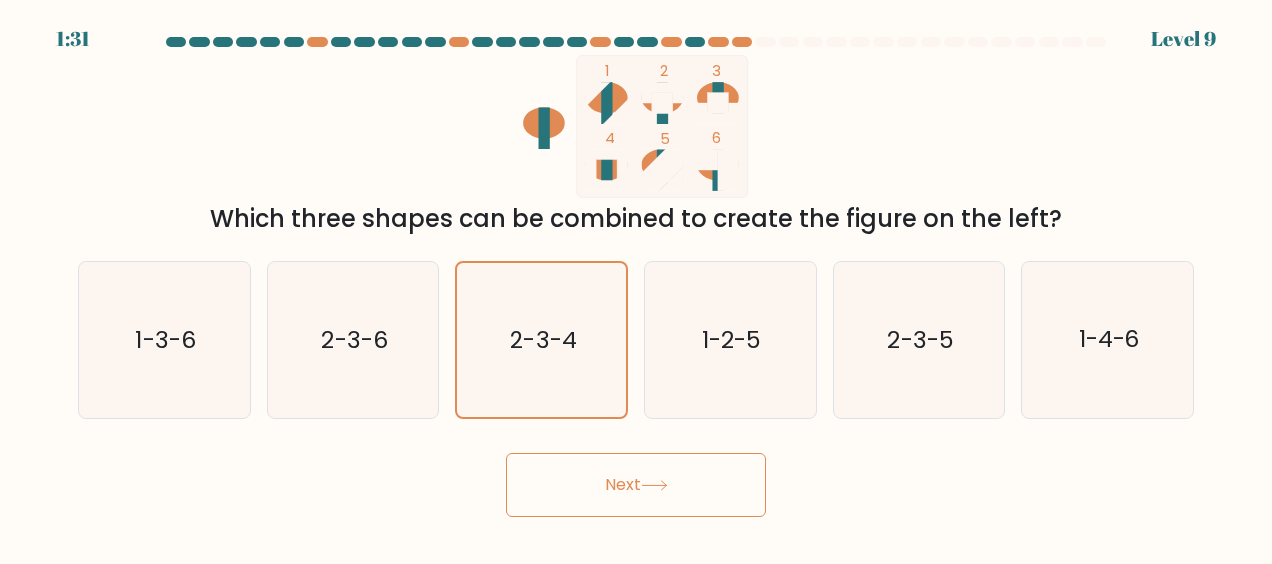 click on "Next" at bounding box center [636, 485] 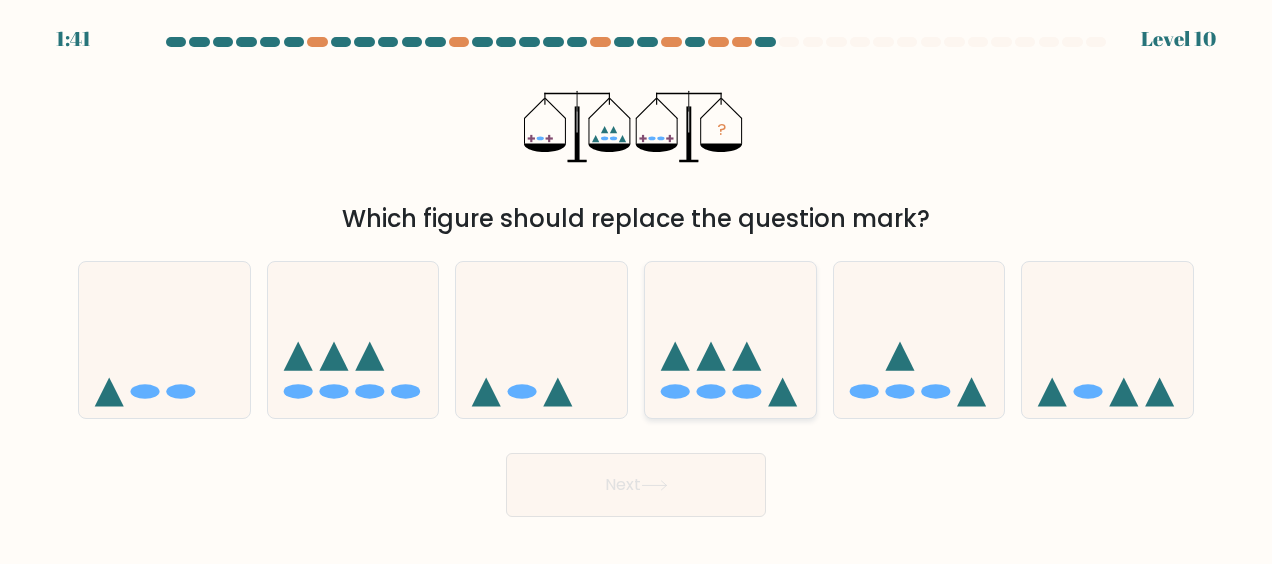 click at bounding box center [730, 340] 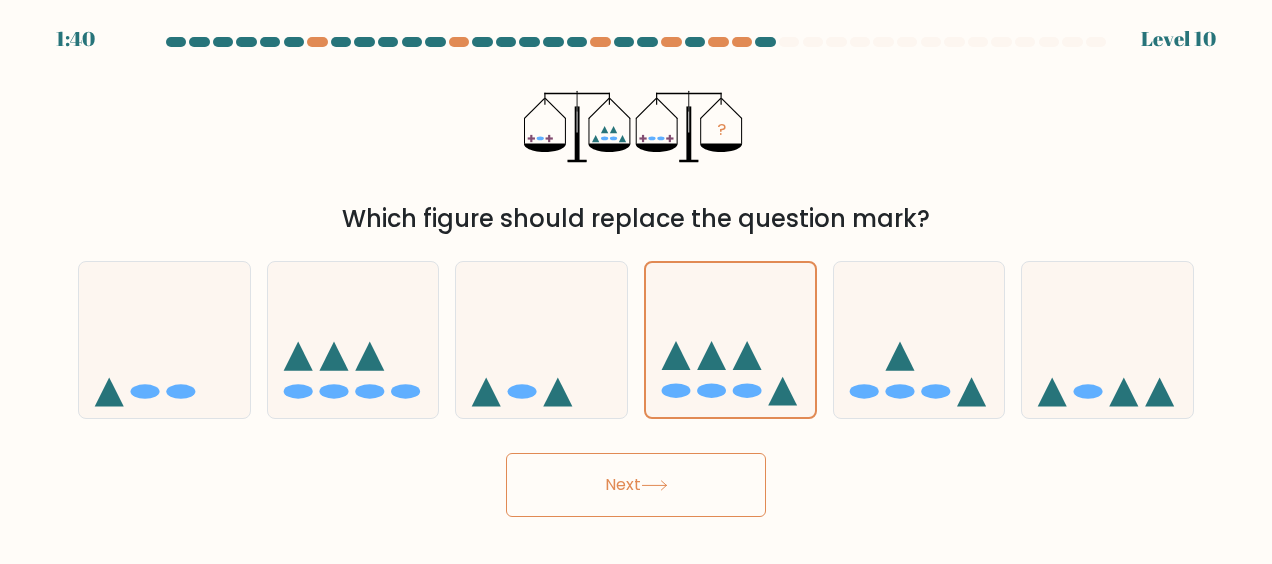 click on "Next" at bounding box center (636, 485) 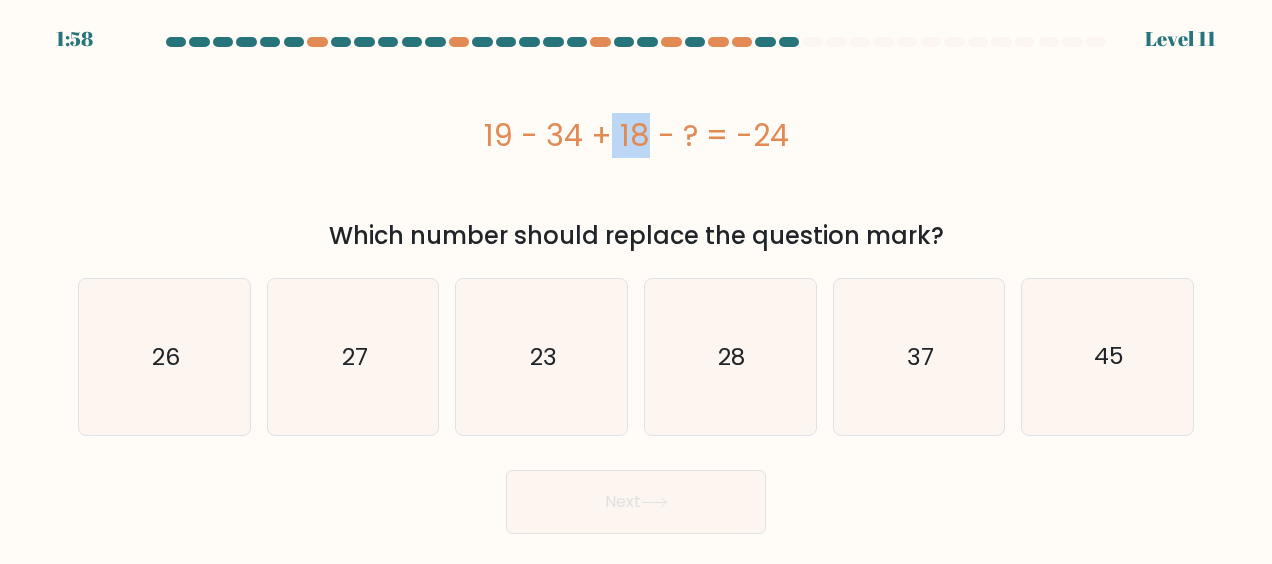 drag, startPoint x: 488, startPoint y: 123, endPoint x: 526, endPoint y: 128, distance: 38.327538 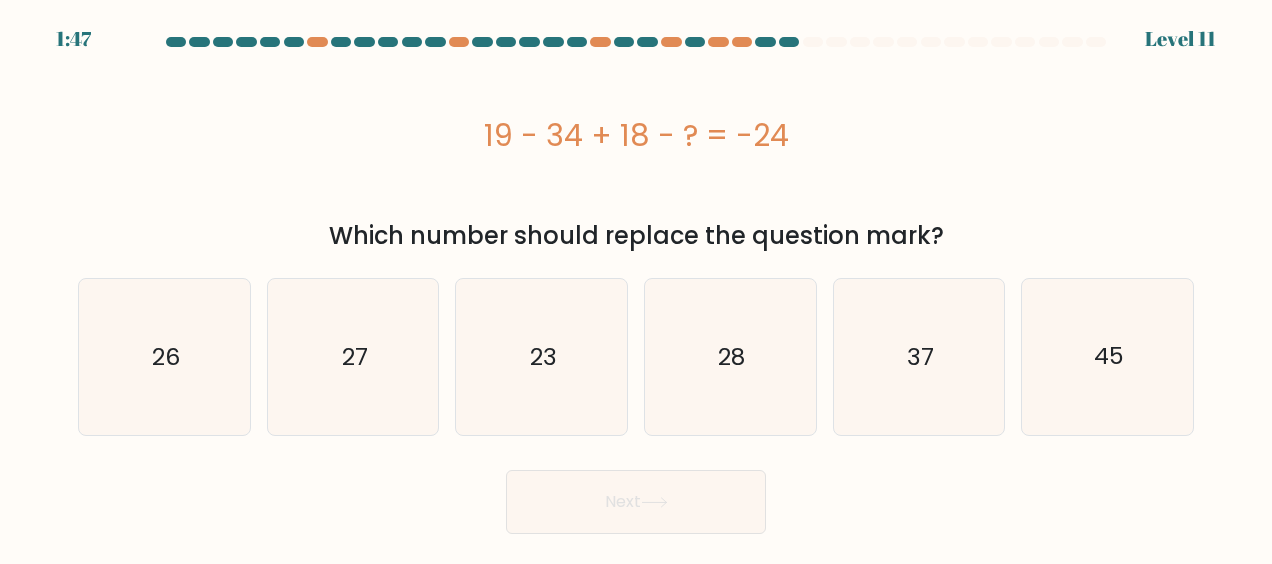 click on "19 - 34 + 18 - ? = -24" at bounding box center (636, 135) 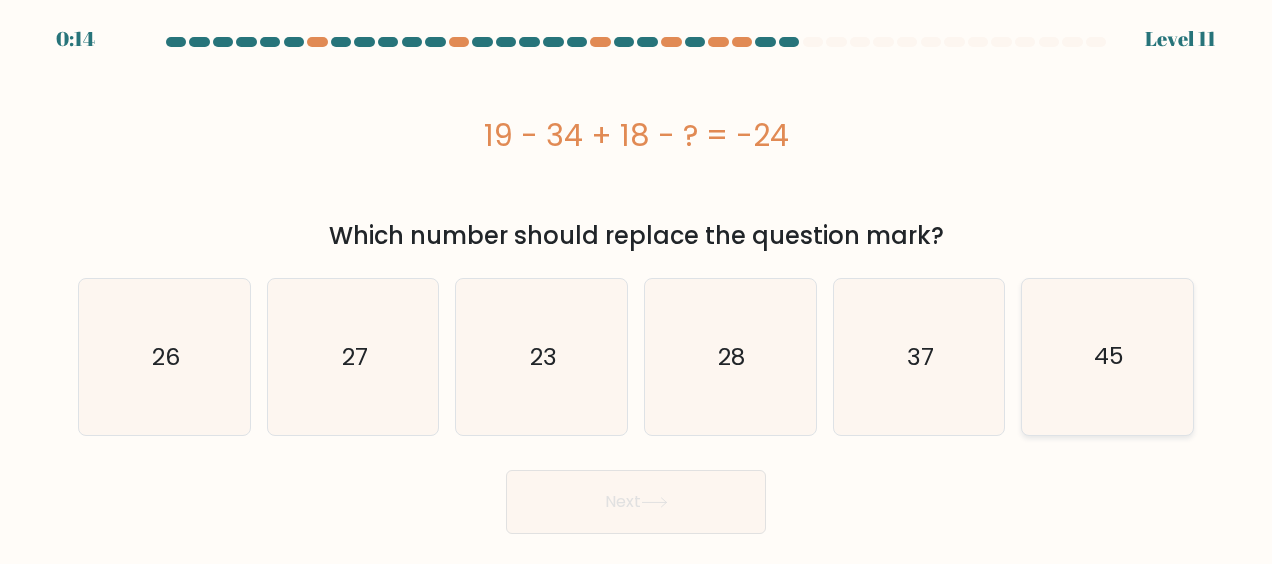 click on "45" at bounding box center (1108, 357) 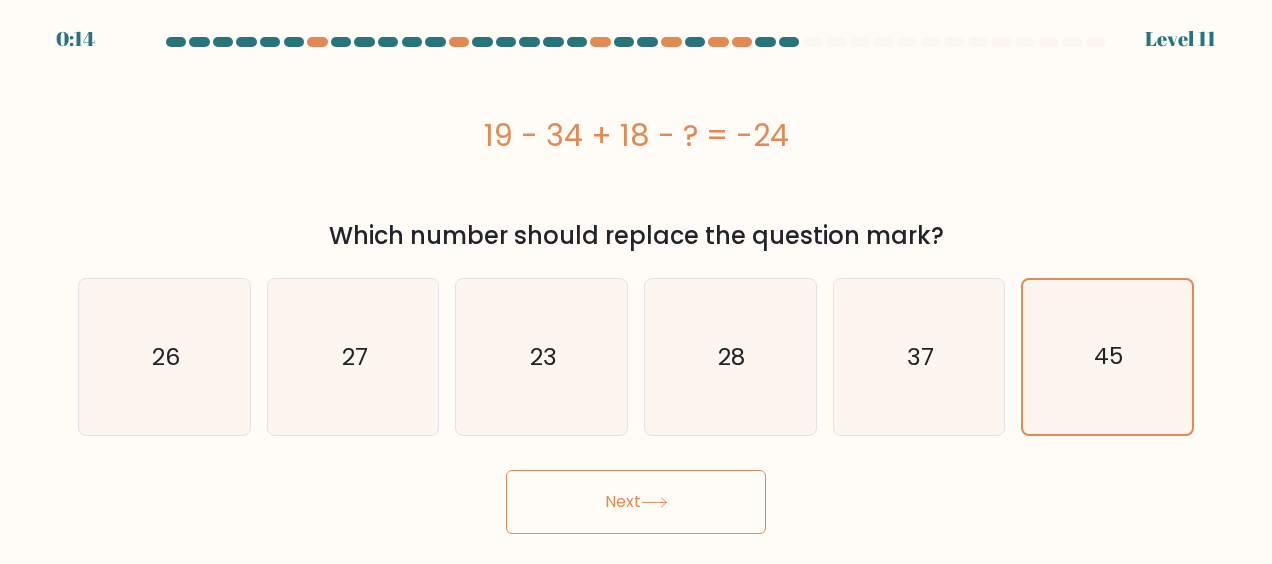 click on "Next" at bounding box center [636, 502] 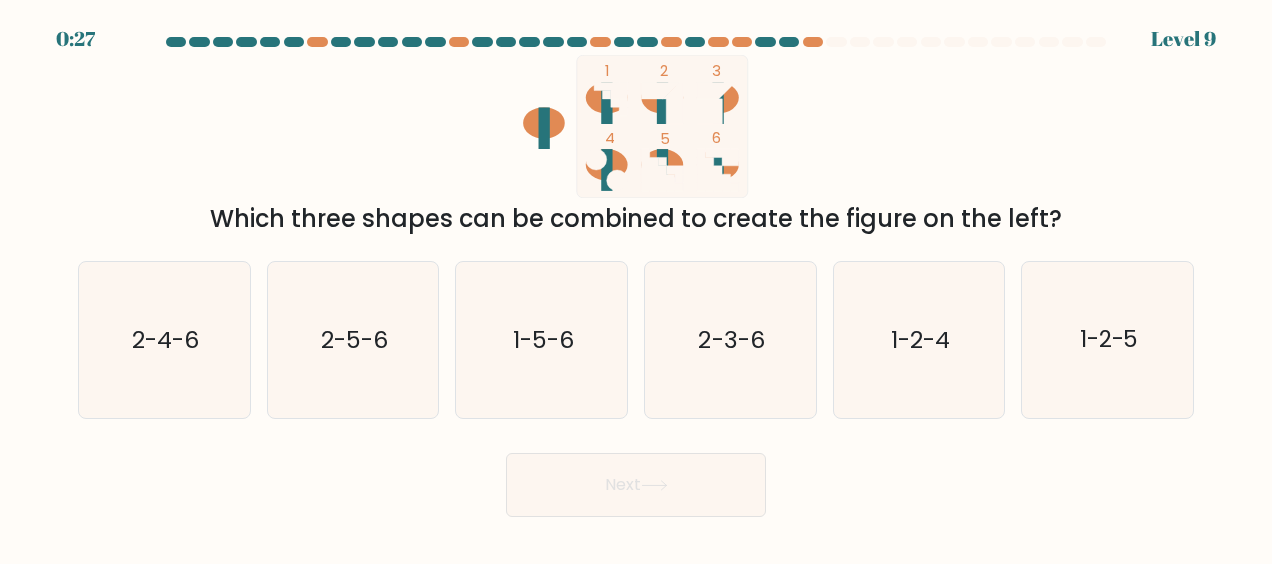 drag, startPoint x: 567, startPoint y: 382, endPoint x: 586, endPoint y: 424, distance: 46.09772 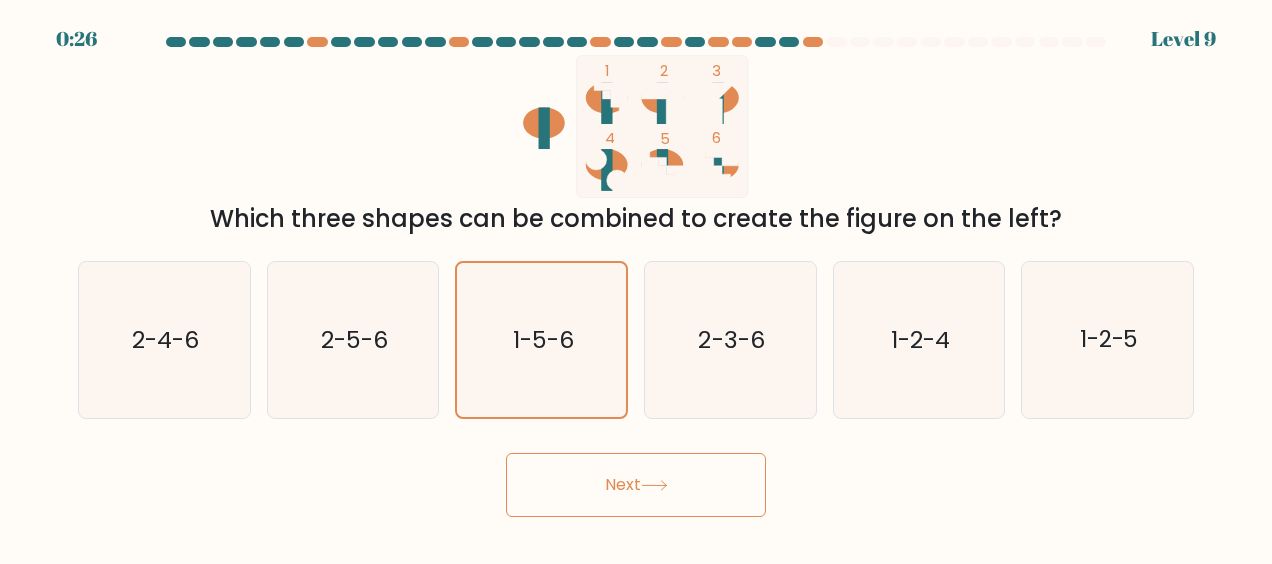 click on "Next" at bounding box center (636, 485) 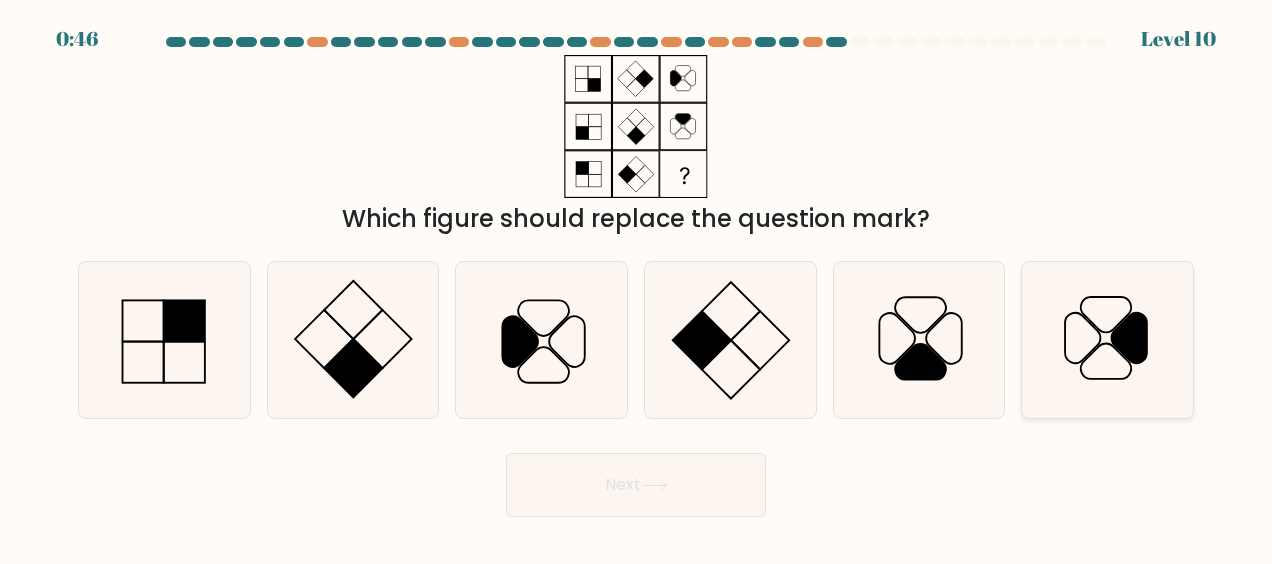 click at bounding box center [1108, 340] 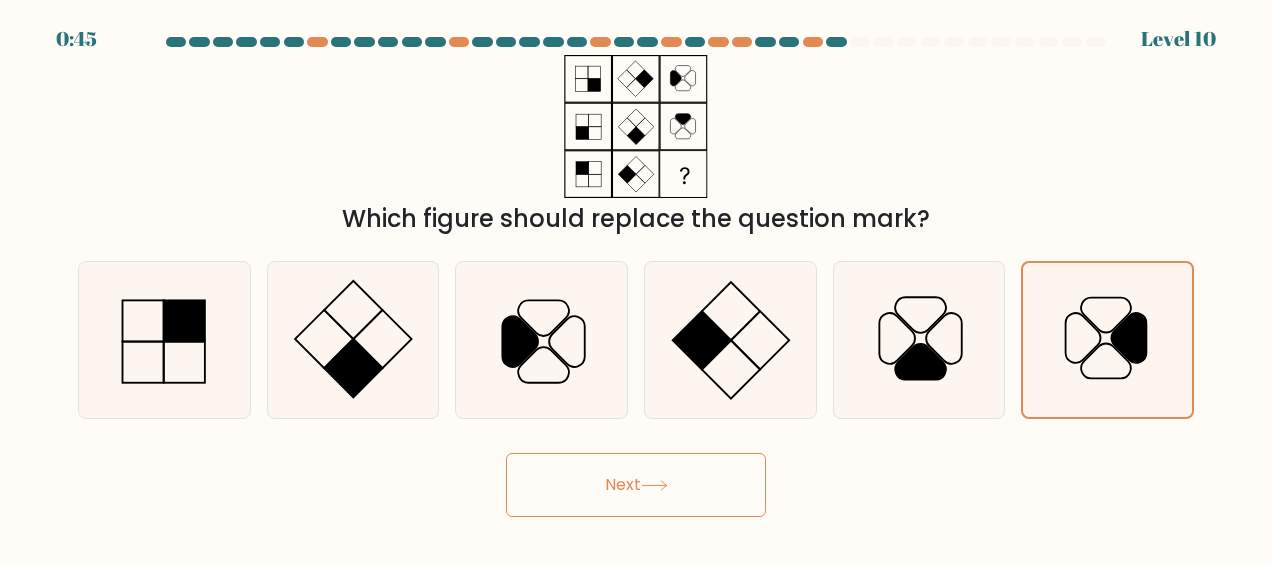 click on "Next" at bounding box center [636, 485] 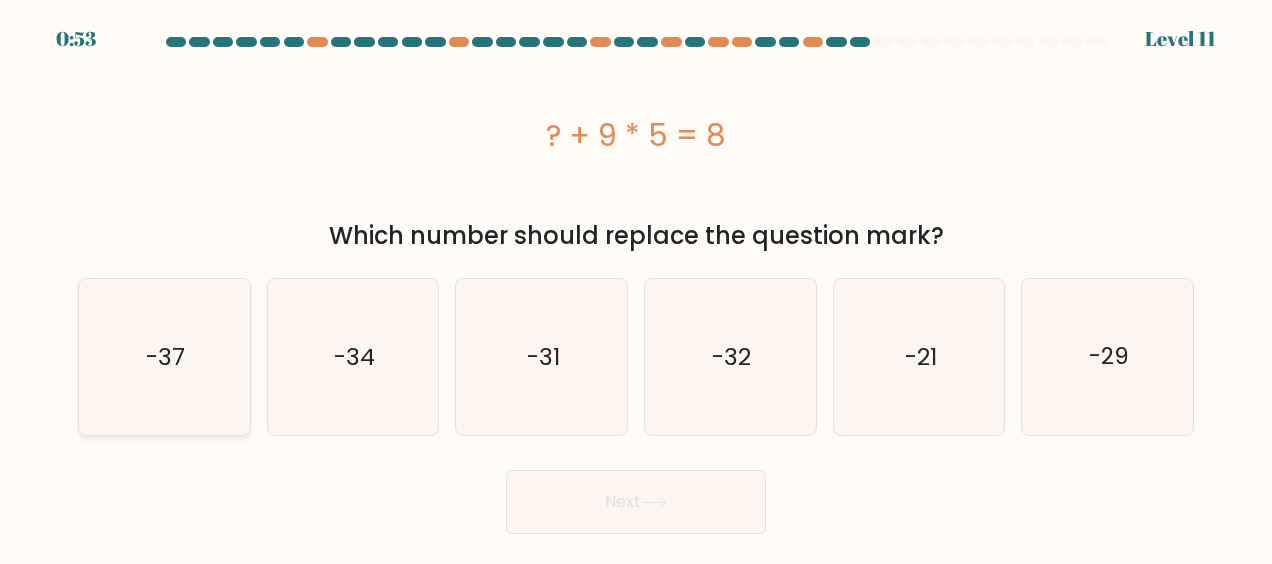 click on "-37" at bounding box center (164, 357) 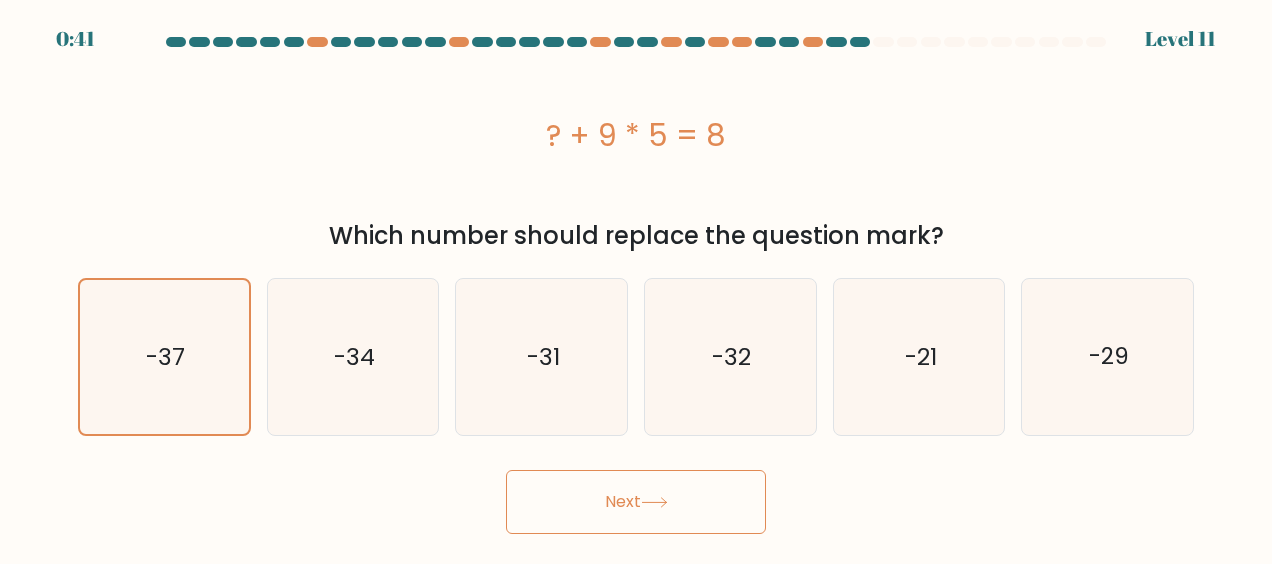 click at bounding box center (654, 502) 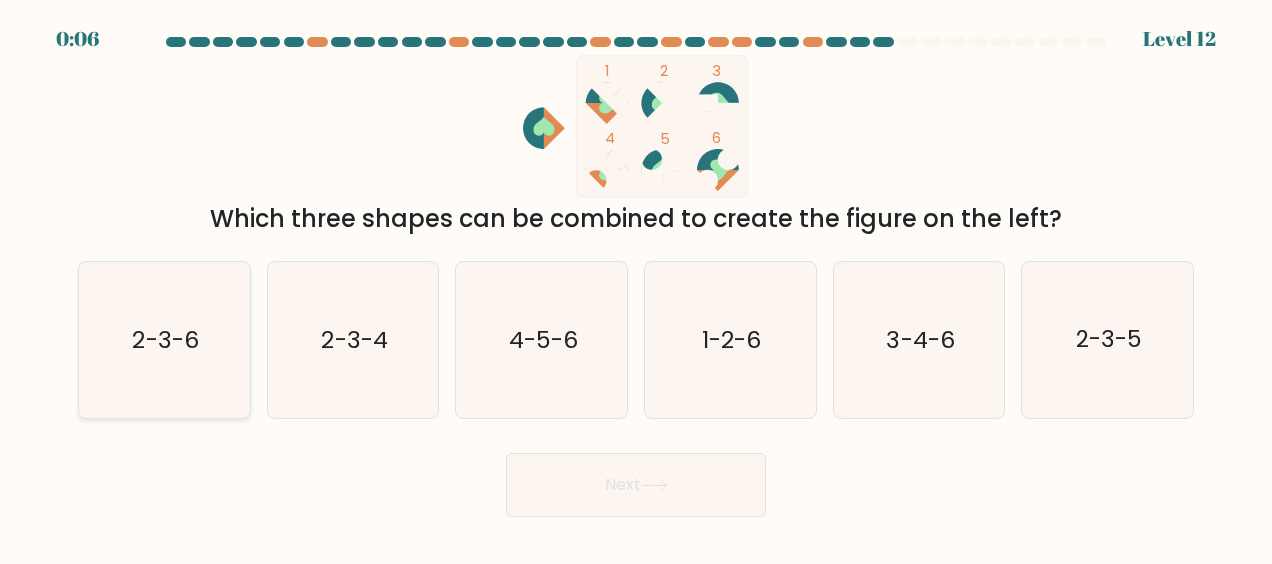 click on "2-3-6" at bounding box center (166, 340) 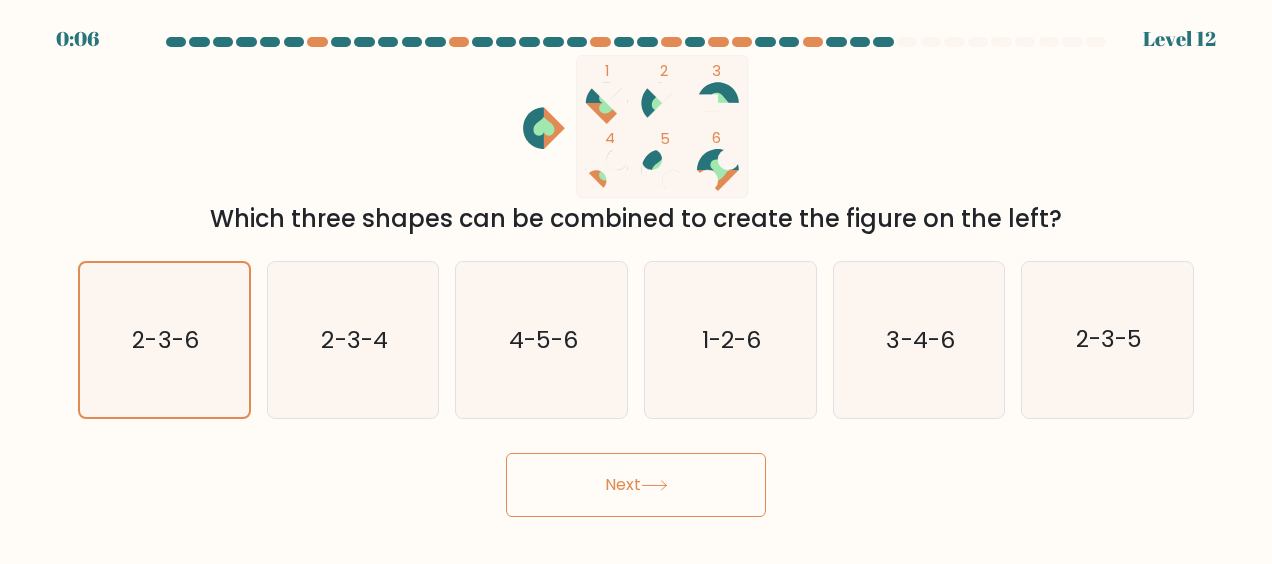 click on "Next" at bounding box center [636, 485] 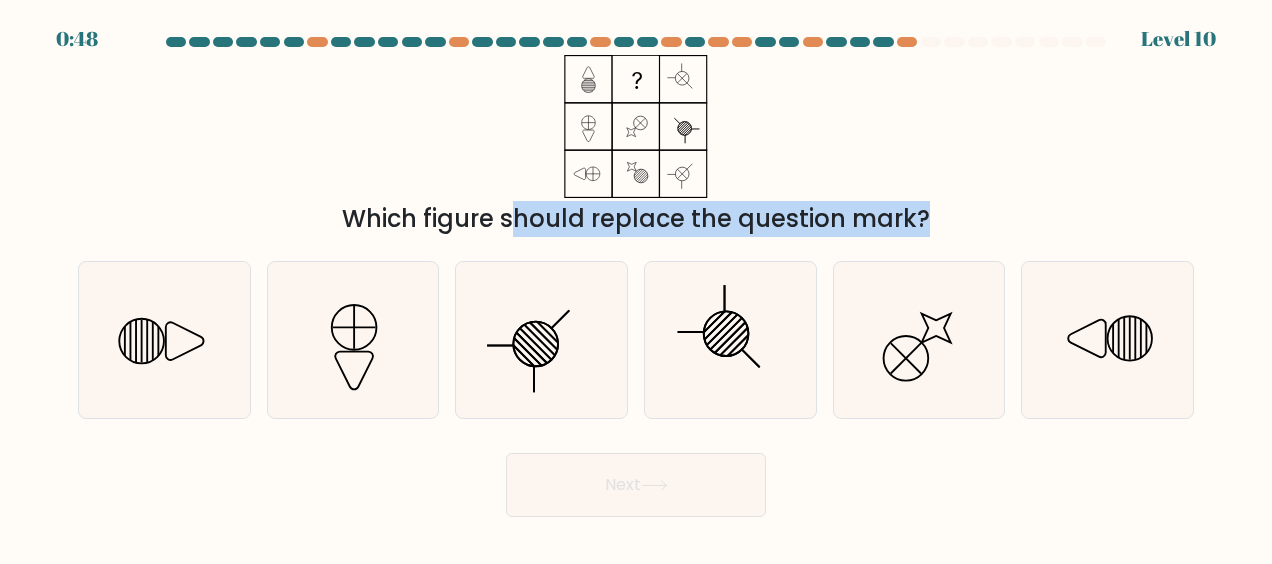 drag, startPoint x: 366, startPoint y: 218, endPoint x: 884, endPoint y: 238, distance: 518.386 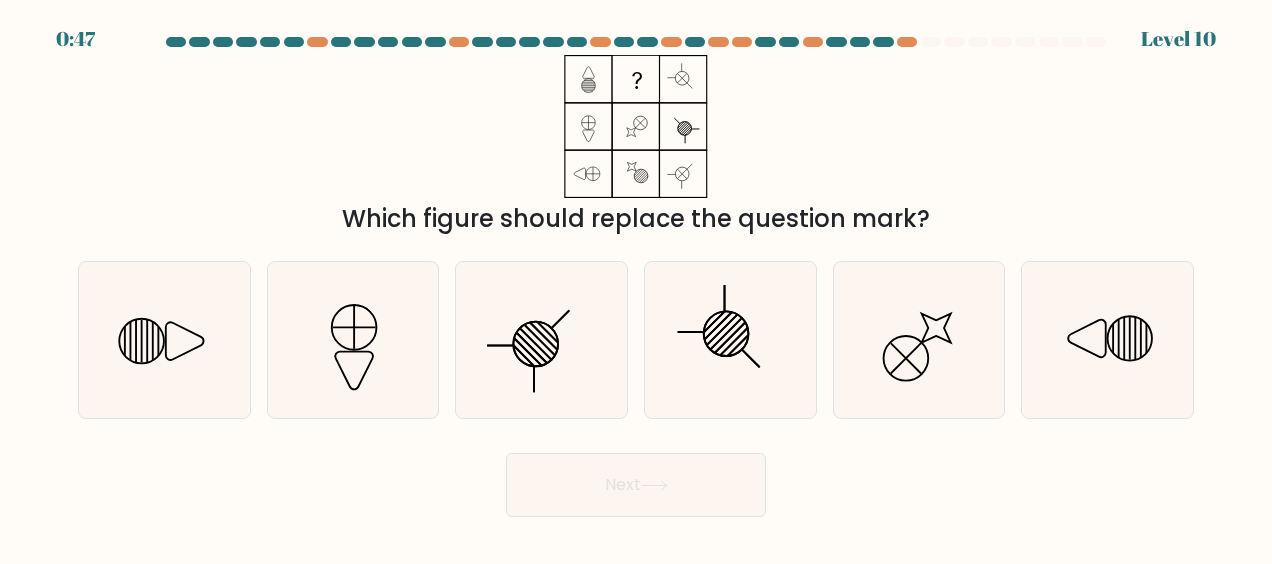 click on "Which figure should replace the question mark?" at bounding box center (636, 146) 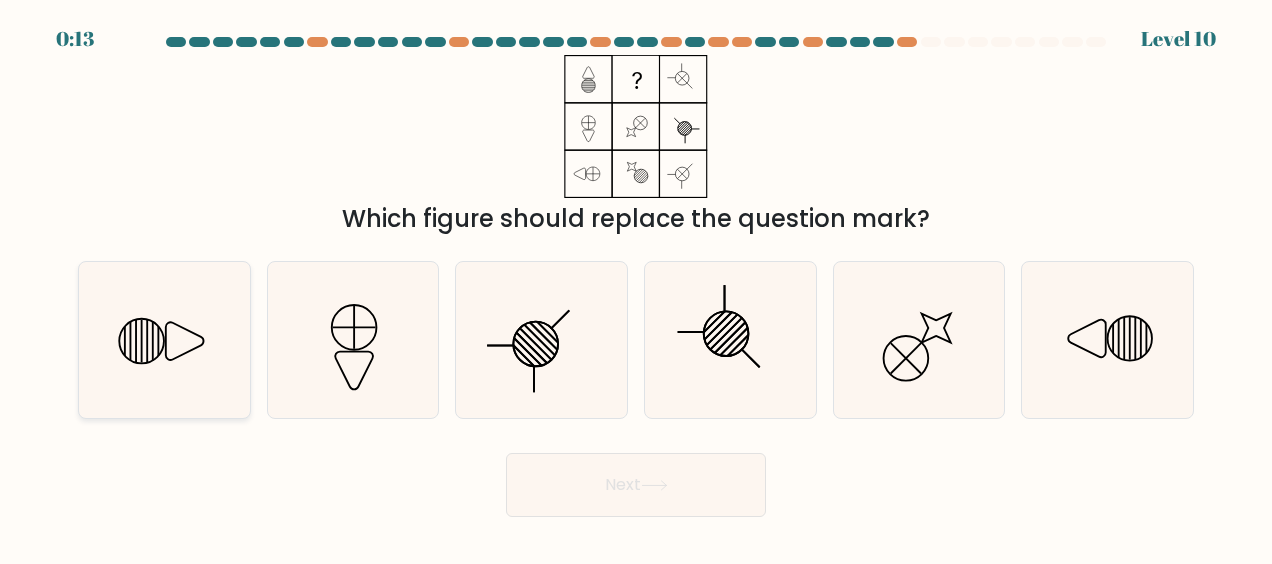 click at bounding box center (164, 340) 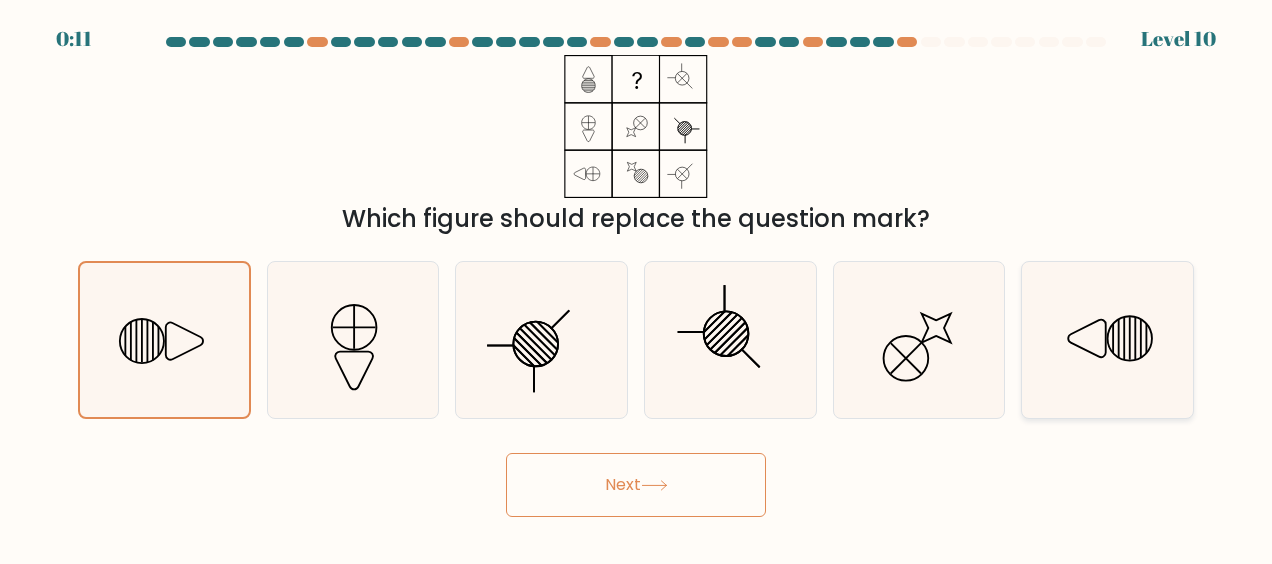 click at bounding box center (1108, 340) 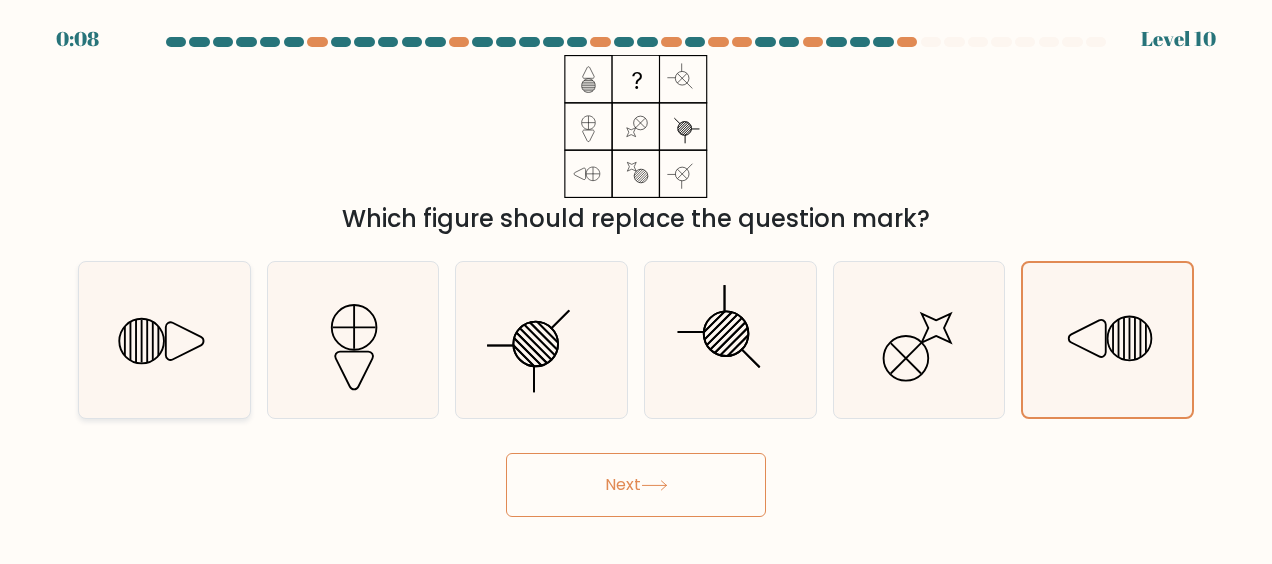 click at bounding box center [164, 340] 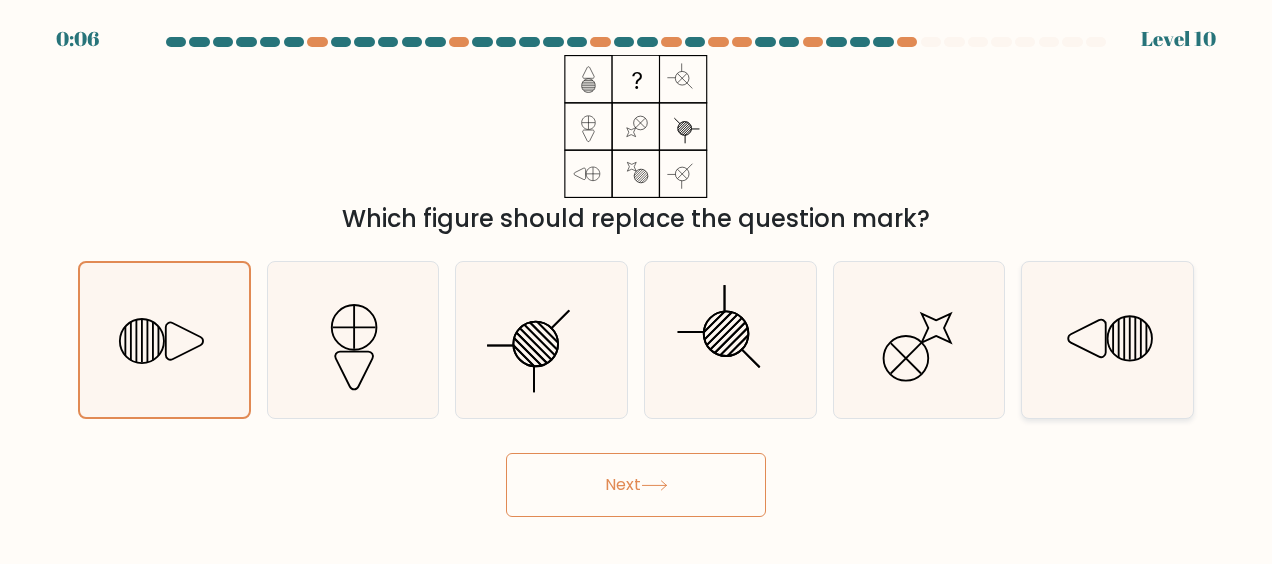 click at bounding box center (1108, 340) 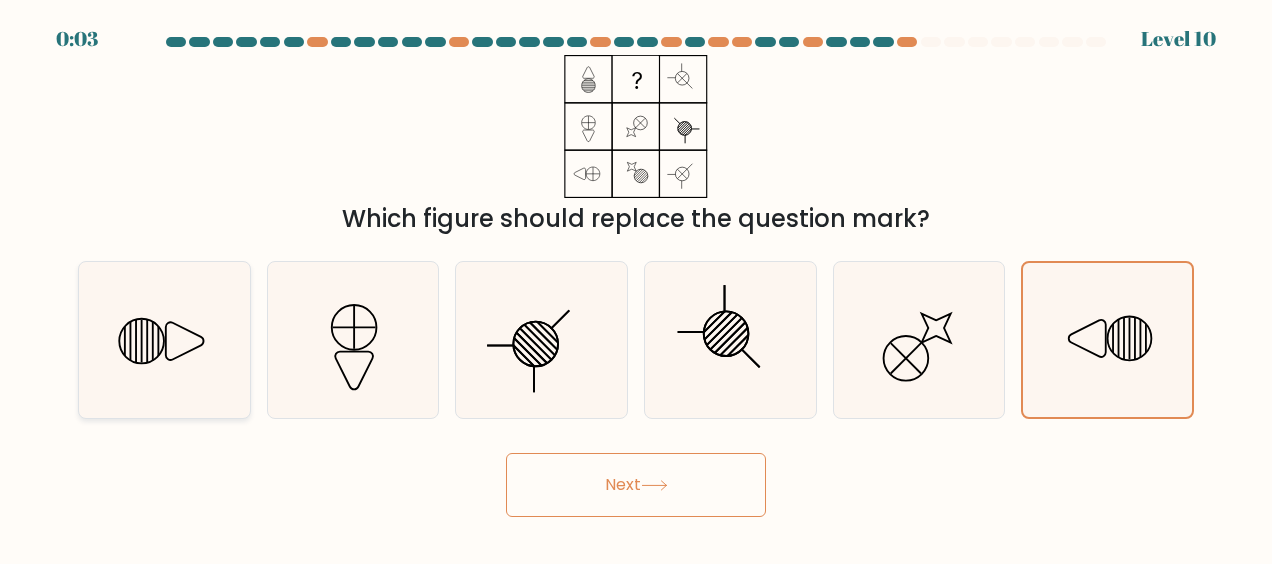 click at bounding box center (164, 340) 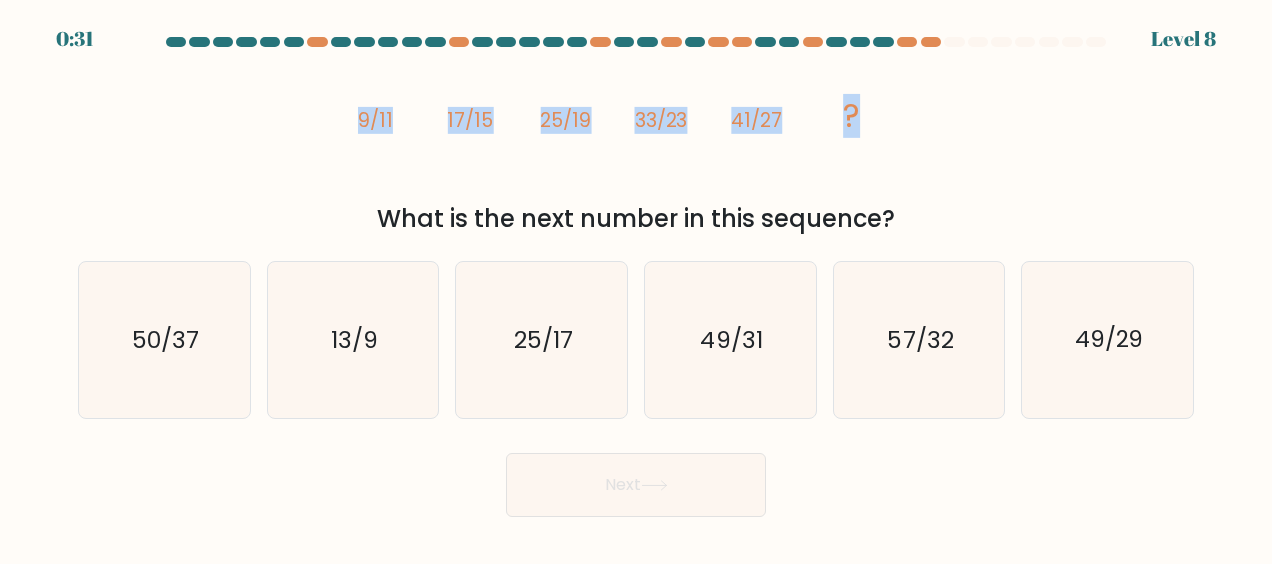 click on "image/svg+xml
9/11
17/15
25/19
33/23
41/27
?
What is the next number in this sequence?" at bounding box center (636, 146) 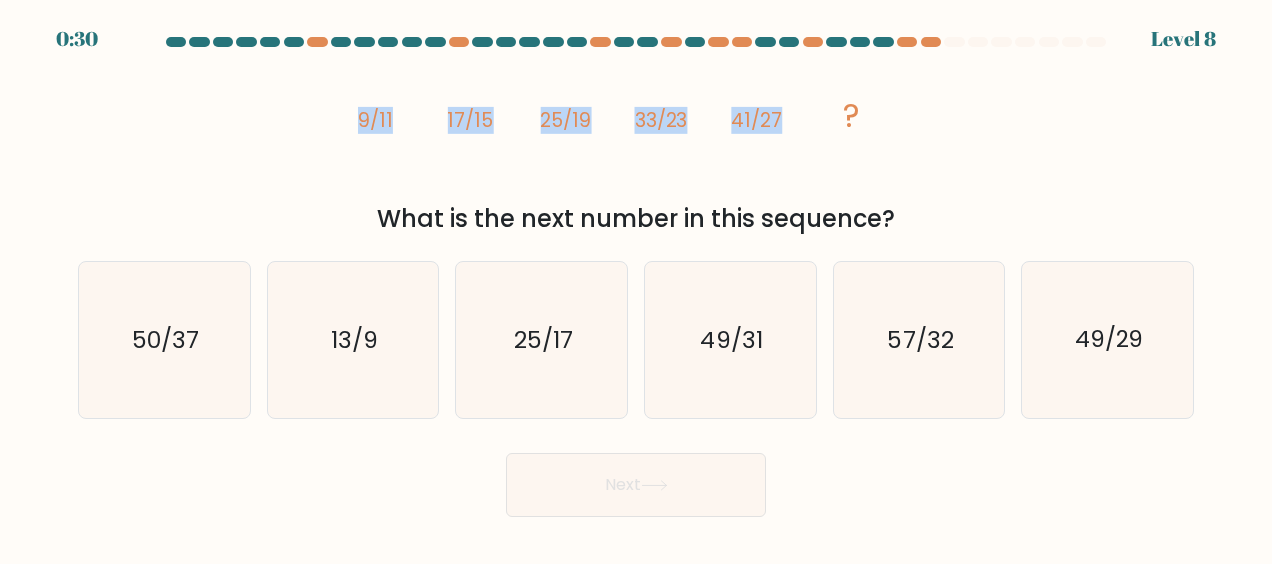 click on "9/11" at bounding box center [374, 120] 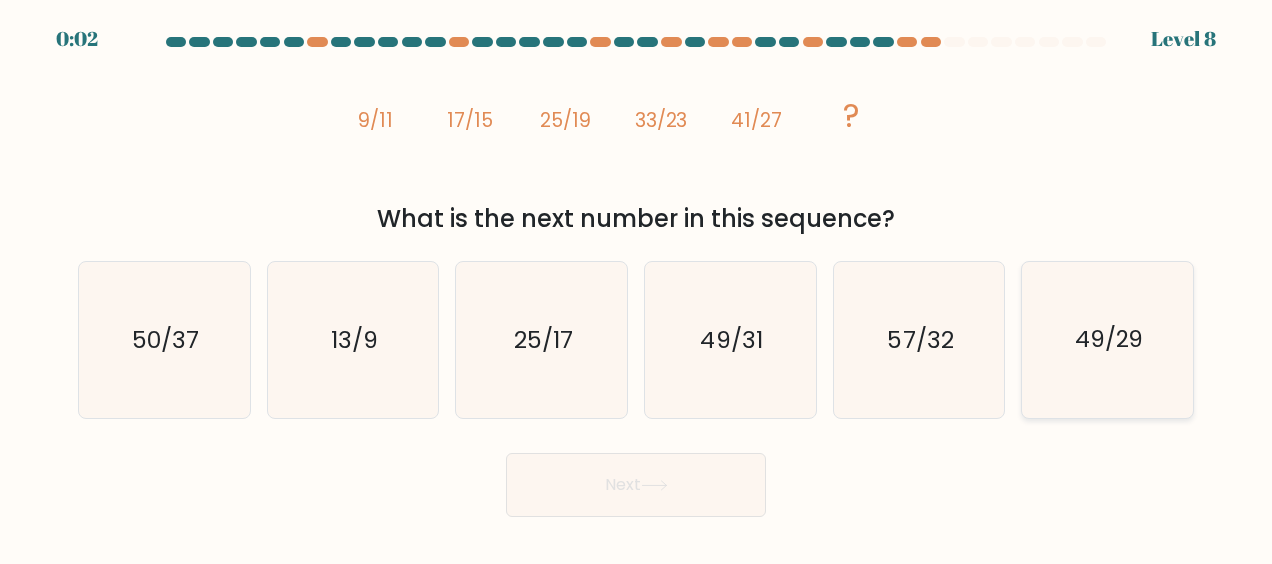 click on "f.
49/29" at bounding box center [636, 284] 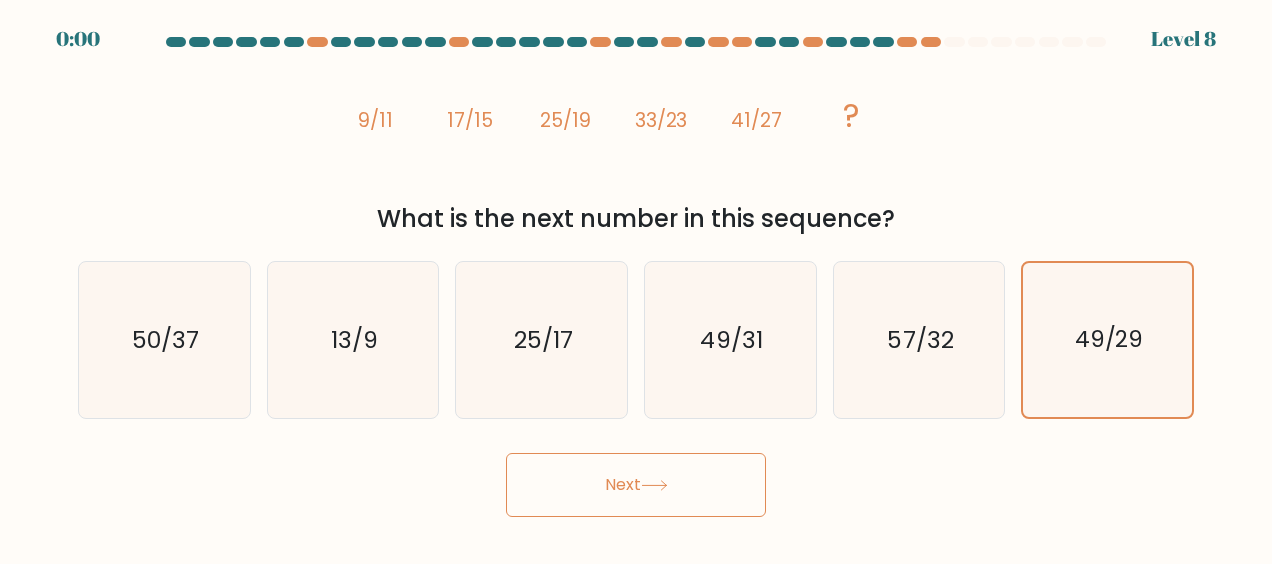 click on "Next" at bounding box center (636, 485) 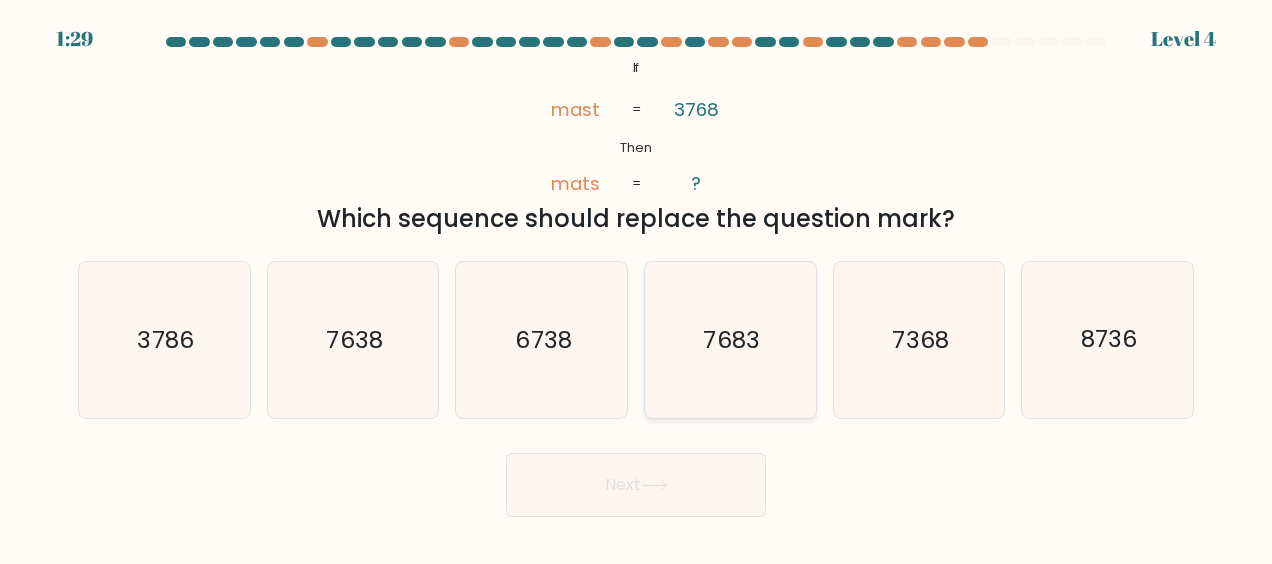 scroll, scrollTop: 0, scrollLeft: 0, axis: both 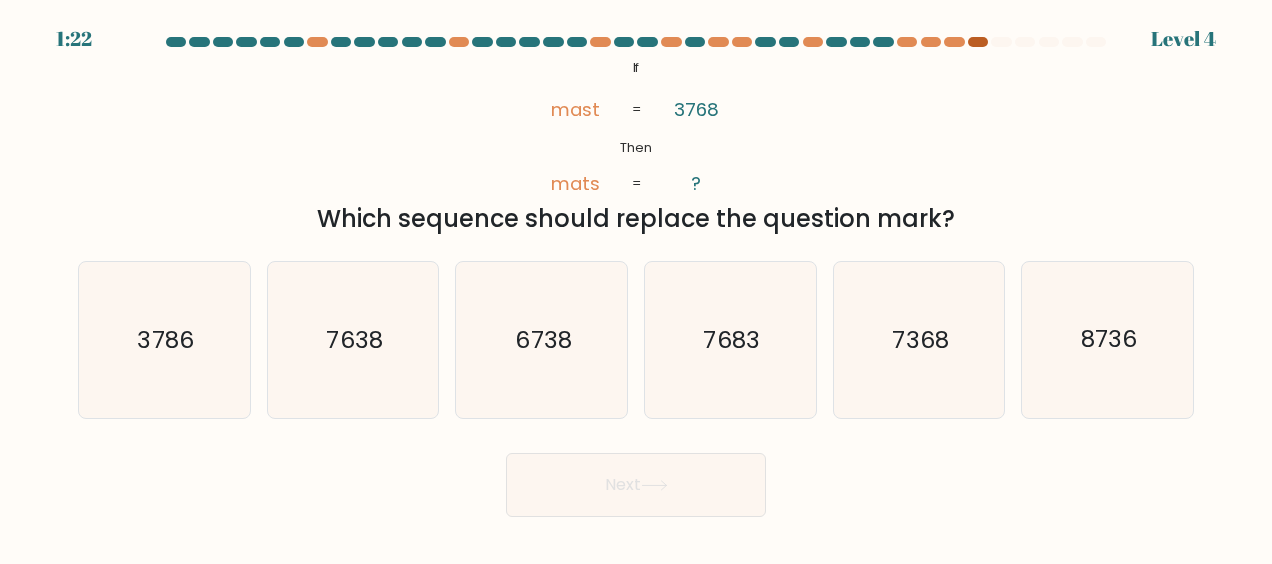 click at bounding box center (978, 42) 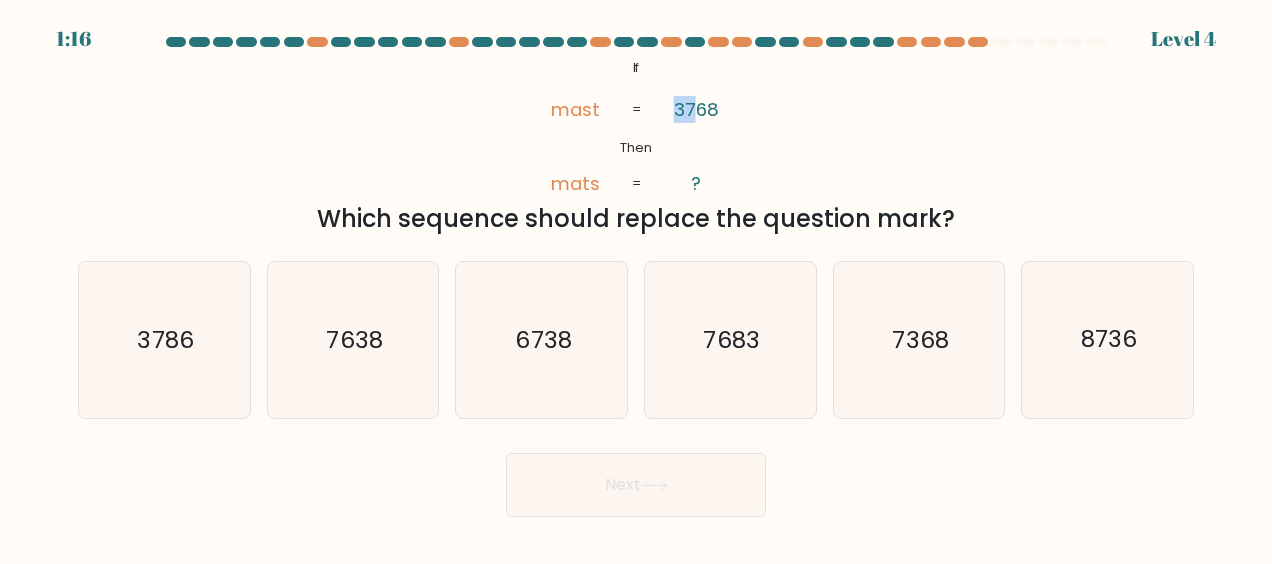 drag, startPoint x: 678, startPoint y: 111, endPoint x: 691, endPoint y: 111, distance: 13 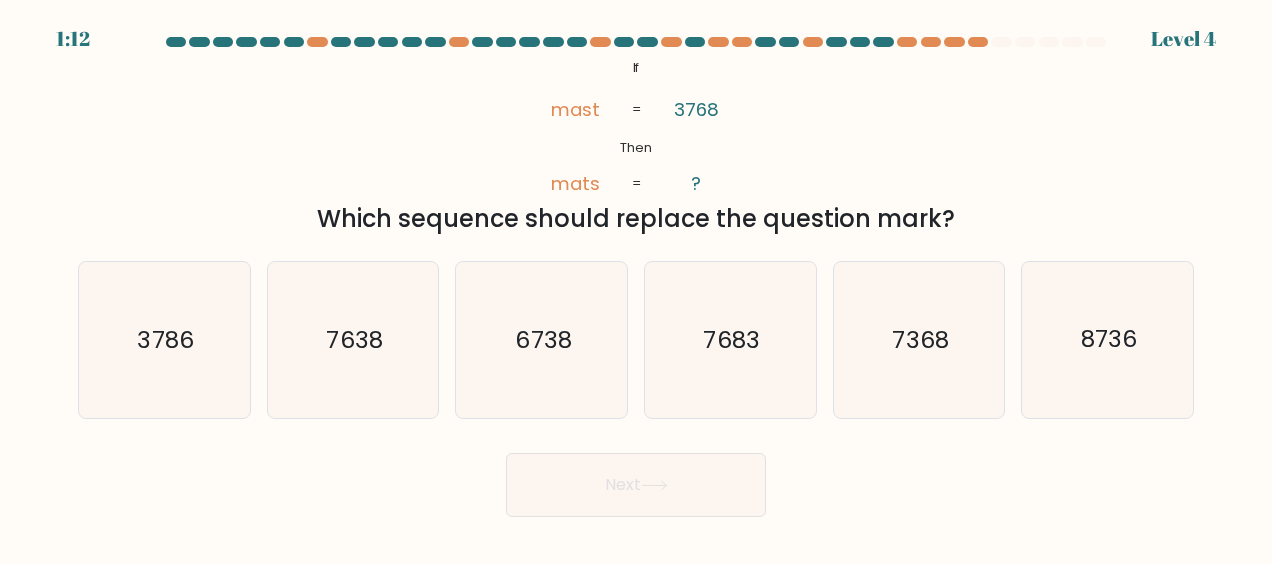 click on "@import url('https://fonts.googleapis.com/css?family=Abril+Fatface:400,100,100italic,300,300italic,400italic,500,500italic,700,700italic,900,900italic');           If       Then       mast       mats       3768       ?       =       =
Which sequence should replace the question mark?" at bounding box center (636, 146) 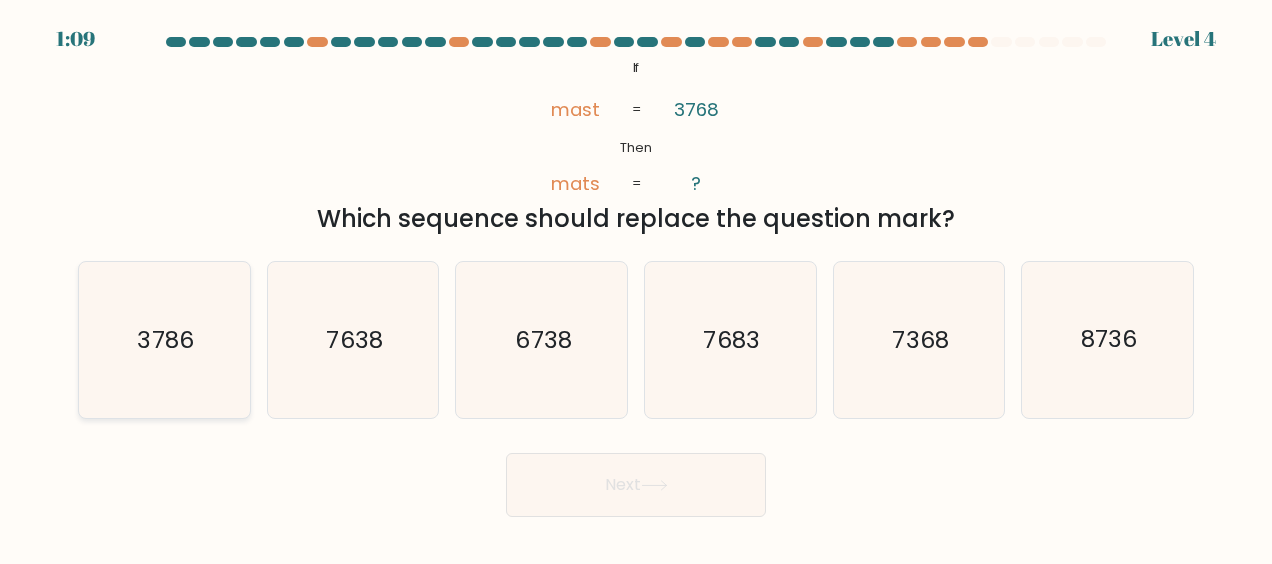 click on "3786" at bounding box center (164, 340) 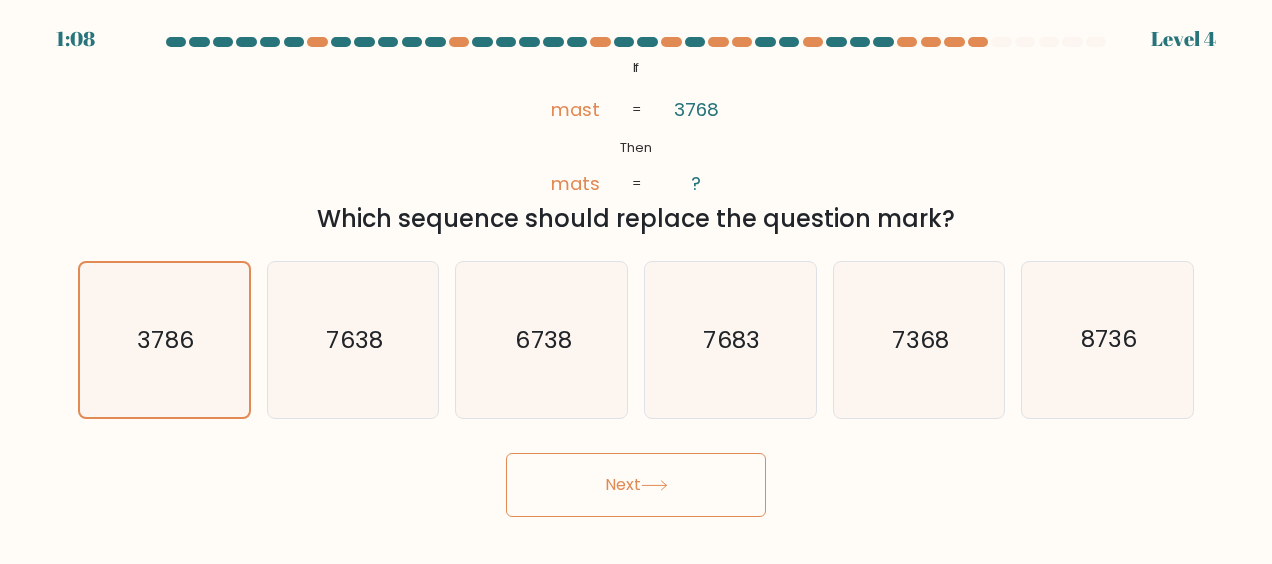 click on "Next" at bounding box center [636, 485] 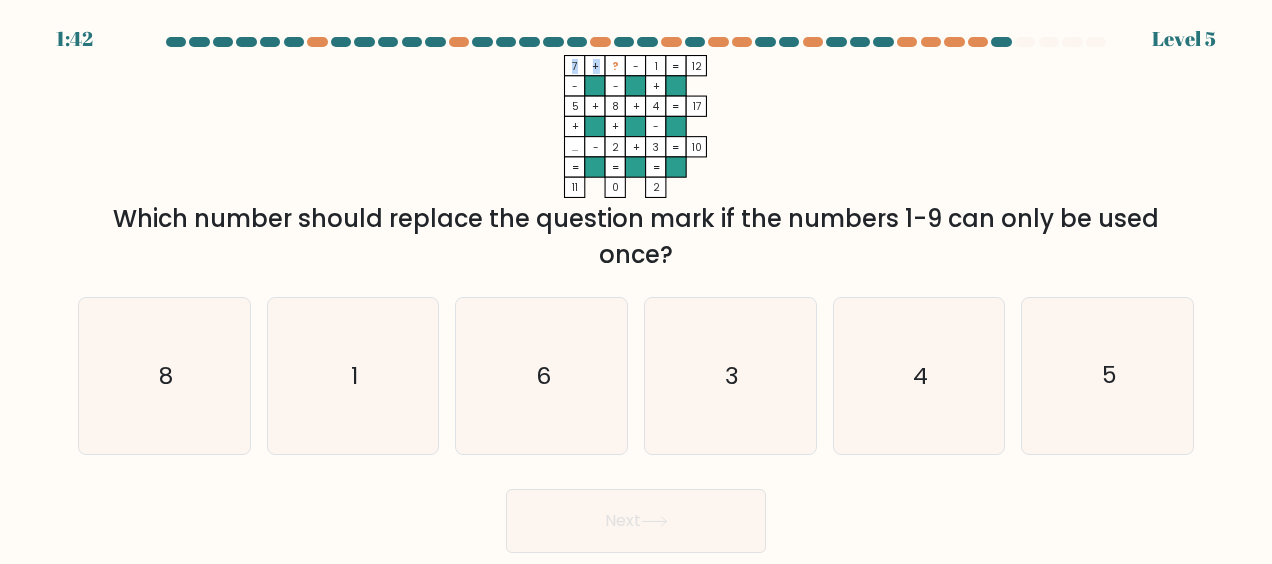 click on "7    +    ?    -    1    12    -    -    +    5    +    8    +    4    17    +    +    -    ...    -    2    +    3    =   10    =   =   =   =   11    0    2    =" at bounding box center [636, 126] 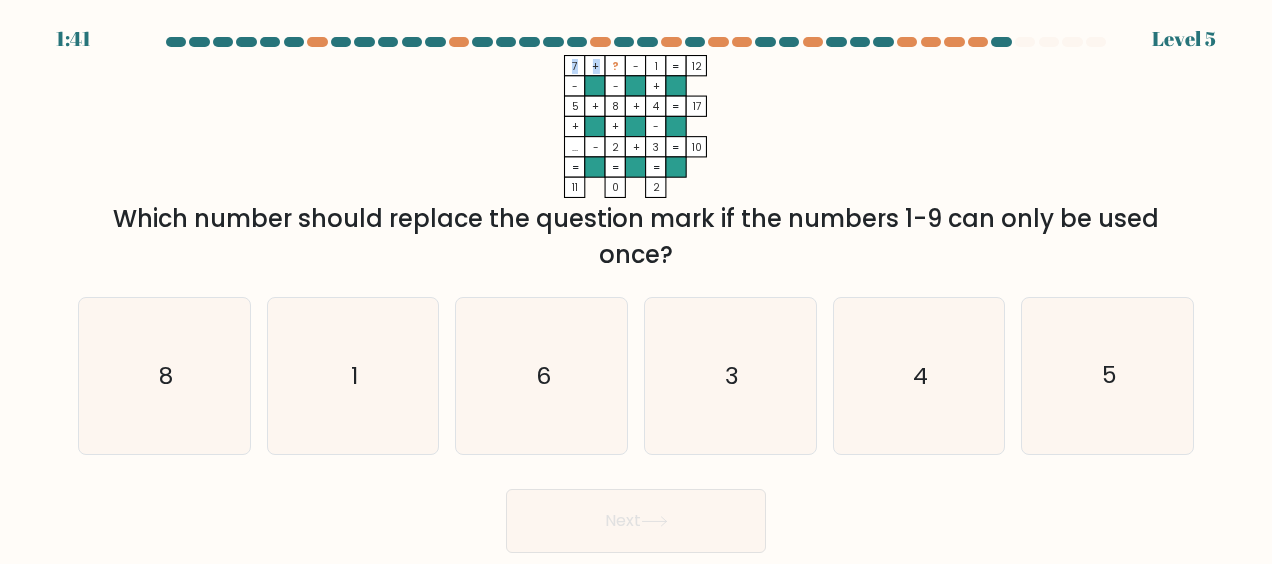 click on "7    +    ?    -    1    12    -    -    +    5    +    8    +    4    17    +    +    -    ...    -    2    +    3    =   10    =   =   =   =   11    0    2    =" at bounding box center [636, 126] 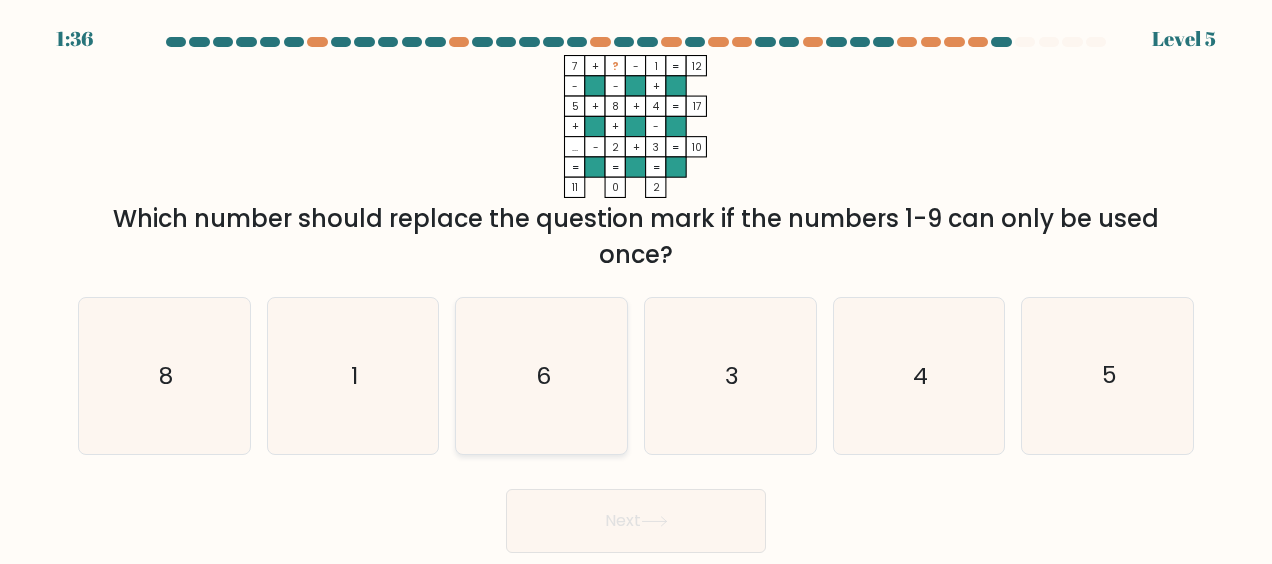 click on "6" at bounding box center (542, 376) 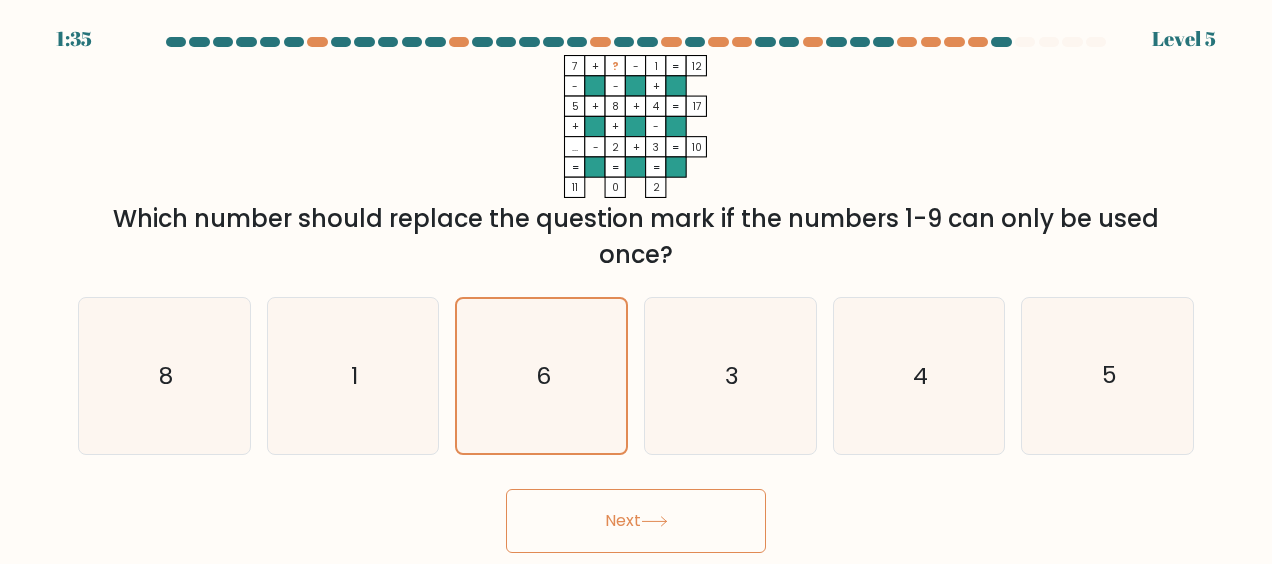 click on "Next" at bounding box center [636, 521] 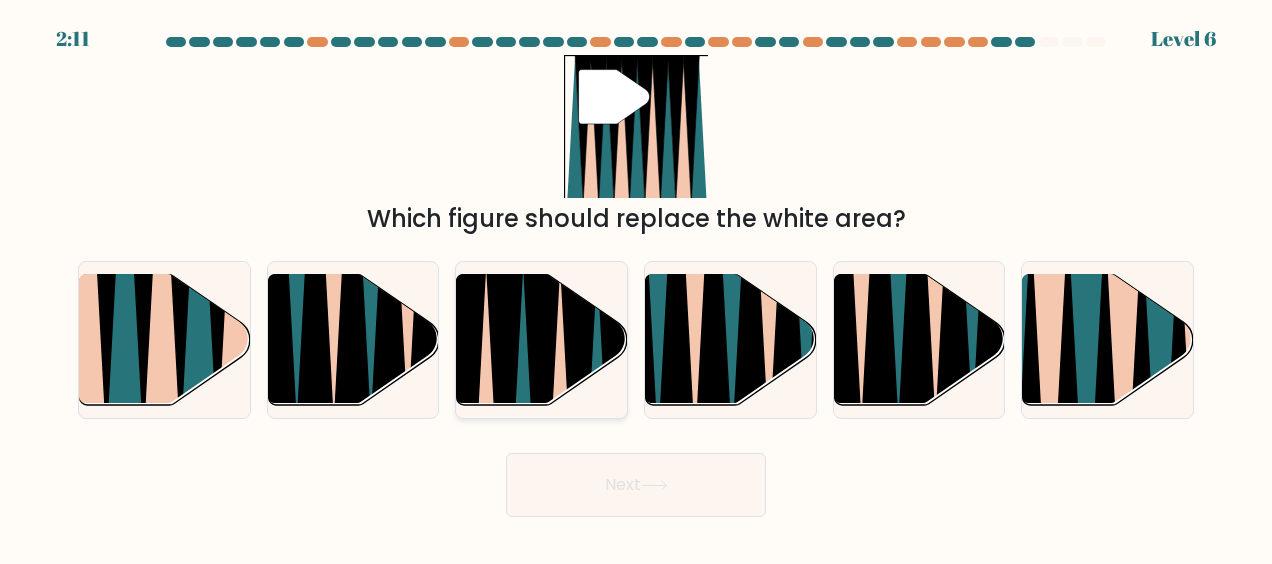 click at bounding box center (542, 412) 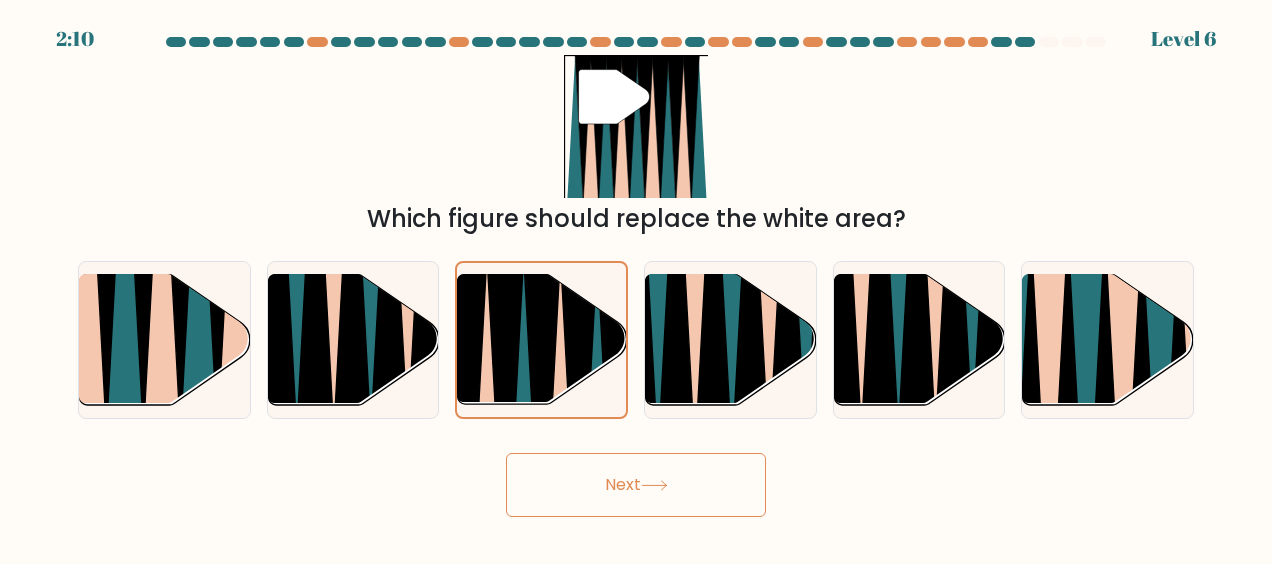 click on "Next" at bounding box center [636, 485] 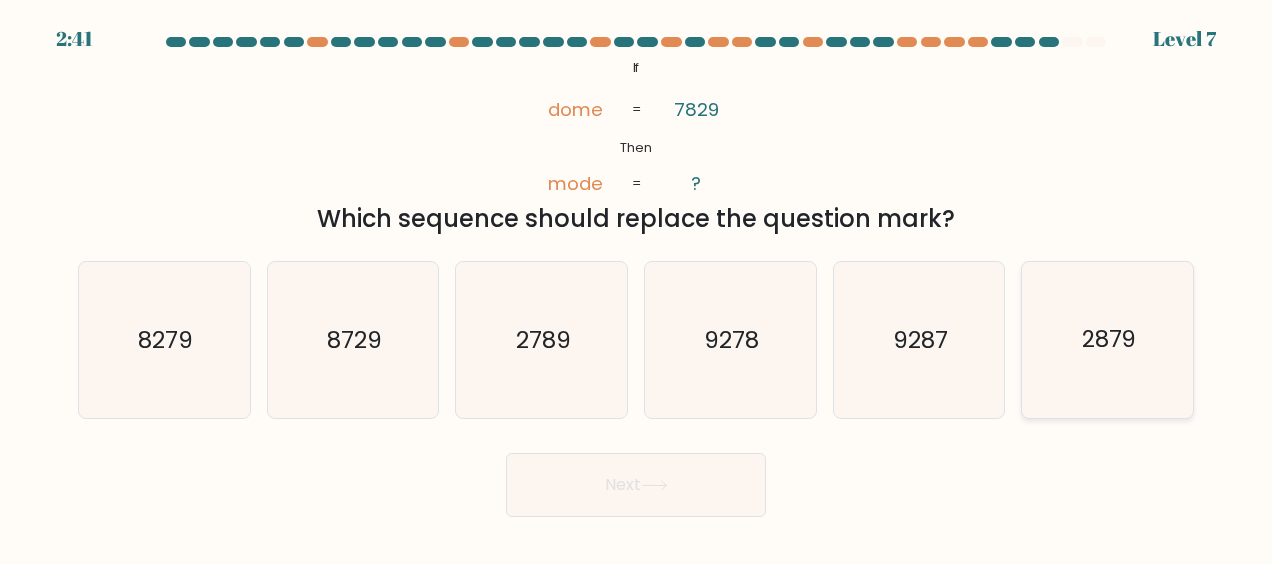 click on "2879" at bounding box center [1109, 340] 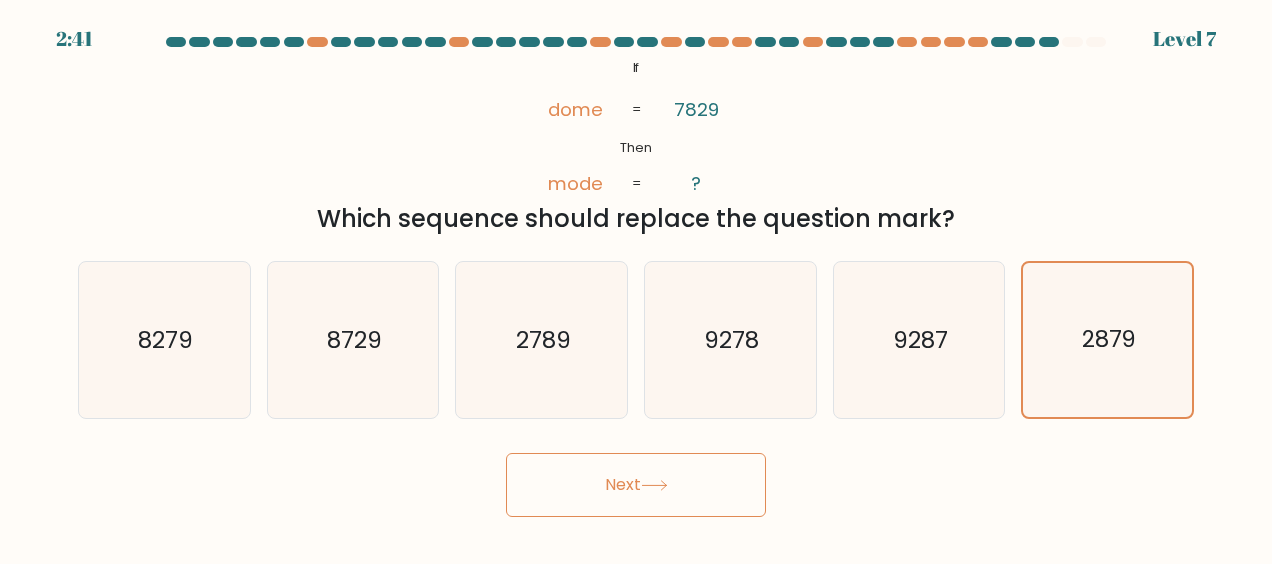 click on "Next" at bounding box center [636, 485] 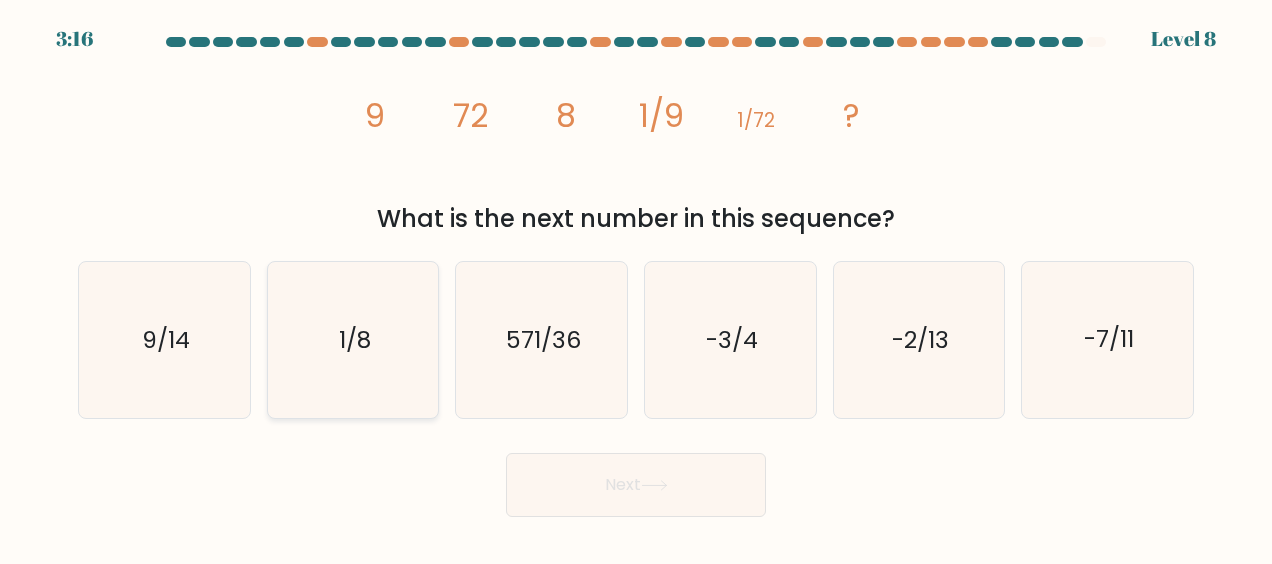 click on "1/8" at bounding box center [353, 340] 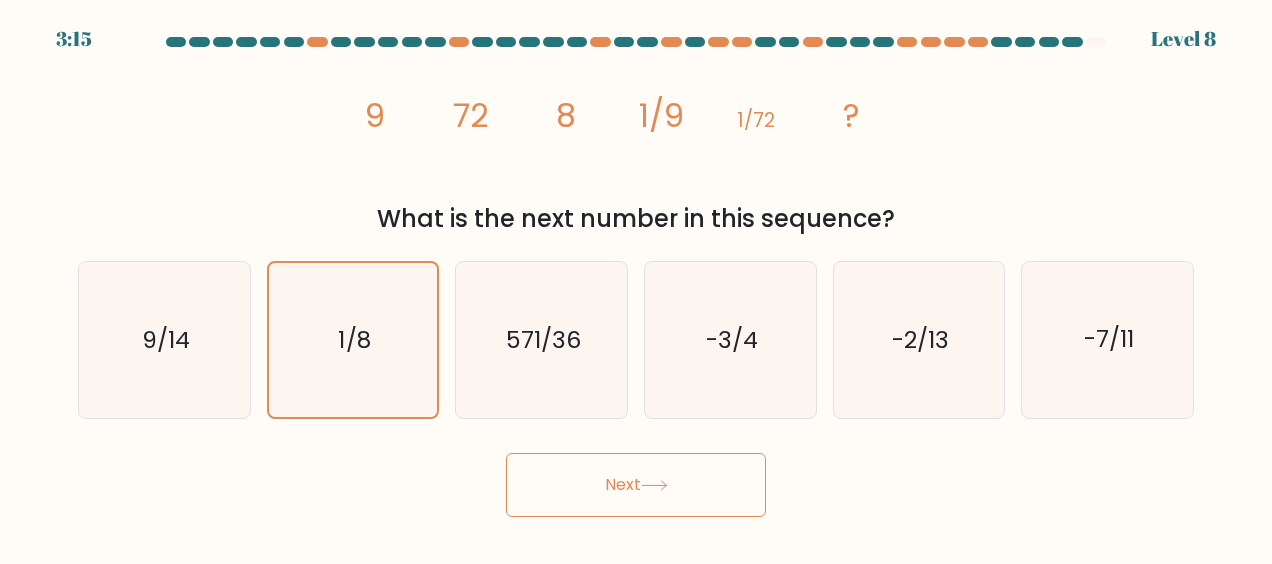 click on "Next" at bounding box center [636, 485] 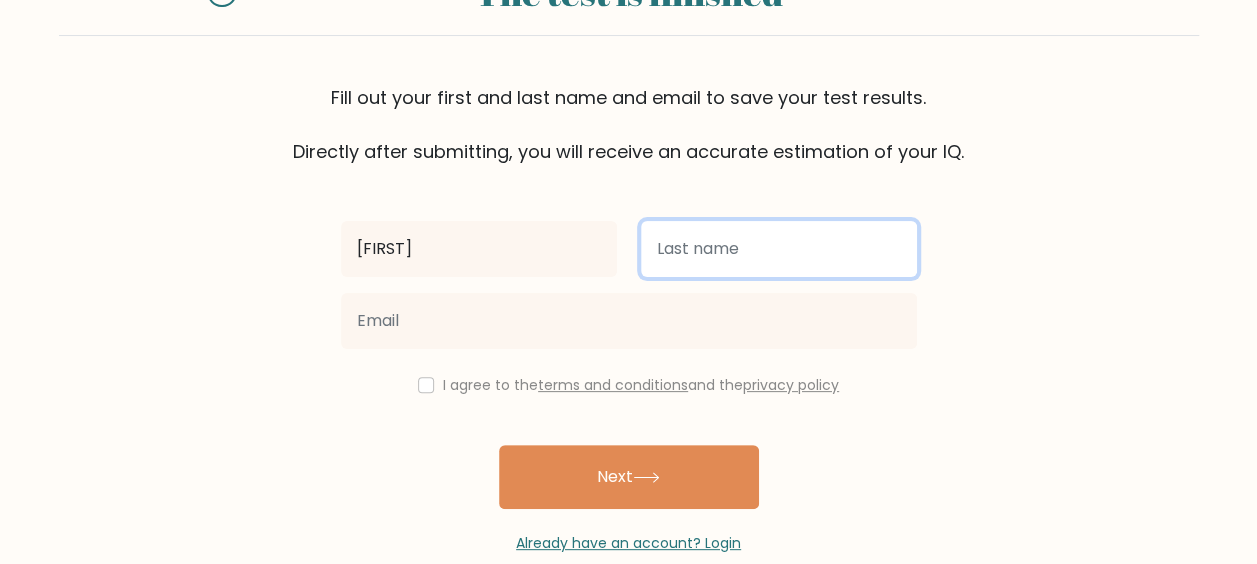 click at bounding box center [779, 249] 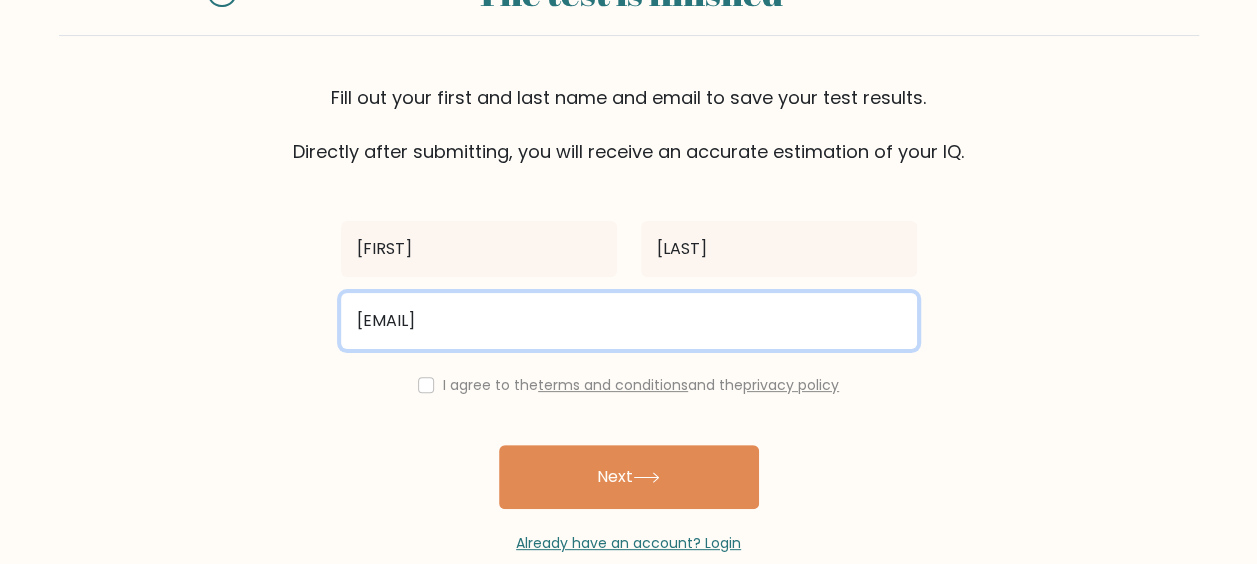 type on "e.ashraf.ea@gmail.com" 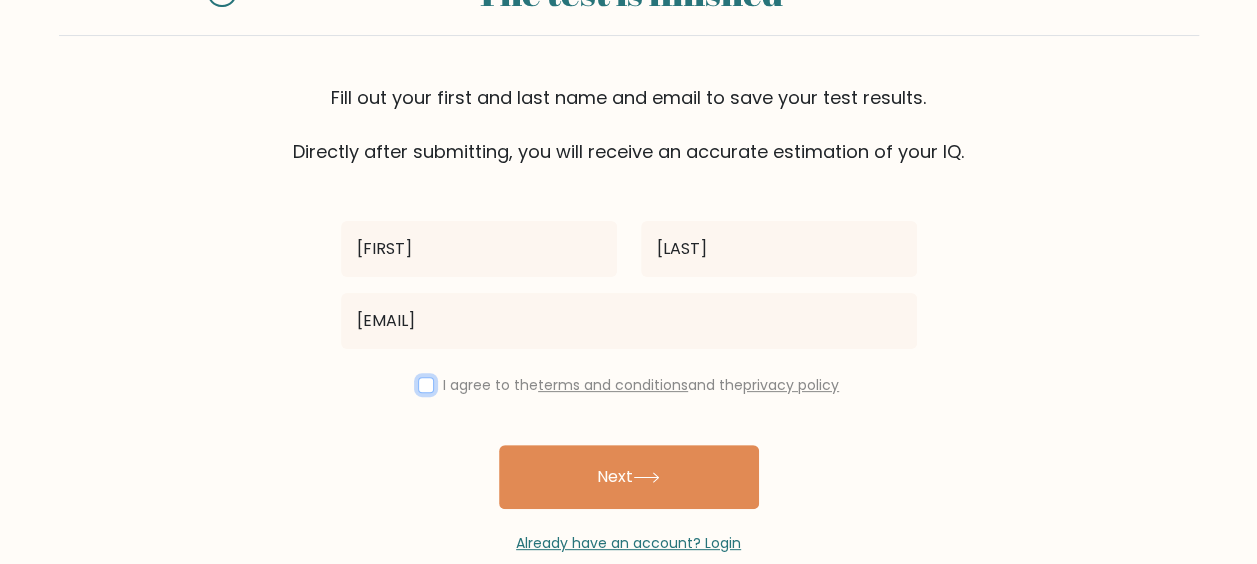 click at bounding box center [426, 385] 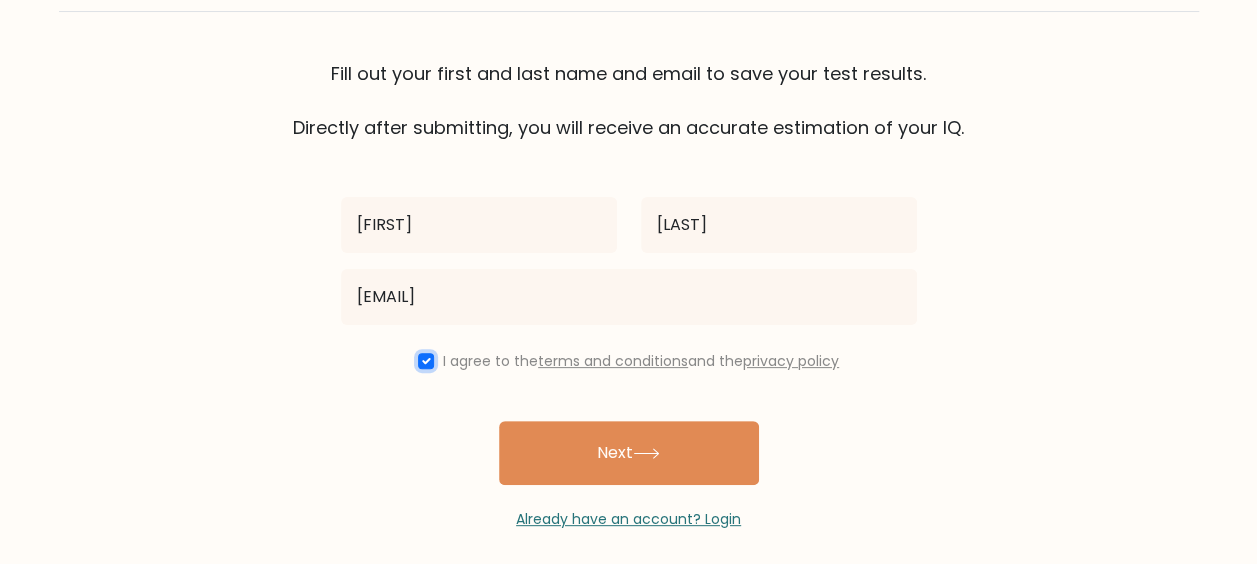 scroll, scrollTop: 136, scrollLeft: 0, axis: vertical 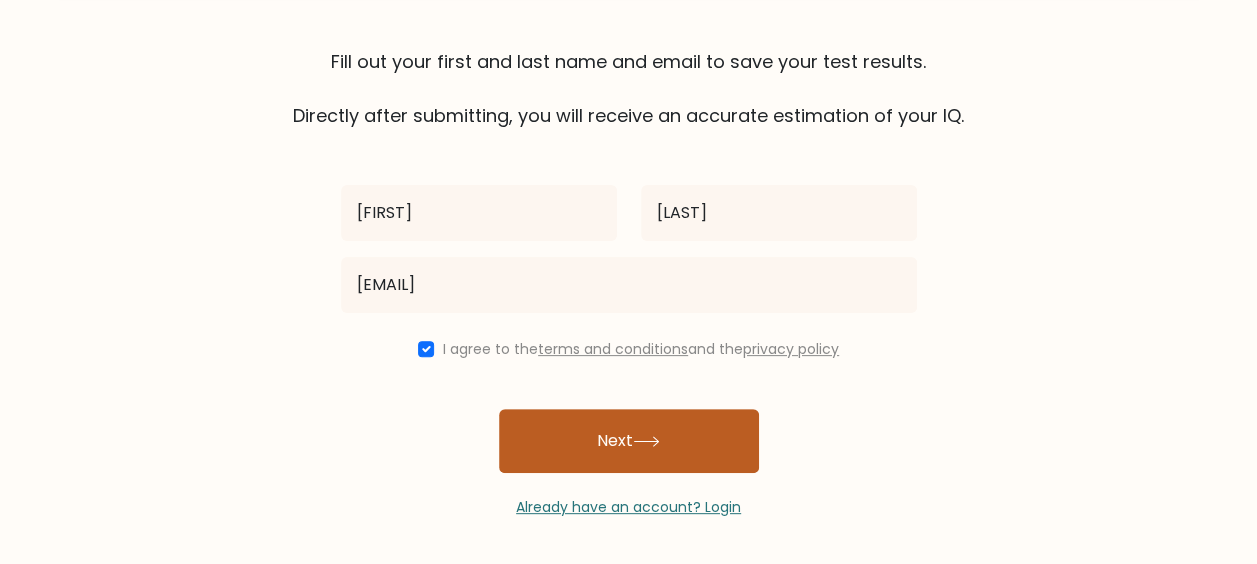 click on "Next" at bounding box center [629, 441] 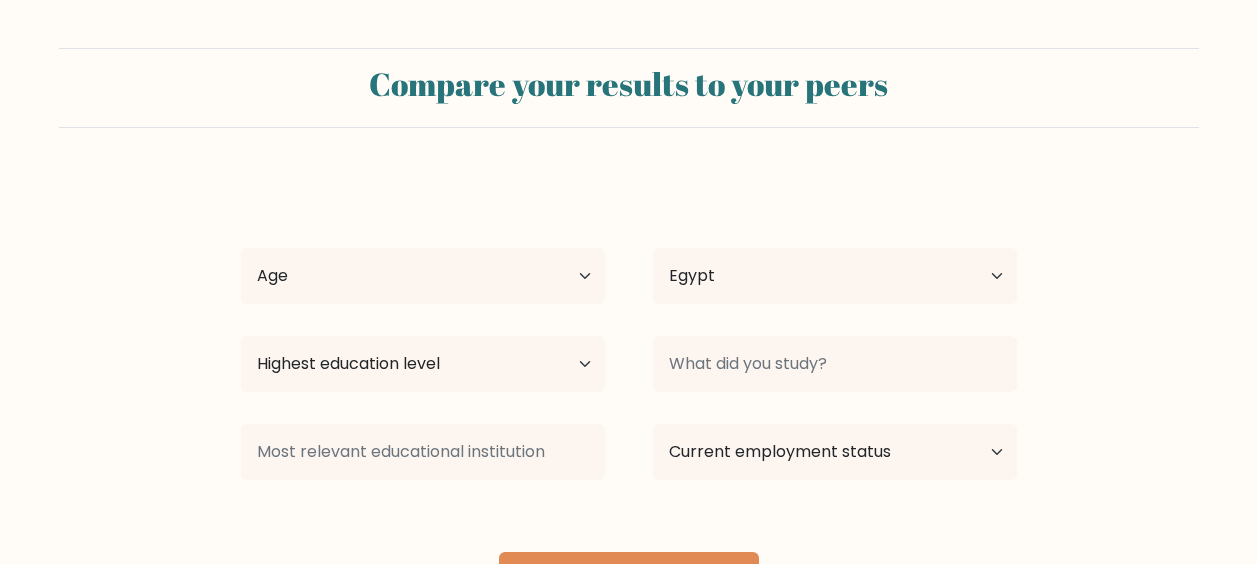 scroll, scrollTop: 0, scrollLeft: 0, axis: both 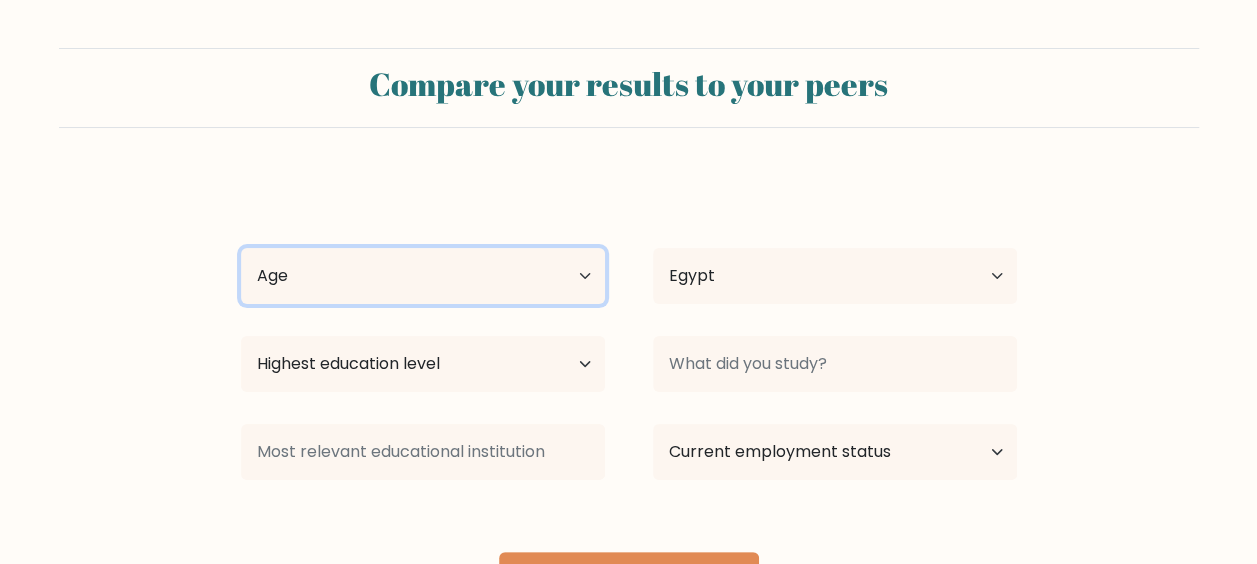click on "Age
Under 18 years old
18-24 years old
25-34 years old
35-44 years old
45-54 years old
55-64 years old
65 years old and above" at bounding box center [423, 276] 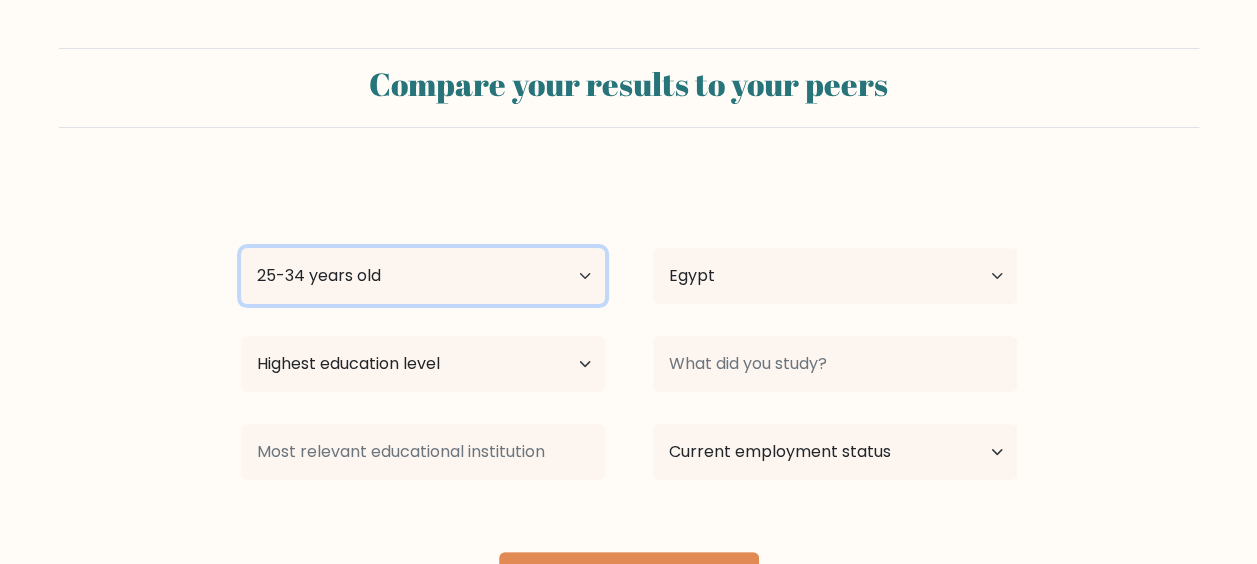 click on "Age
Under 18 years old
18-24 years old
25-34 years old
35-44 years old
45-54 years old
55-64 years old
65 years old and above" at bounding box center [423, 276] 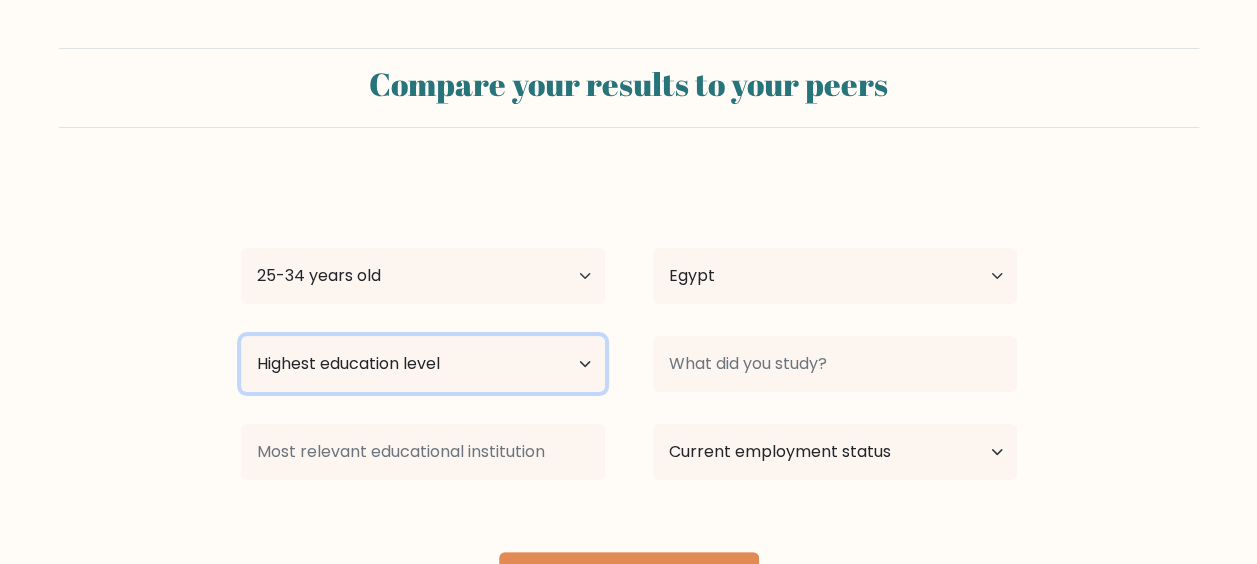 click on "Highest education level
No schooling
Primary
Lower Secondary
Upper Secondary
Occupation Specific
Bachelor's degree
Master's degree
Doctoral degree" at bounding box center [423, 364] 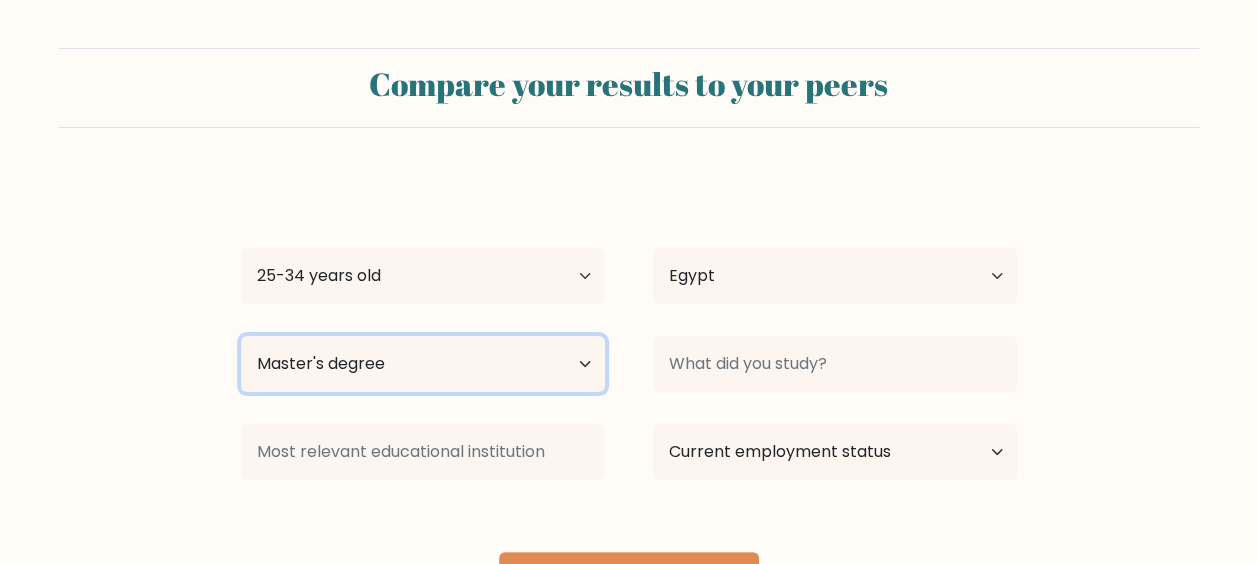 click on "Highest education level
No schooling
Primary
Lower Secondary
Upper Secondary
Occupation Specific
Bachelor's degree
Master's degree
Doctoral degree" at bounding box center (423, 364) 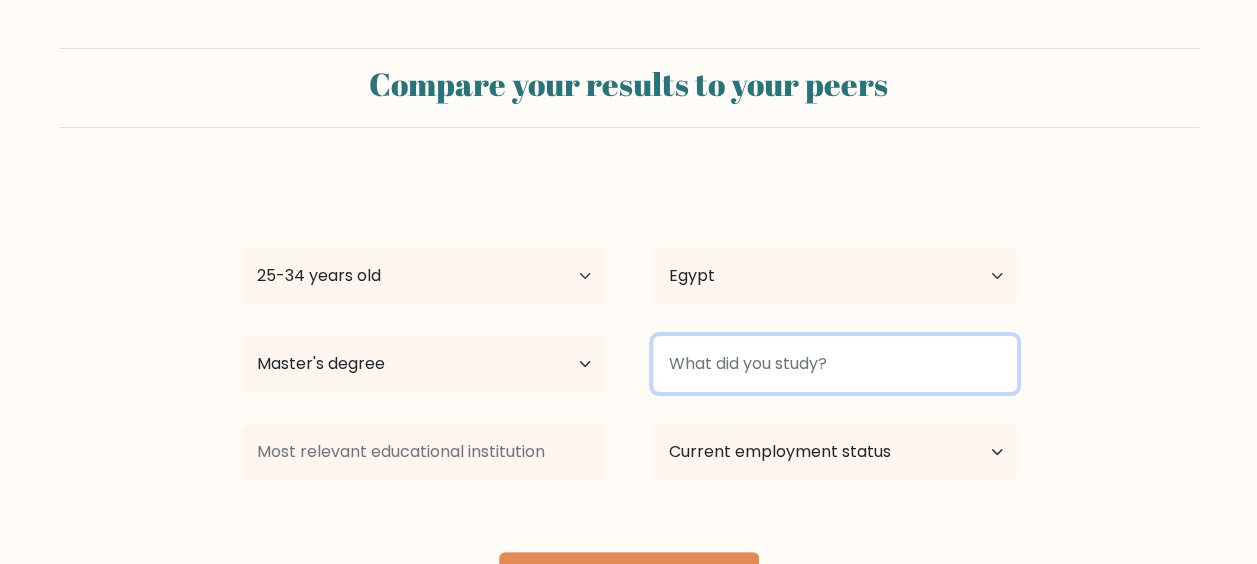 click at bounding box center [835, 364] 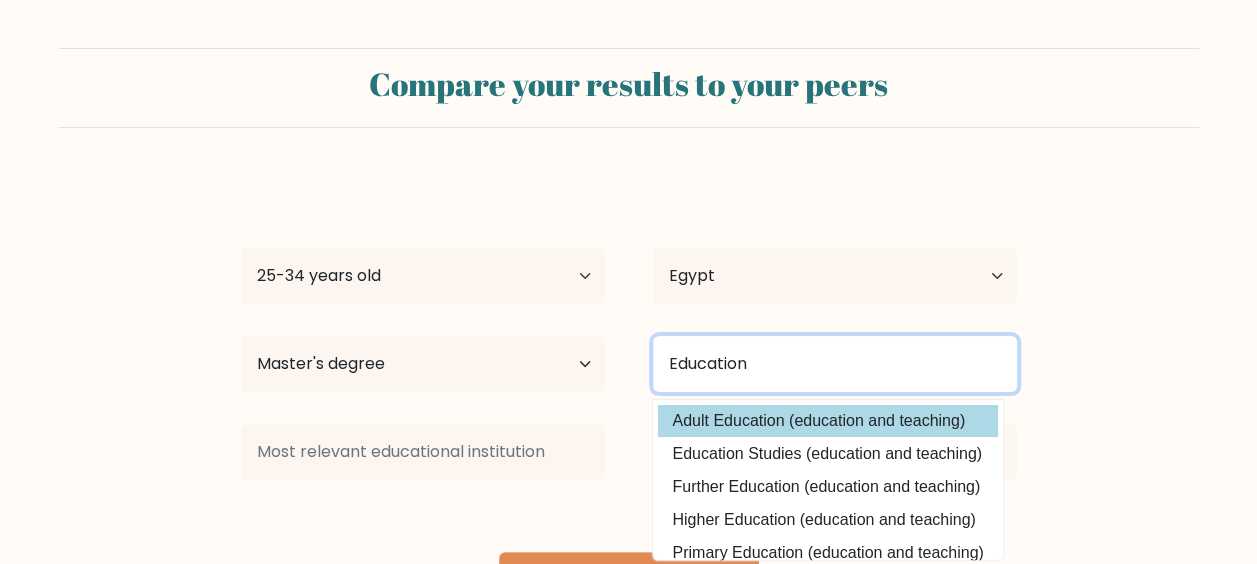 type on "Education" 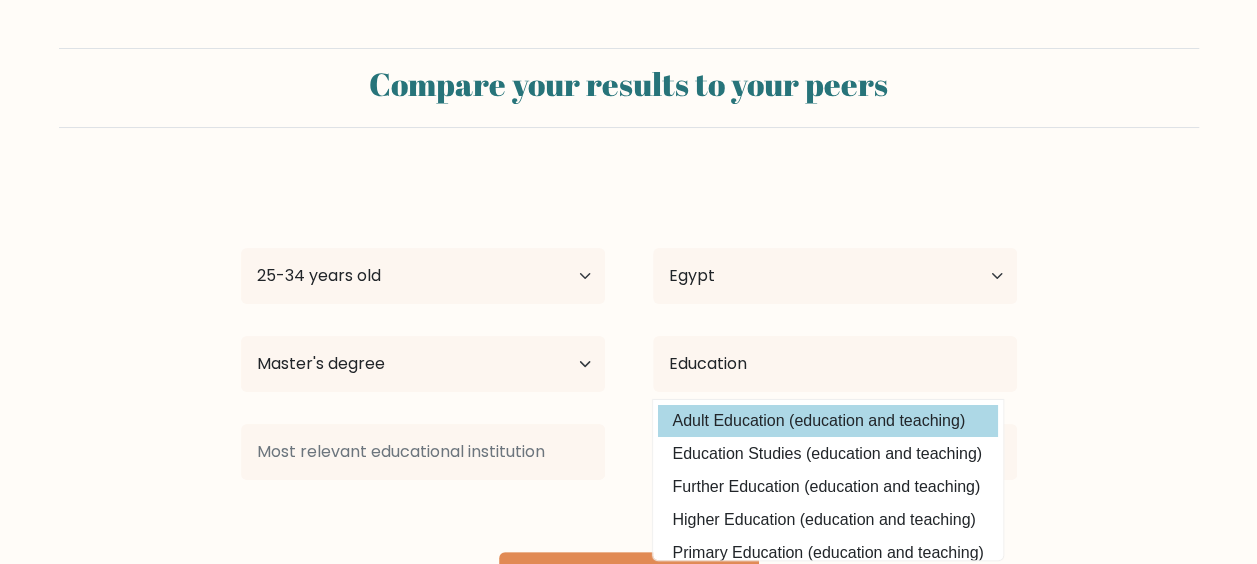 click on "Adult Education (education and teaching)" at bounding box center (828, 421) 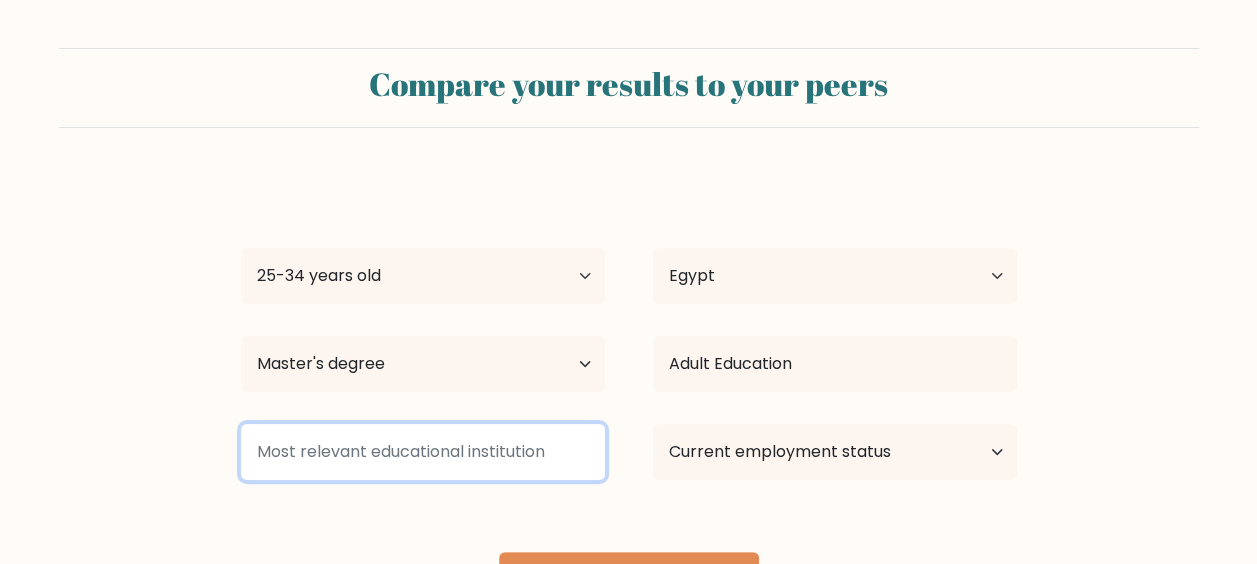 click at bounding box center [423, 452] 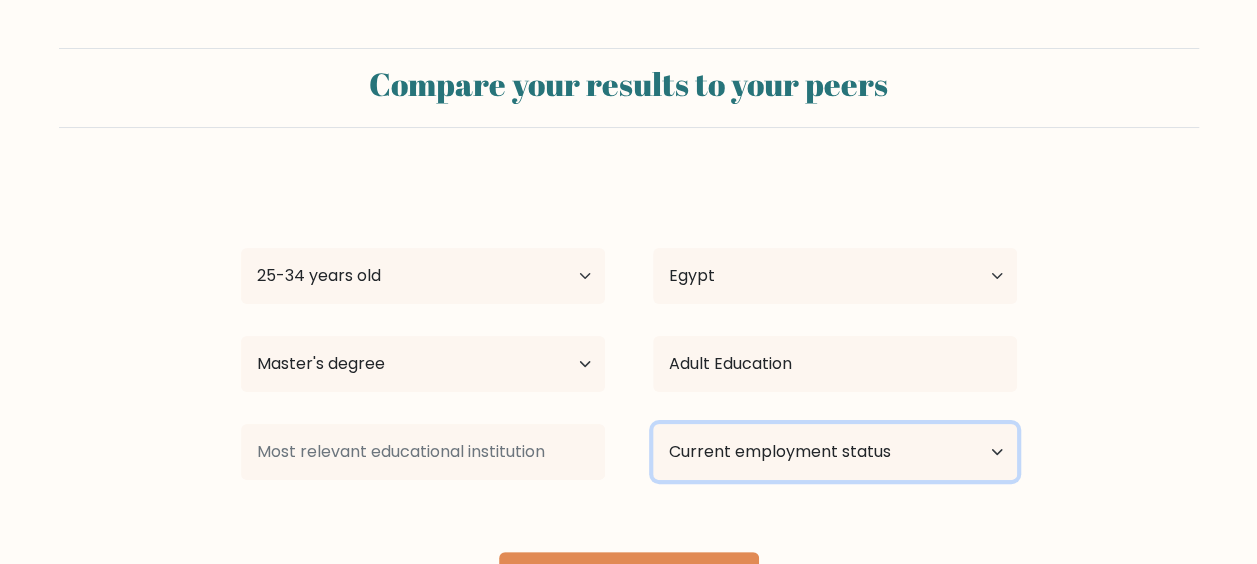 click on "Current employment status
Employed
Student
Retired
Other / prefer not to answer" at bounding box center (835, 452) 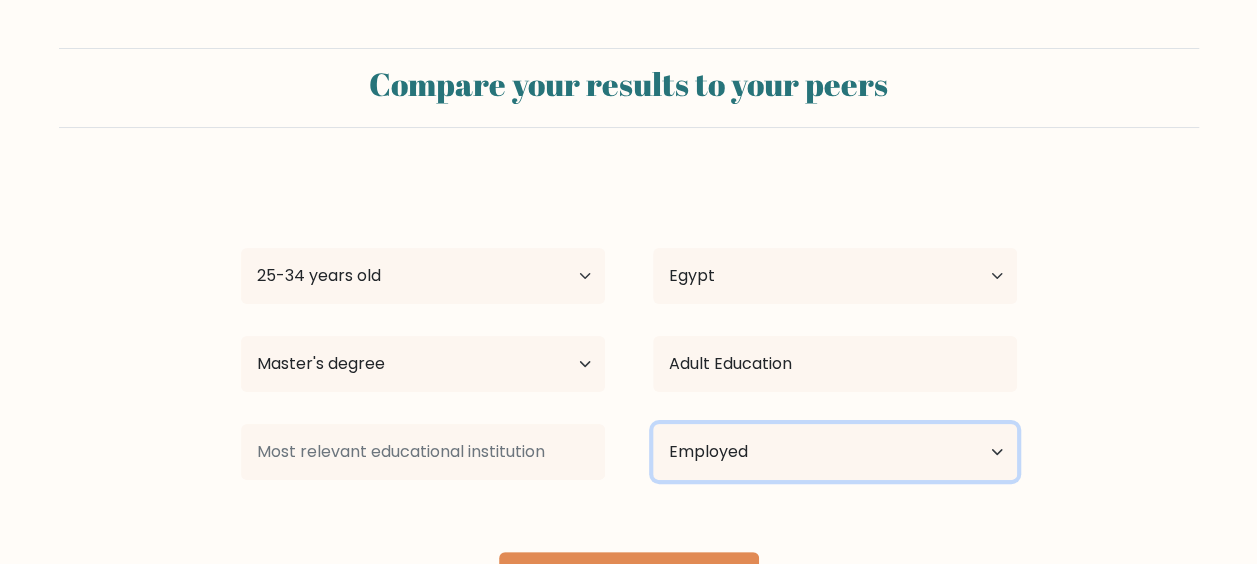 click on "Current employment status
Employed
Student
Retired
Other / prefer not to answer" at bounding box center (835, 452) 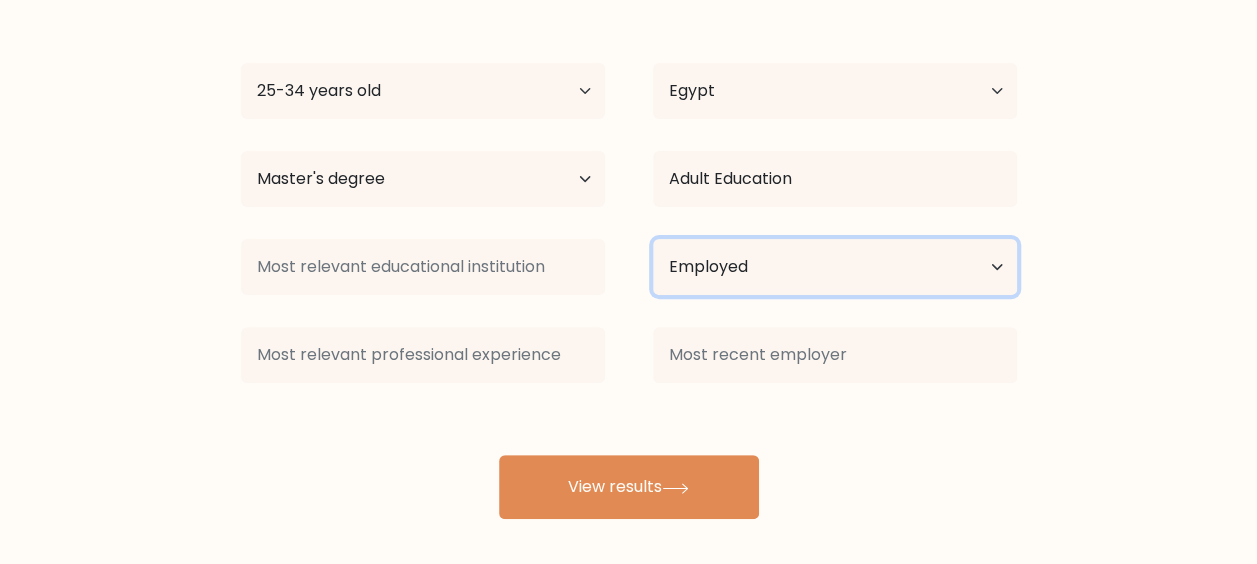scroll, scrollTop: 194, scrollLeft: 0, axis: vertical 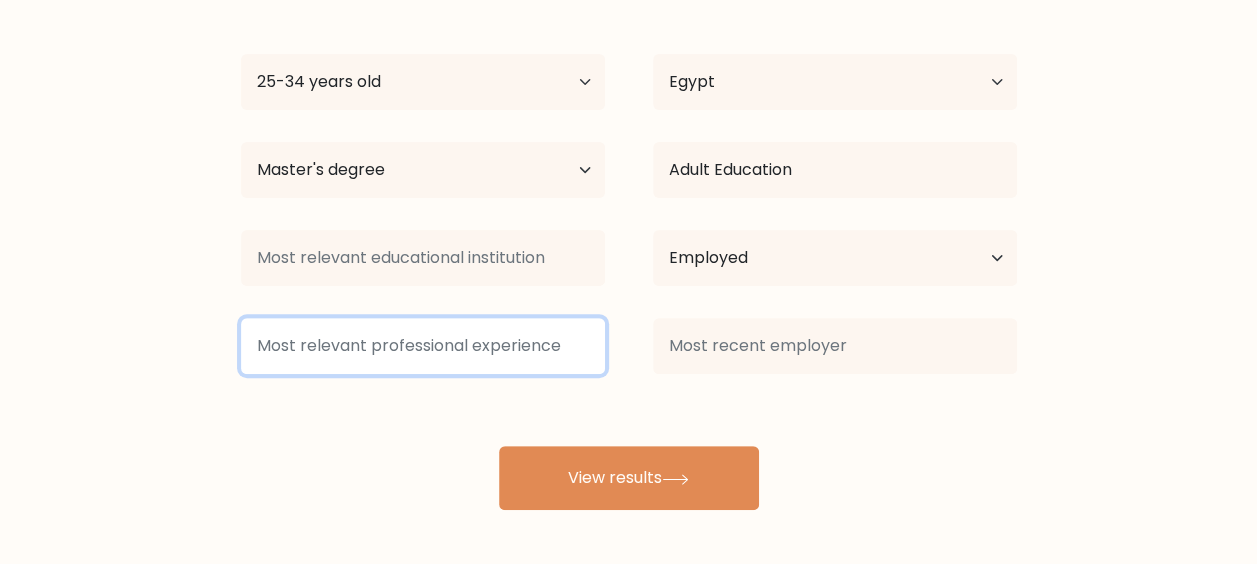click at bounding box center (423, 346) 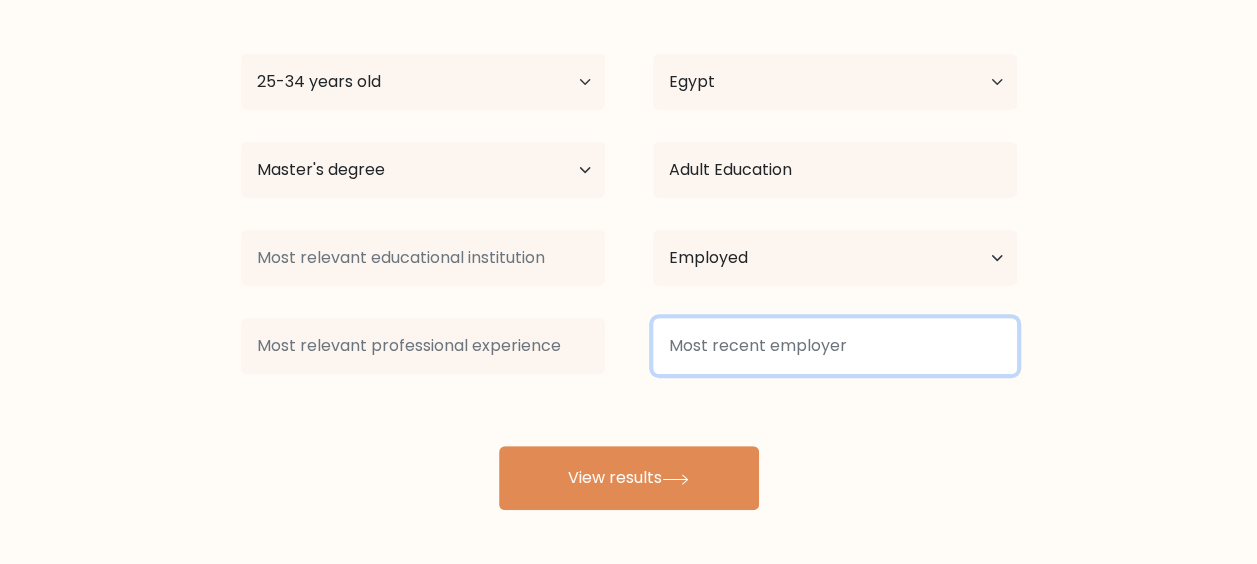 click at bounding box center [835, 346] 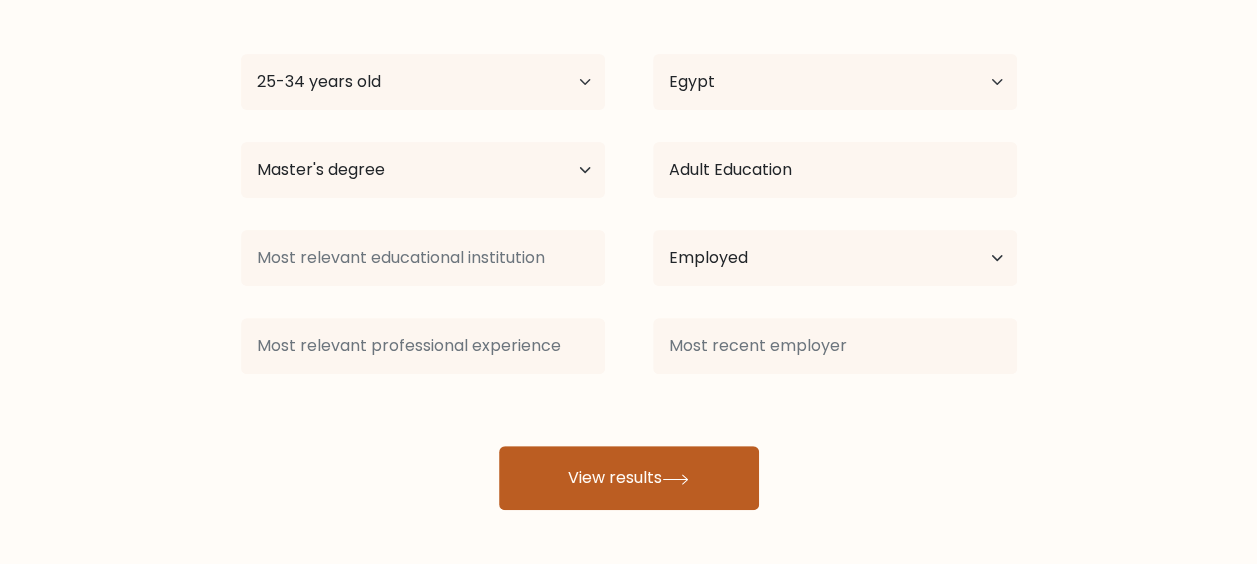 click on "View results" at bounding box center (629, 478) 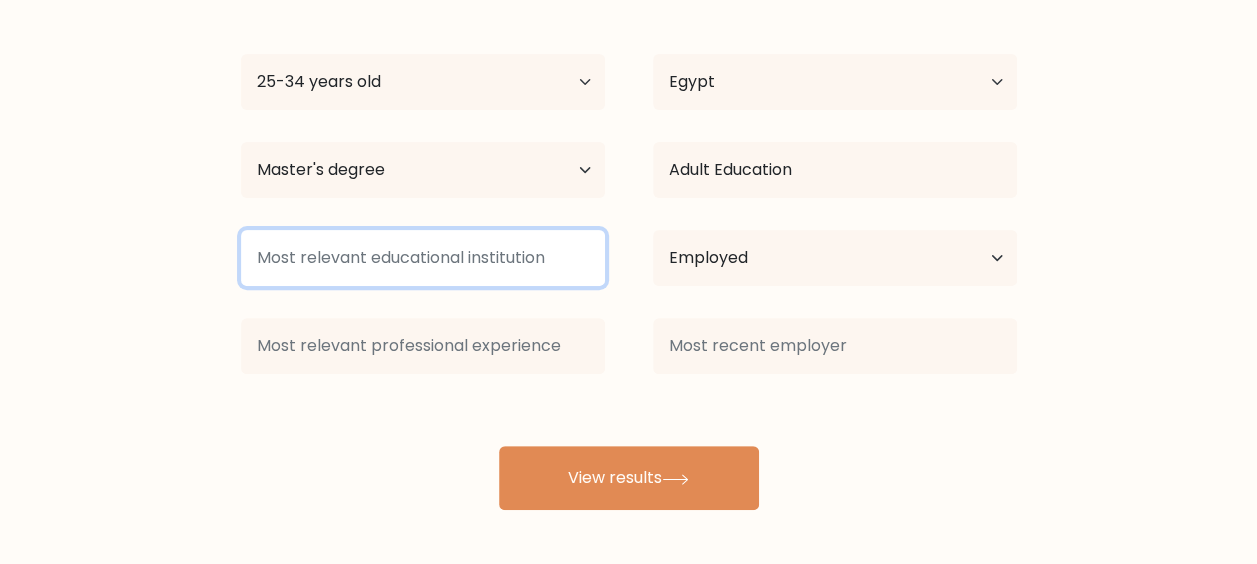 click at bounding box center [423, 258] 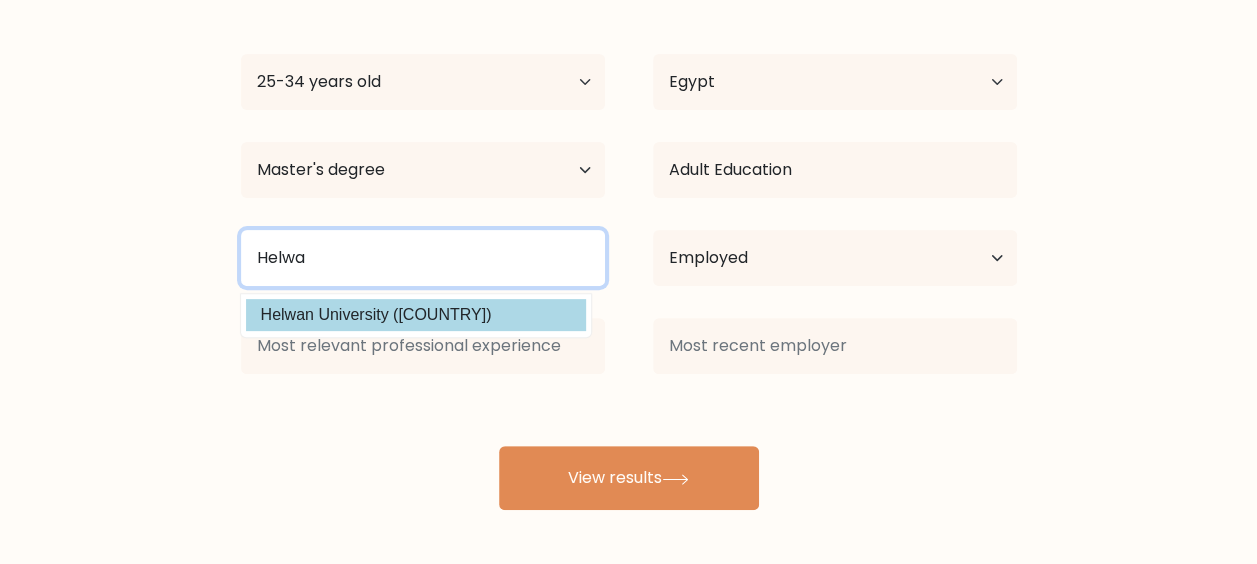 type on "Helwa" 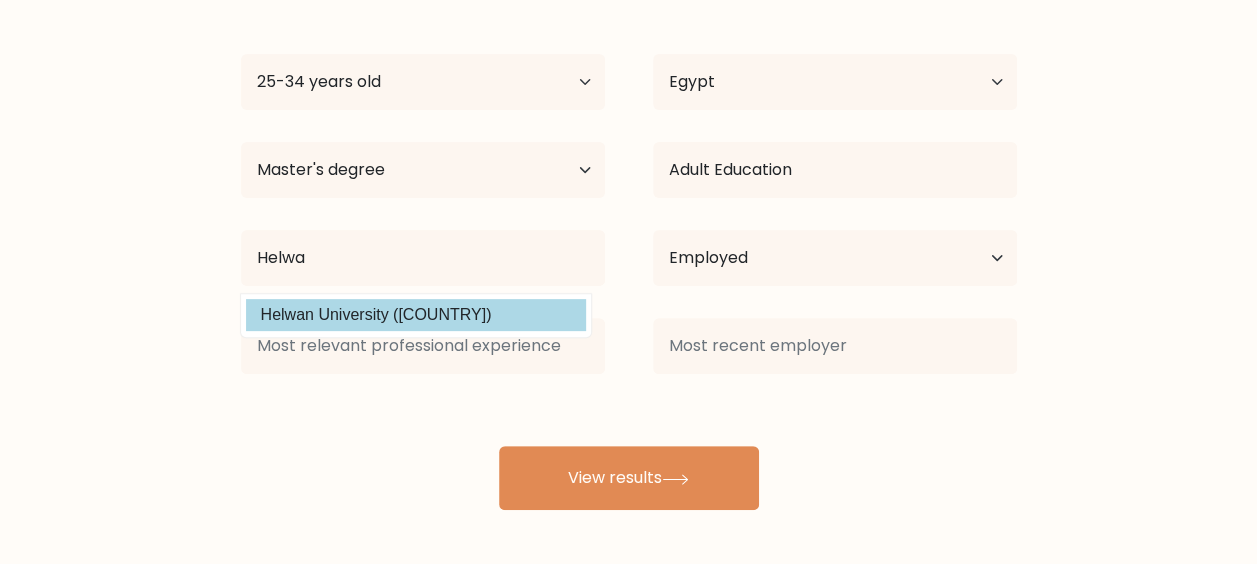 click on "Helwan University (Egypt)" at bounding box center (416, 315) 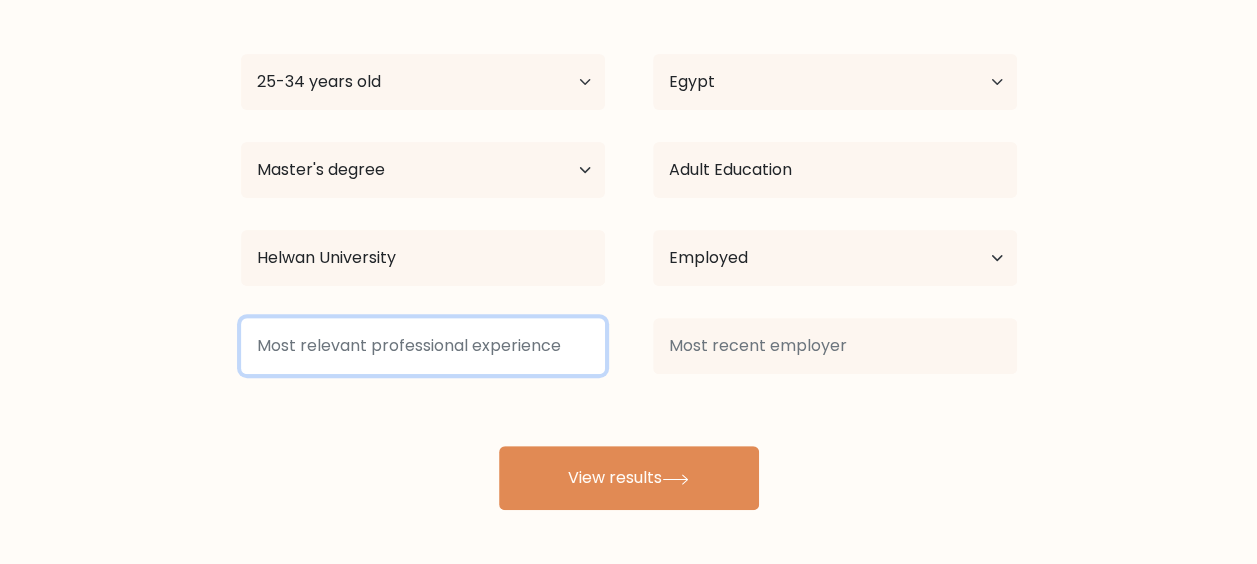 click at bounding box center (423, 346) 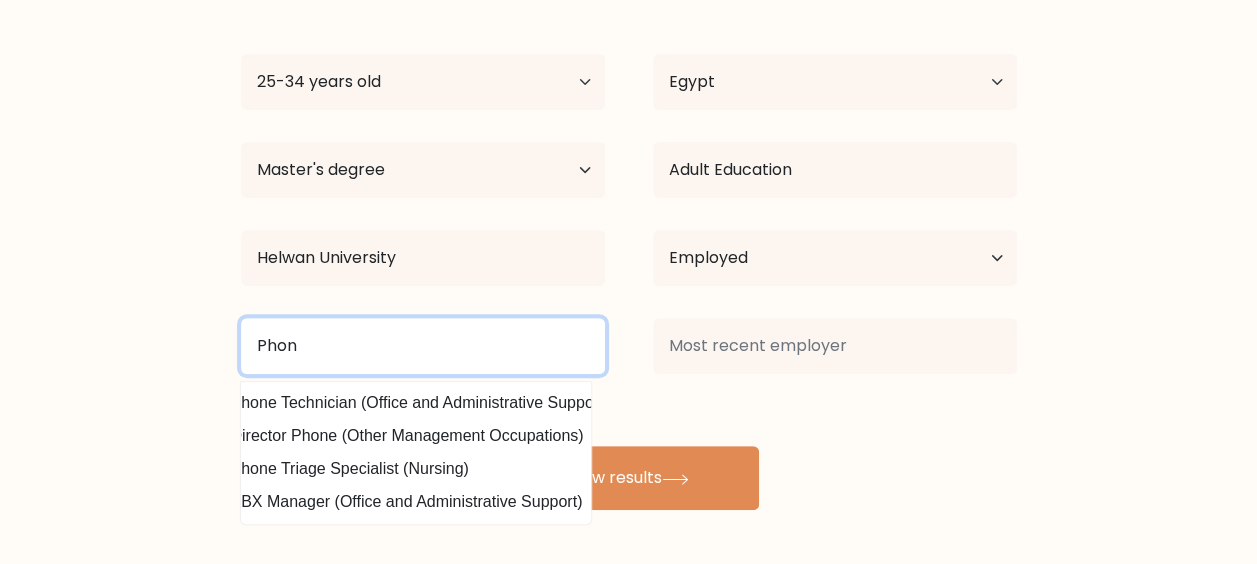 scroll, scrollTop: 0, scrollLeft: 48, axis: horizontal 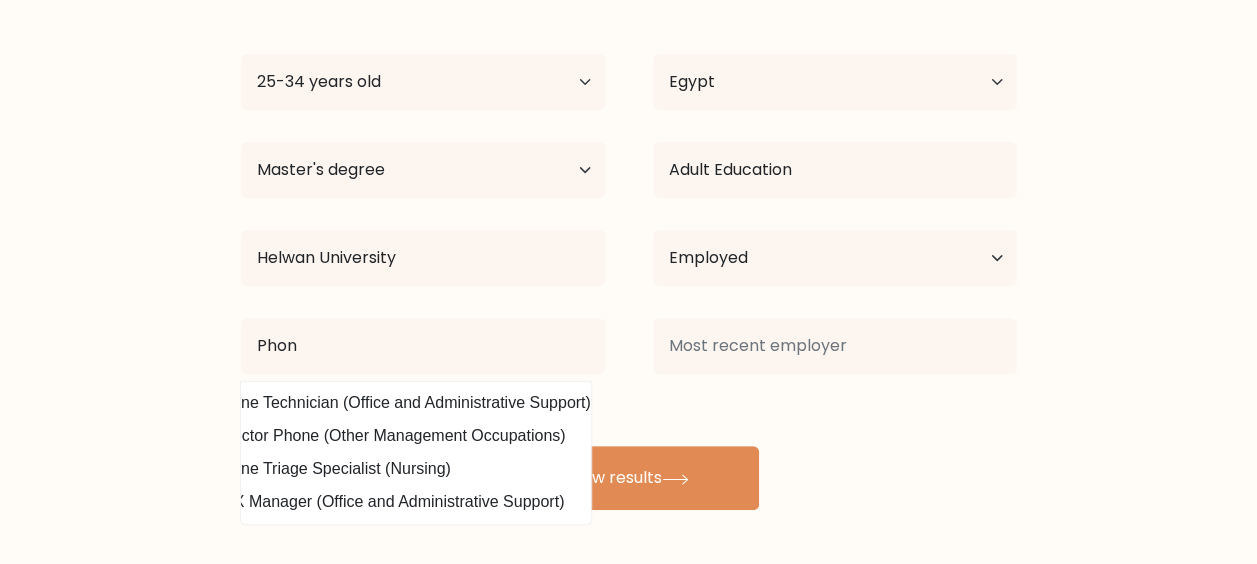 click on "Compare your results to your peers
Esraa
Ashraf
Age
Under 18 years old
18-24 years old
25-34 years old
35-44 years old
45-54 years old
55-64 years old
65 years old and above
Country
Afghanistan
Albania
Algeria
American Samoa
Andorra
Angola
Anguilla
Antarctica
Antigua and Barbuda
Argentina
Armenia
Aruba
Australia" at bounding box center (628, 182) 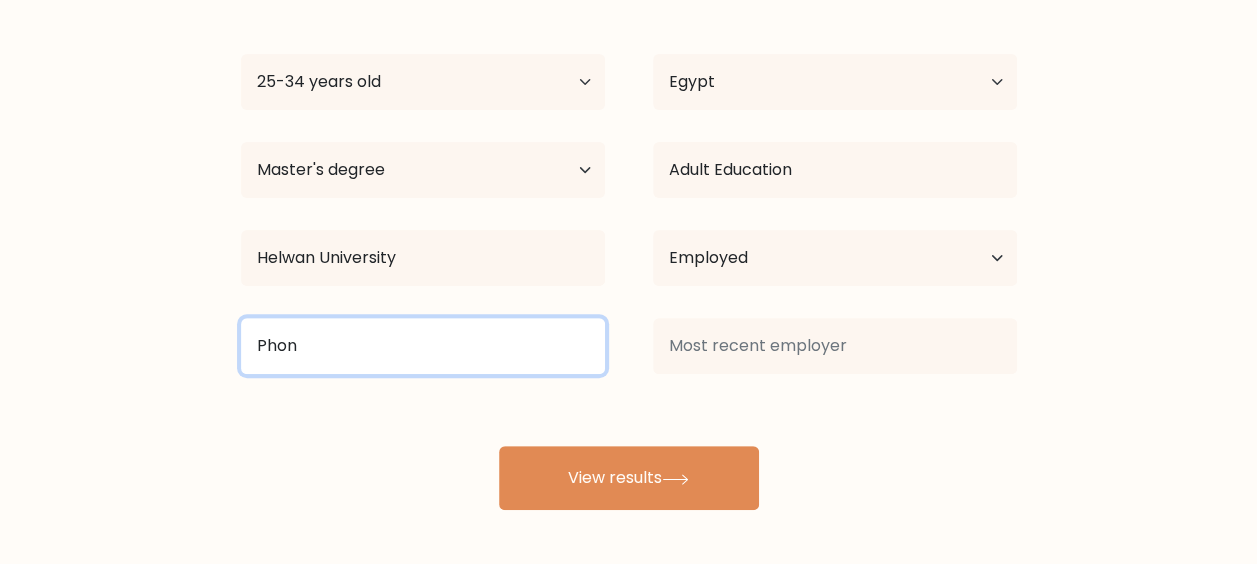 click on "Phon" at bounding box center [423, 346] 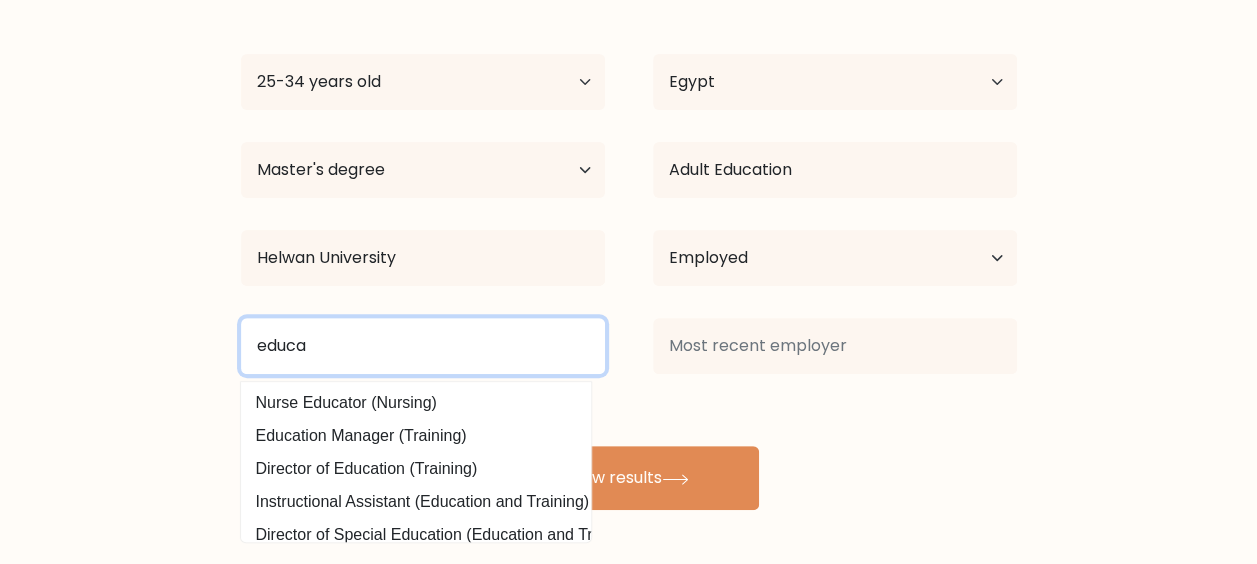 scroll, scrollTop: 0, scrollLeft: 1, axis: horizontal 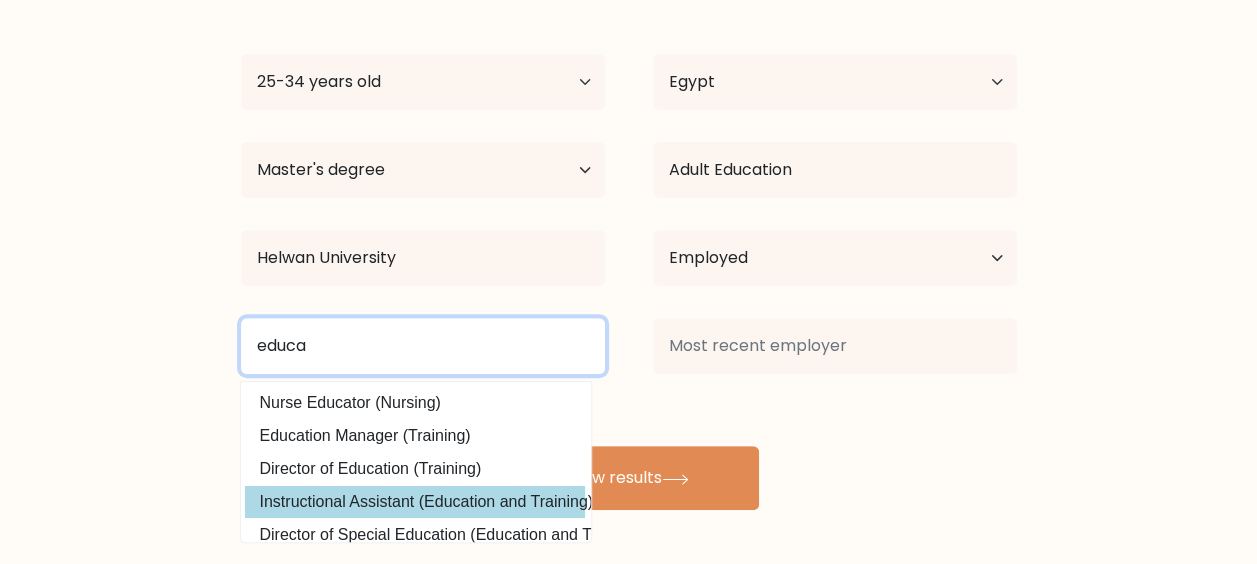 type on "educa" 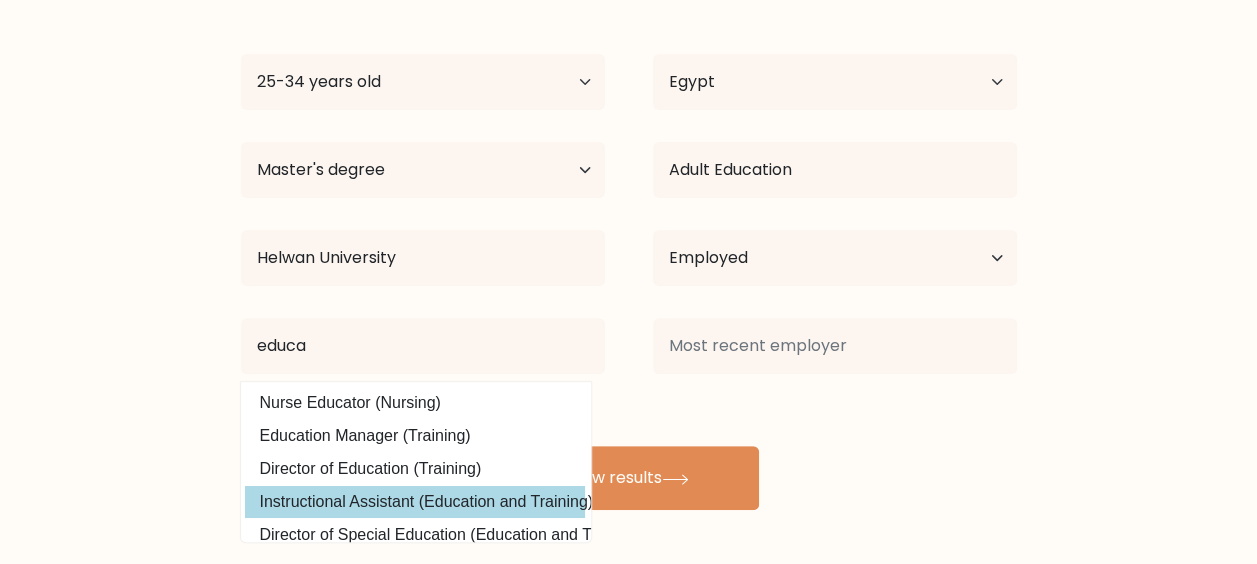 click on "Instructional Assistant (Education and Training)" at bounding box center [415, 502] 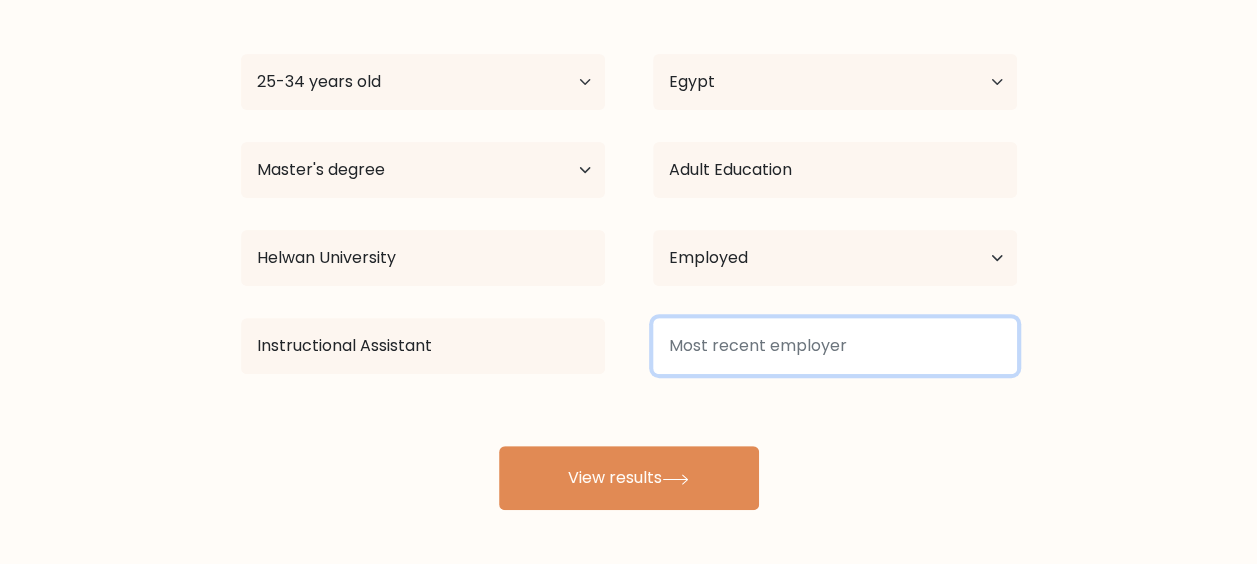 click at bounding box center [835, 346] 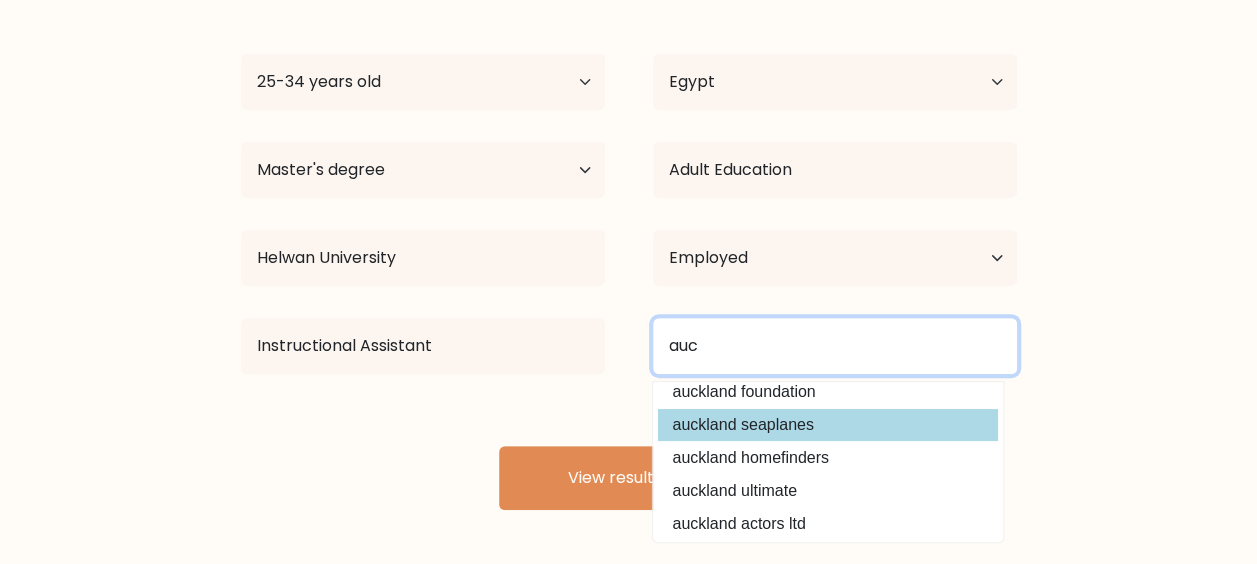 scroll, scrollTop: 180, scrollLeft: 0, axis: vertical 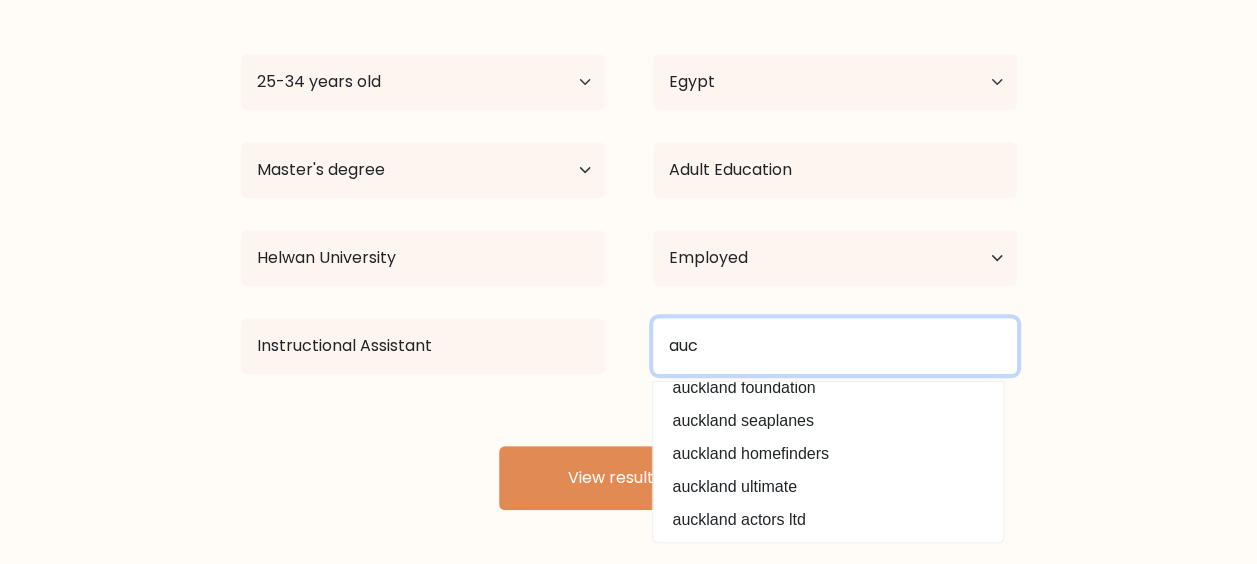 click on "auc" at bounding box center (835, 346) 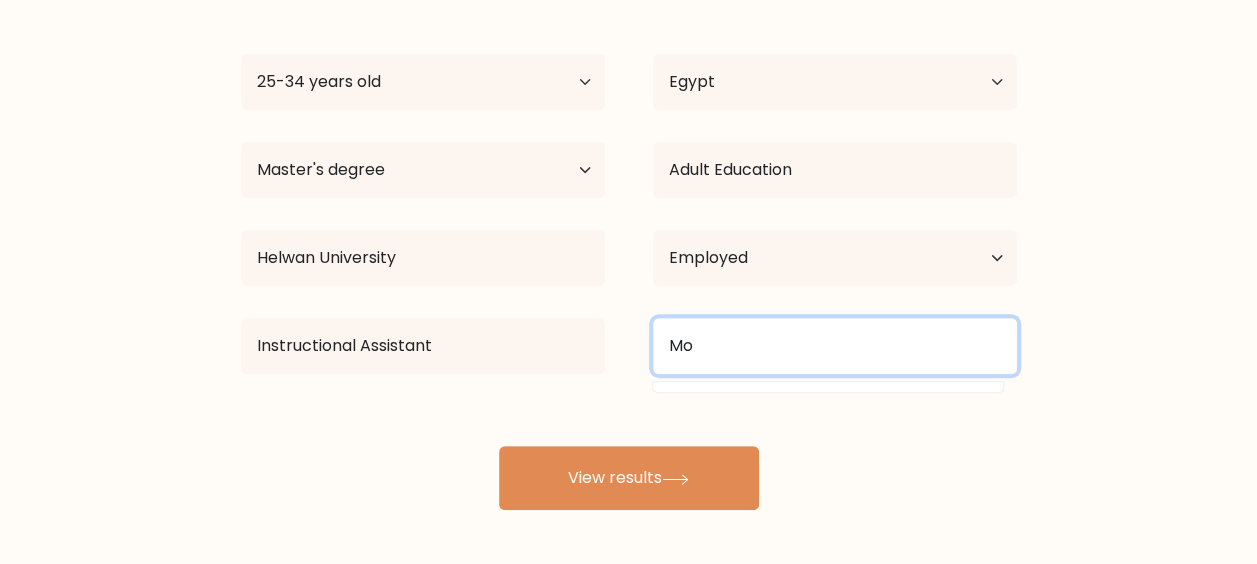 scroll, scrollTop: 0, scrollLeft: 0, axis: both 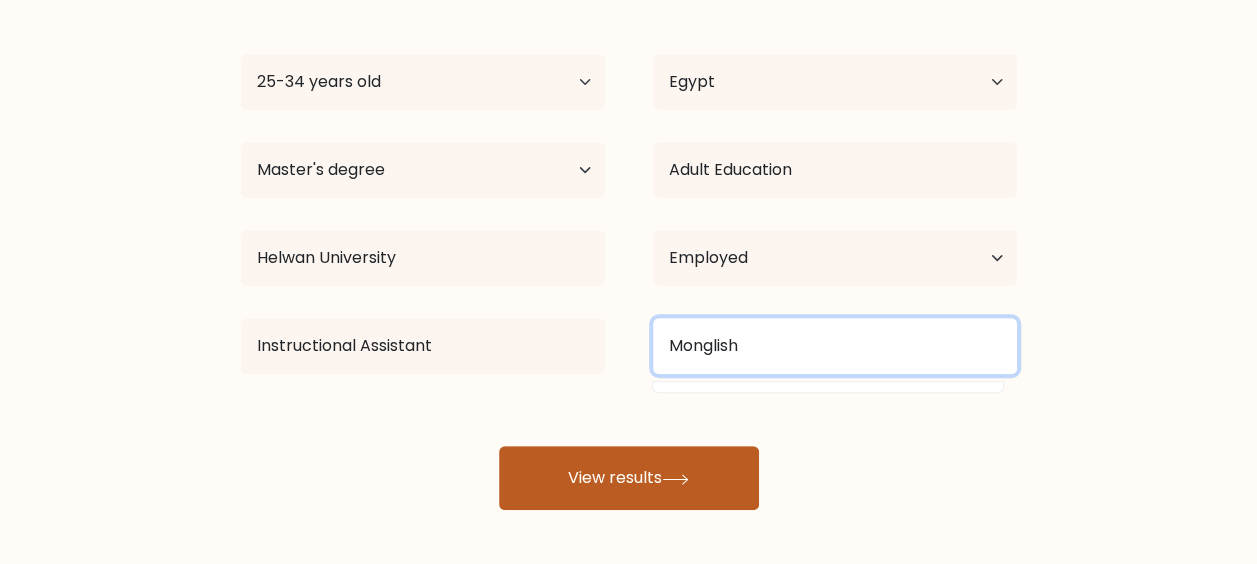 type on "Monglish" 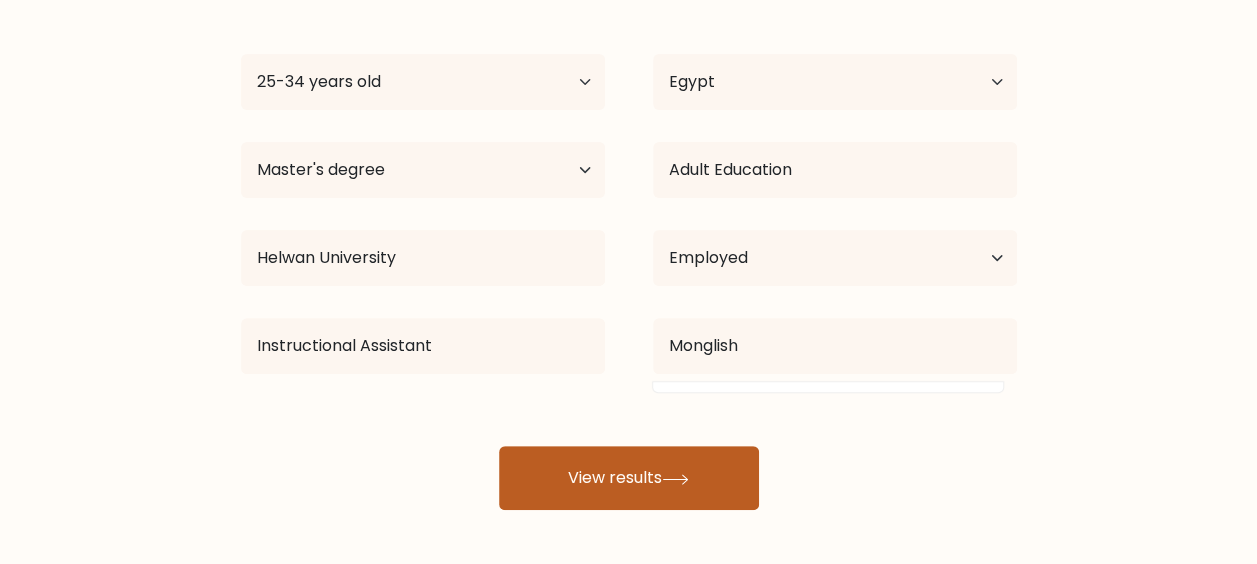click on "View results" at bounding box center (629, 478) 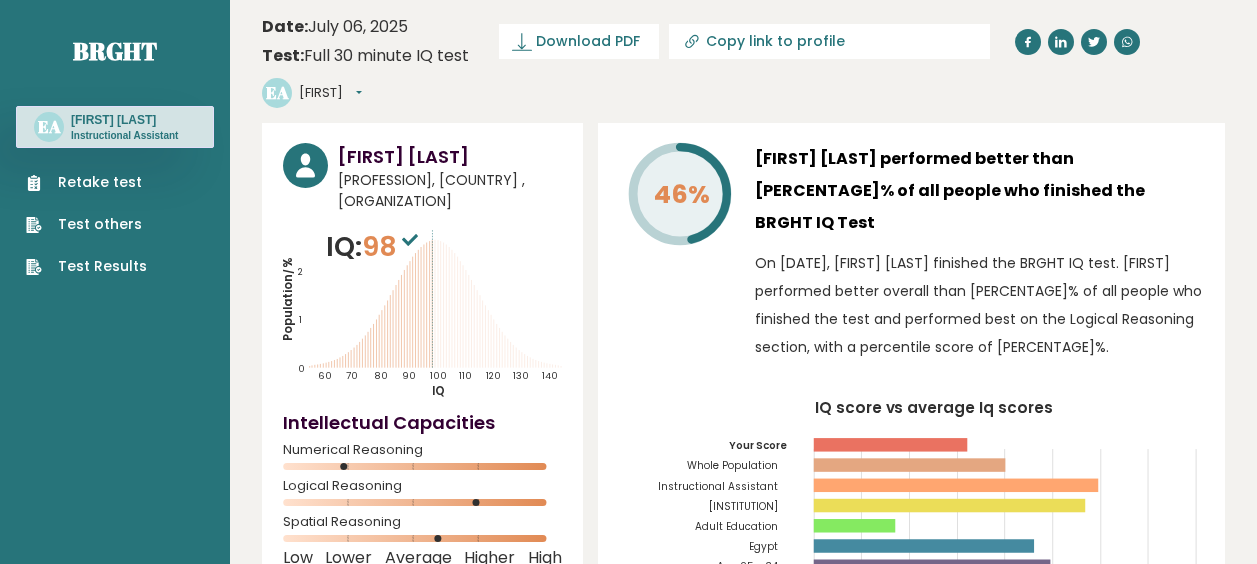 scroll, scrollTop: 0, scrollLeft: 0, axis: both 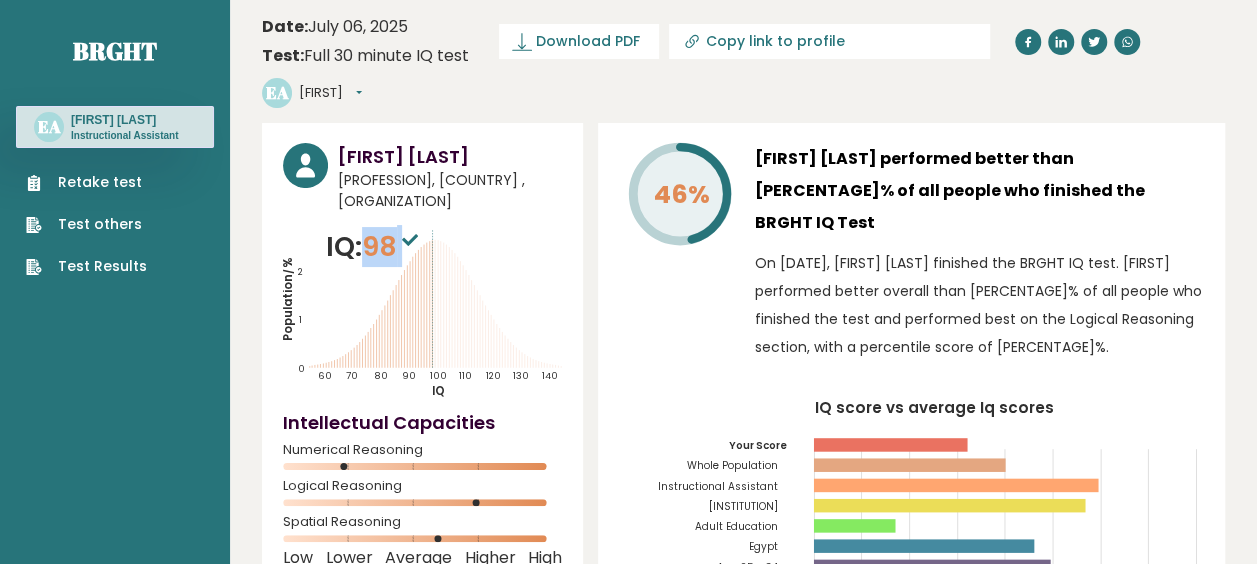 drag, startPoint x: 367, startPoint y: 198, endPoint x: 412, endPoint y: 199, distance: 45.01111 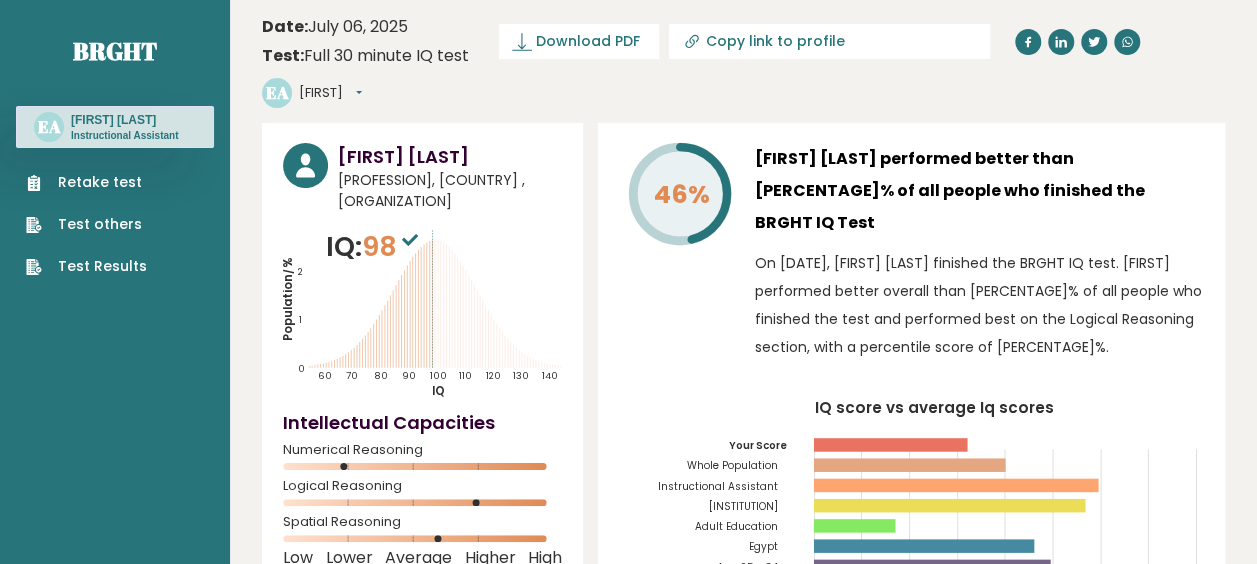 click on "Numerical Reasoning" at bounding box center (422, 462) 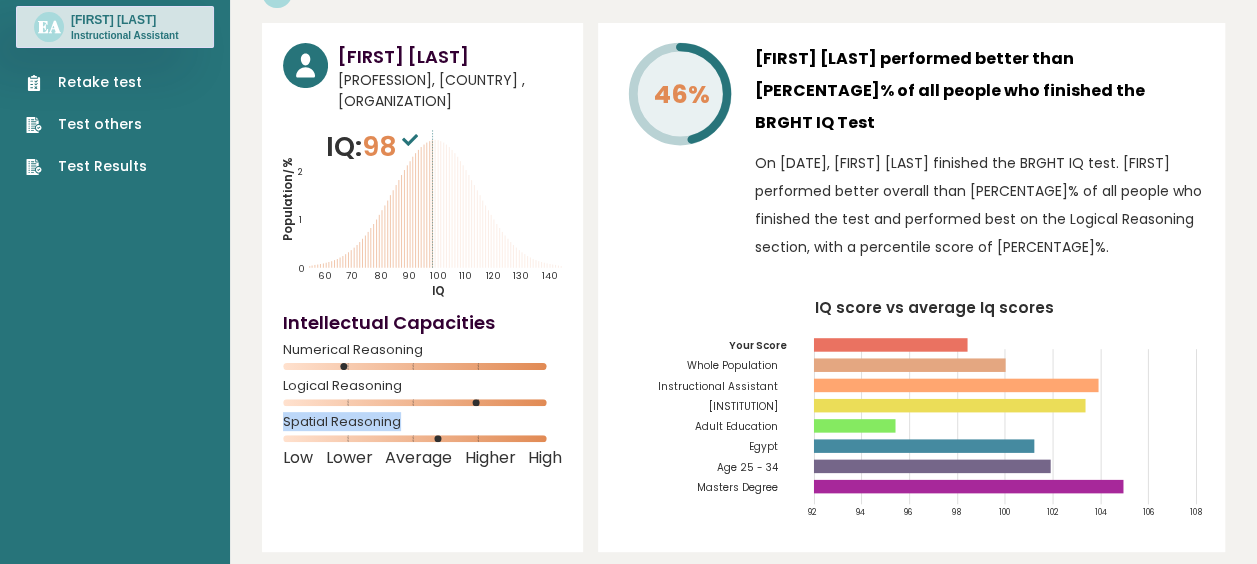 drag, startPoint x: 294, startPoint y: 383, endPoint x: 400, endPoint y: 386, distance: 106.04244 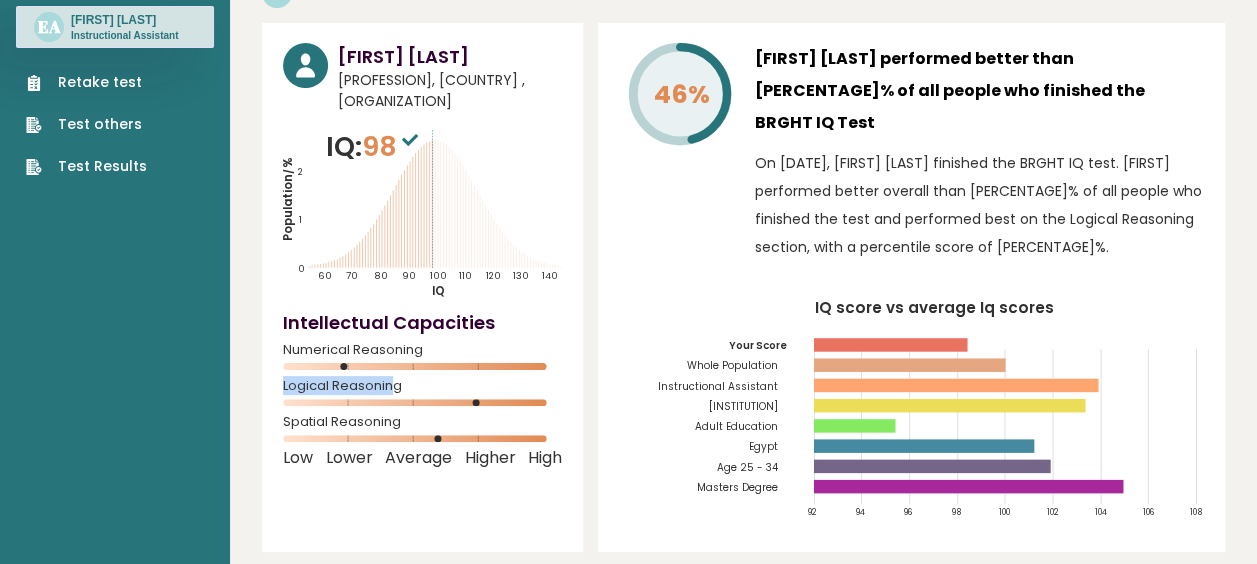 drag, startPoint x: 400, startPoint y: 386, endPoint x: 392, endPoint y: 344, distance: 42.755116 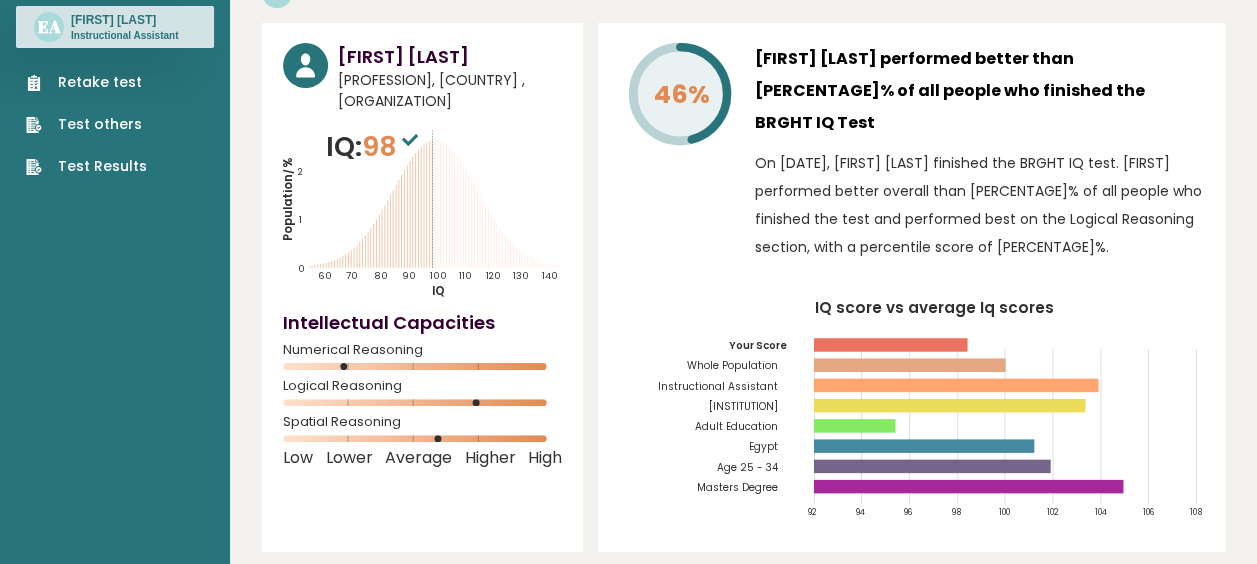 drag, startPoint x: 392, startPoint y: 344, endPoint x: 472, endPoint y: 362, distance: 82 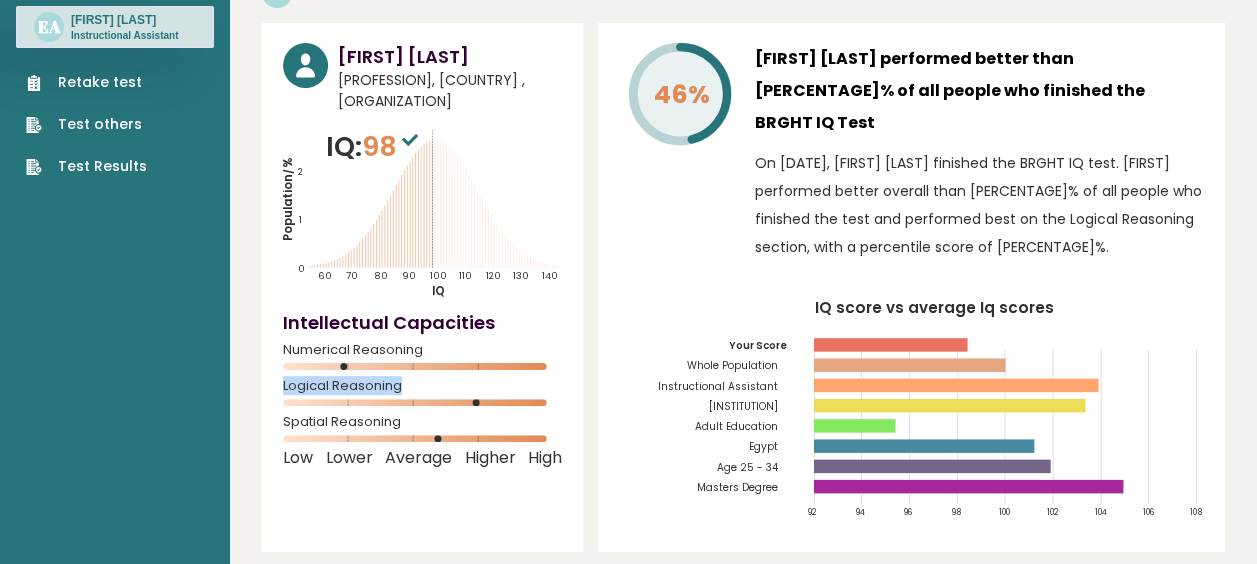 drag, startPoint x: 281, startPoint y: 334, endPoint x: 488, endPoint y: 358, distance: 208.38666 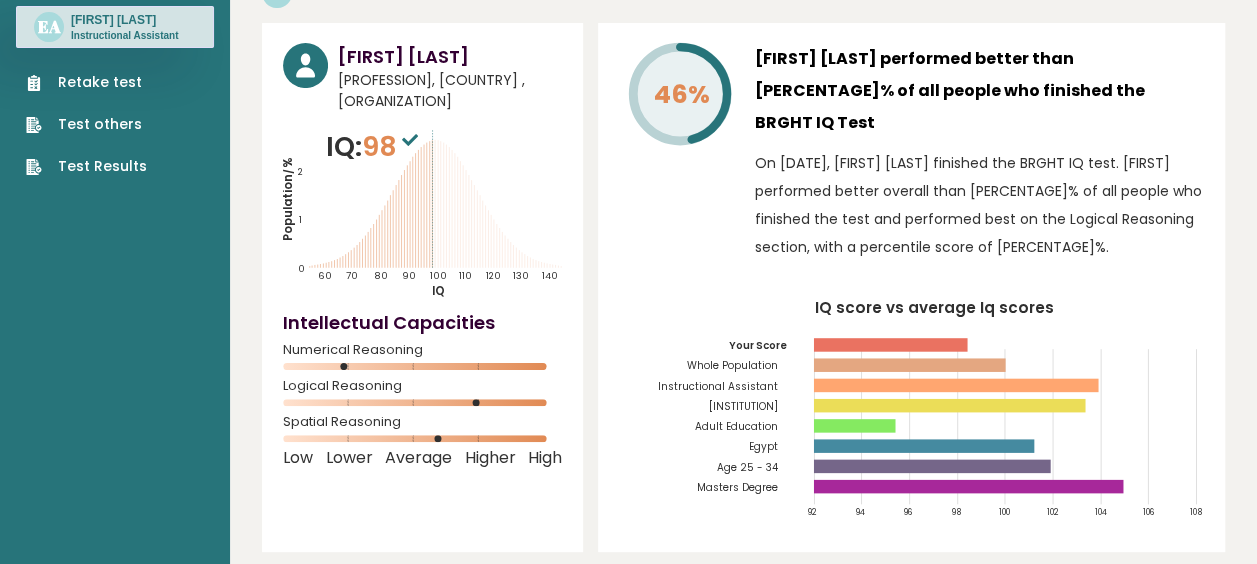 drag, startPoint x: 488, startPoint y: 358, endPoint x: 400, endPoint y: 382, distance: 91.214035 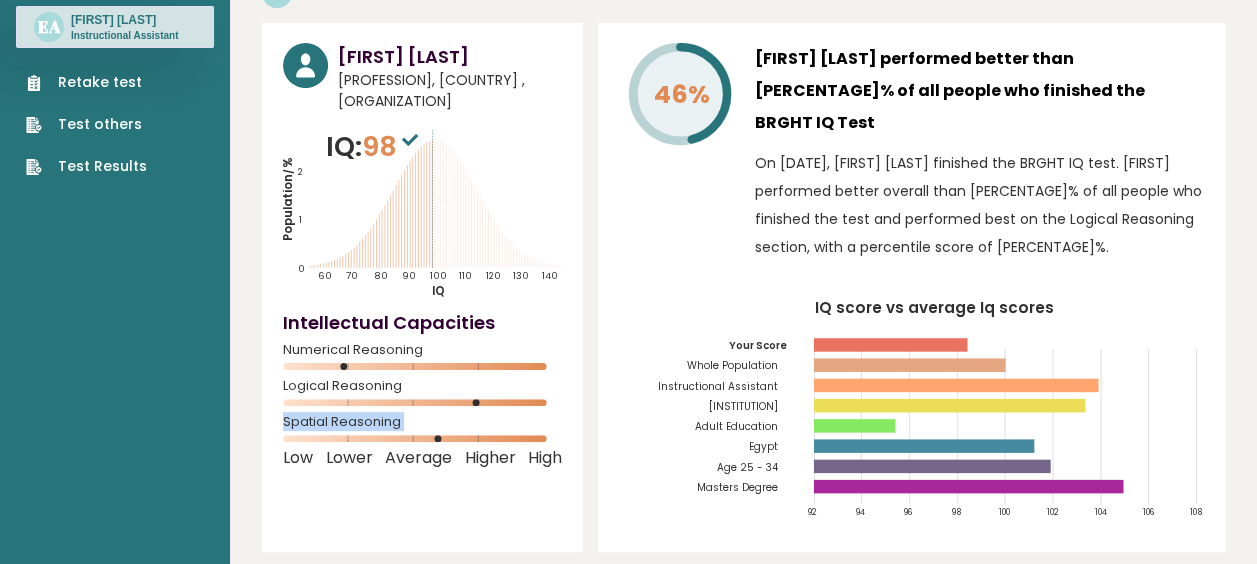 drag, startPoint x: 400, startPoint y: 382, endPoint x: 266, endPoint y: 384, distance: 134.01492 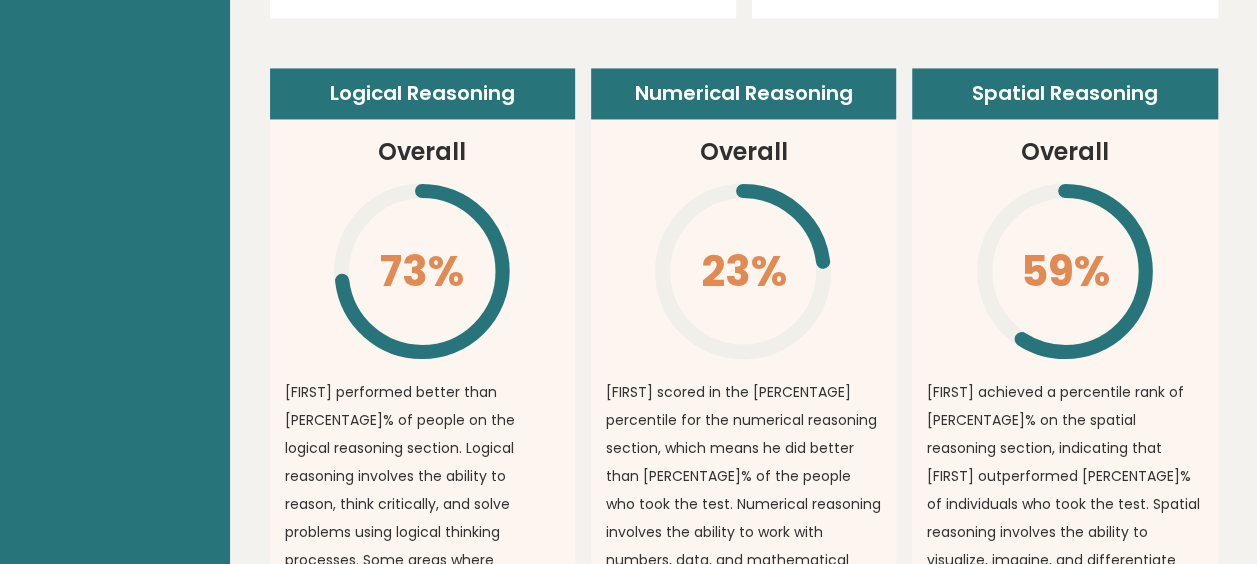 scroll, scrollTop: 1500, scrollLeft: 0, axis: vertical 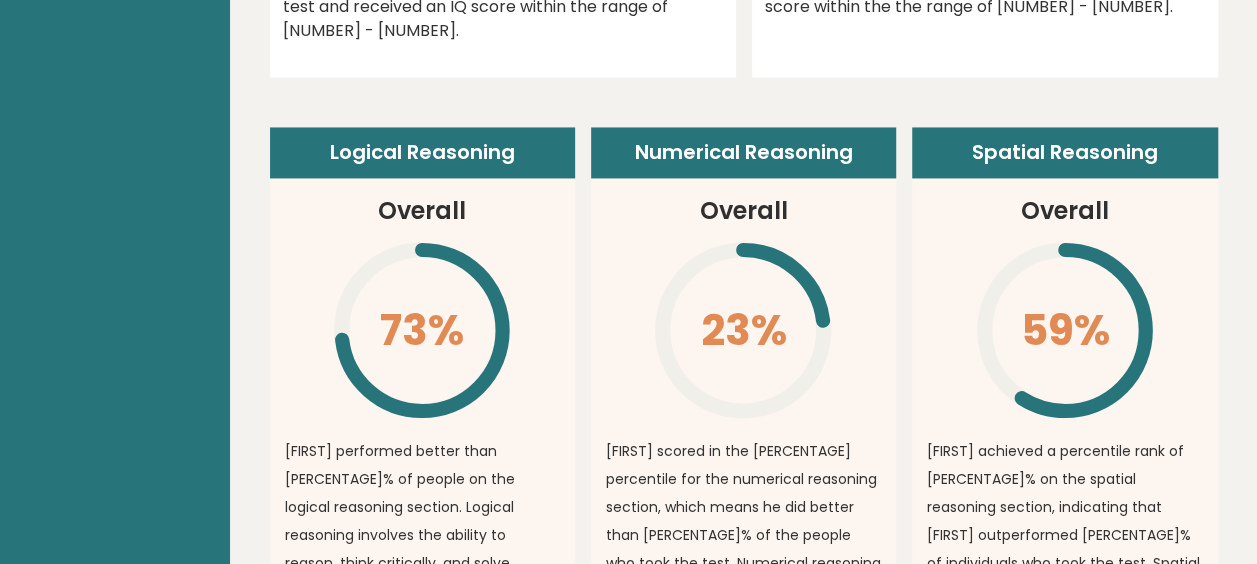 drag, startPoint x: 378, startPoint y: 220, endPoint x: 469, endPoint y: 223, distance: 91.04944 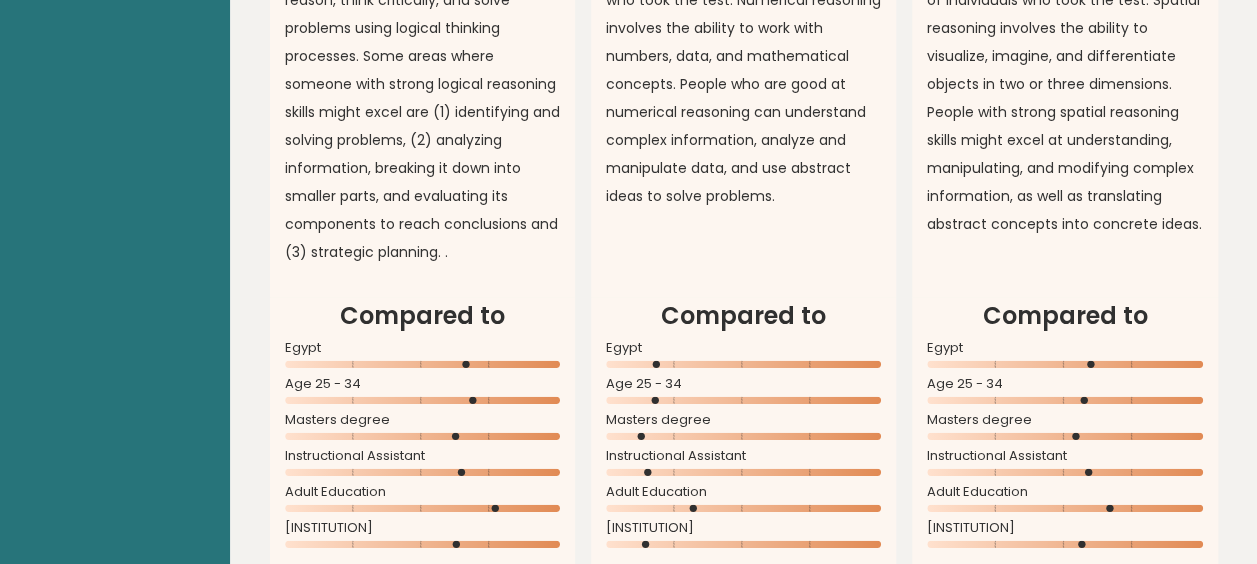 scroll, scrollTop: 2100, scrollLeft: 0, axis: vertical 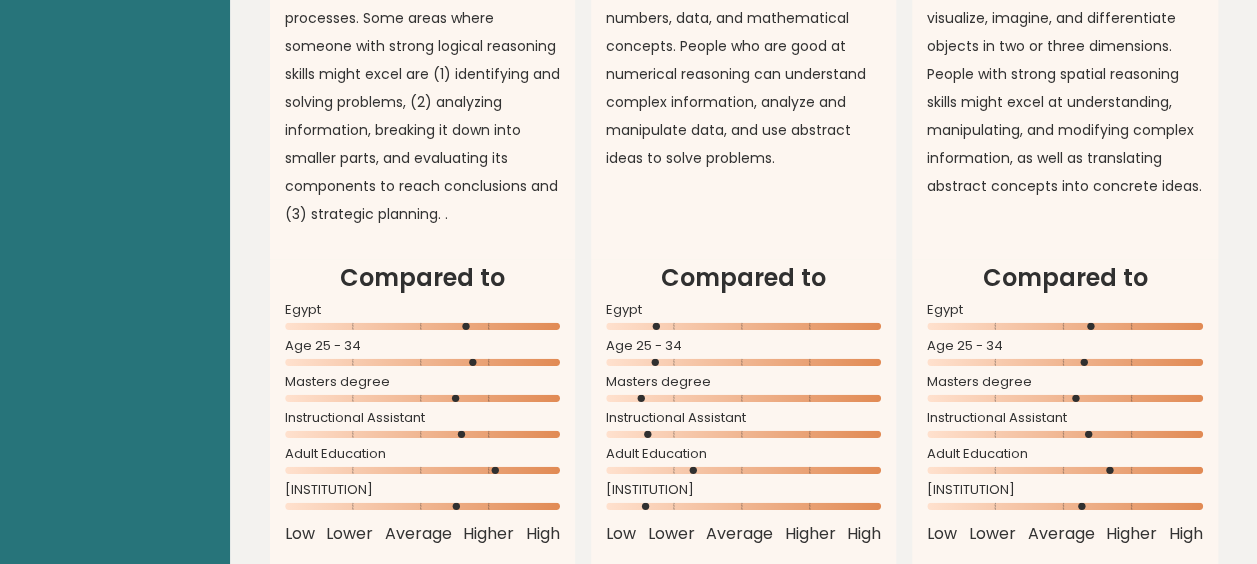 drag, startPoint x: 609, startPoint y: 362, endPoint x: 720, endPoint y: 372, distance: 111.44954 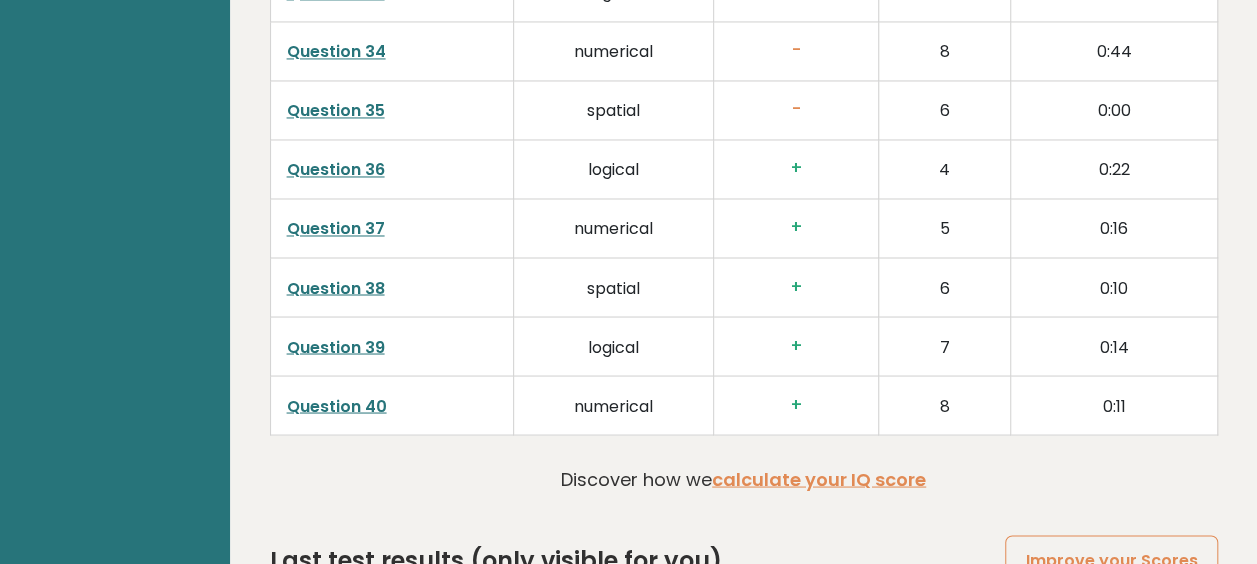 scroll, scrollTop: 5386, scrollLeft: 0, axis: vertical 